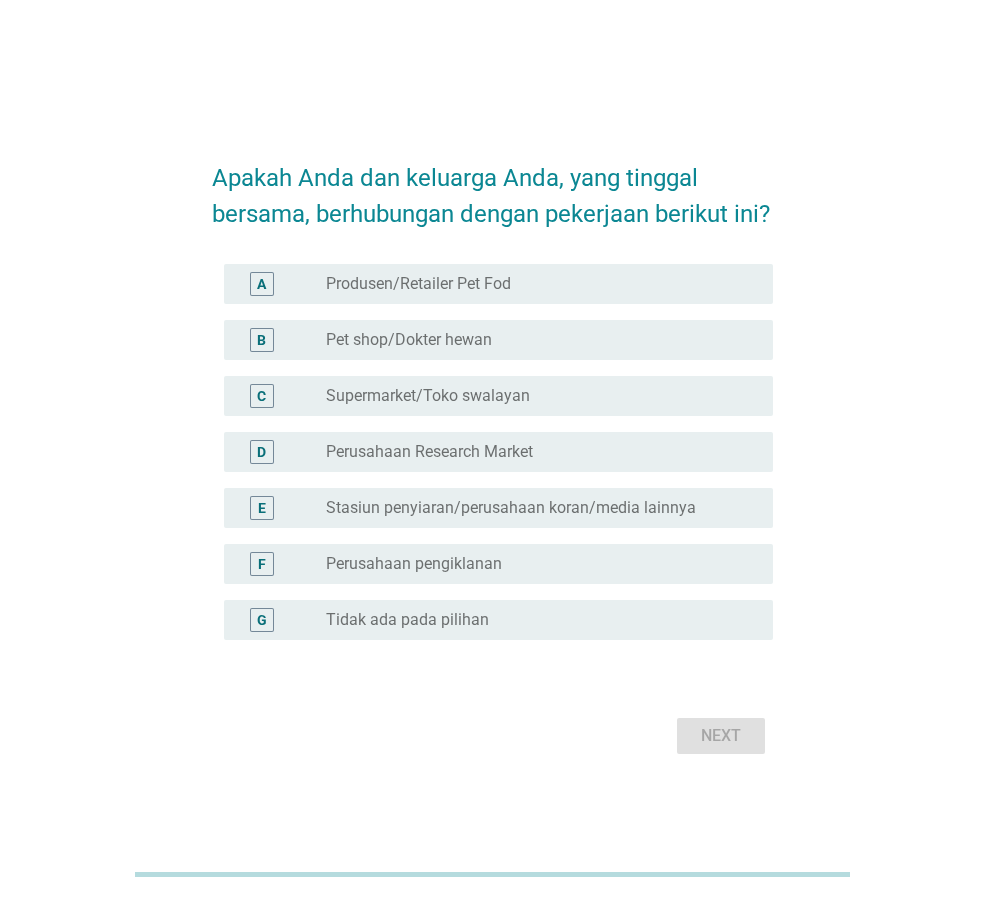 scroll, scrollTop: 0, scrollLeft: 0, axis: both 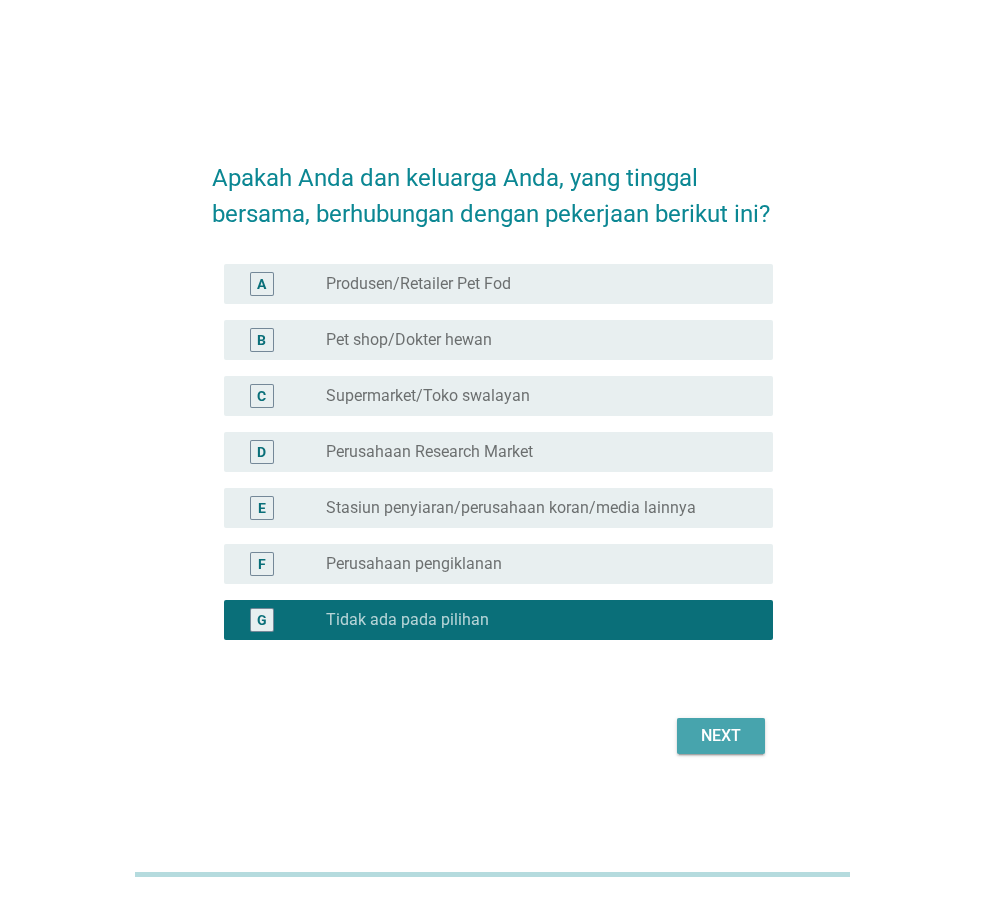 click on "Next" at bounding box center (721, 736) 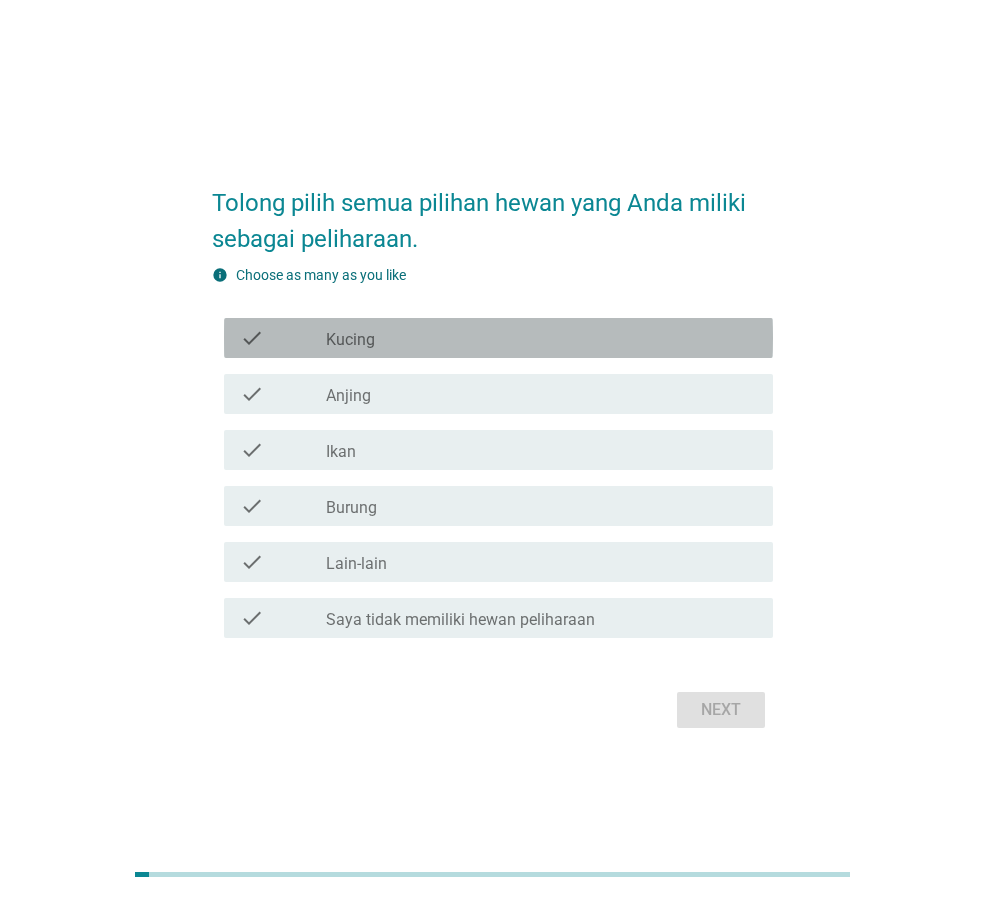 click on "check     check_box_outline_blank Kucing" at bounding box center (498, 338) 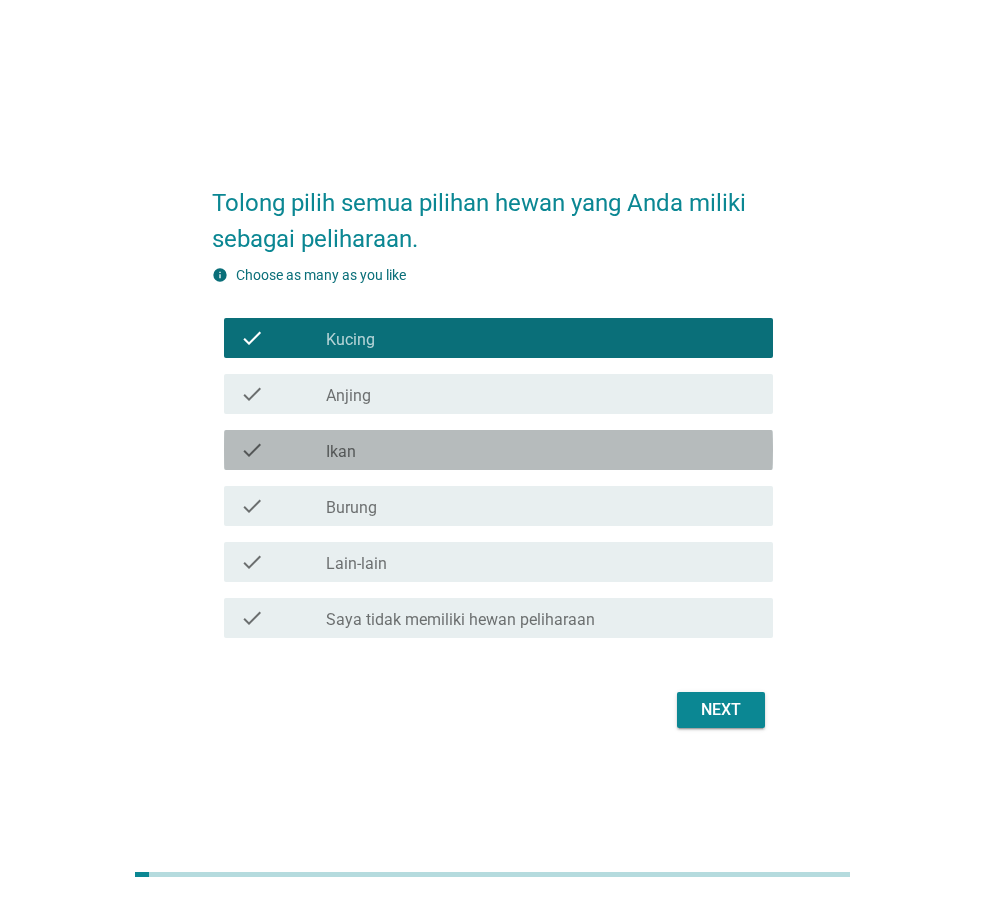 click on "check     check_box_outline_blank Ikan" at bounding box center [498, 450] 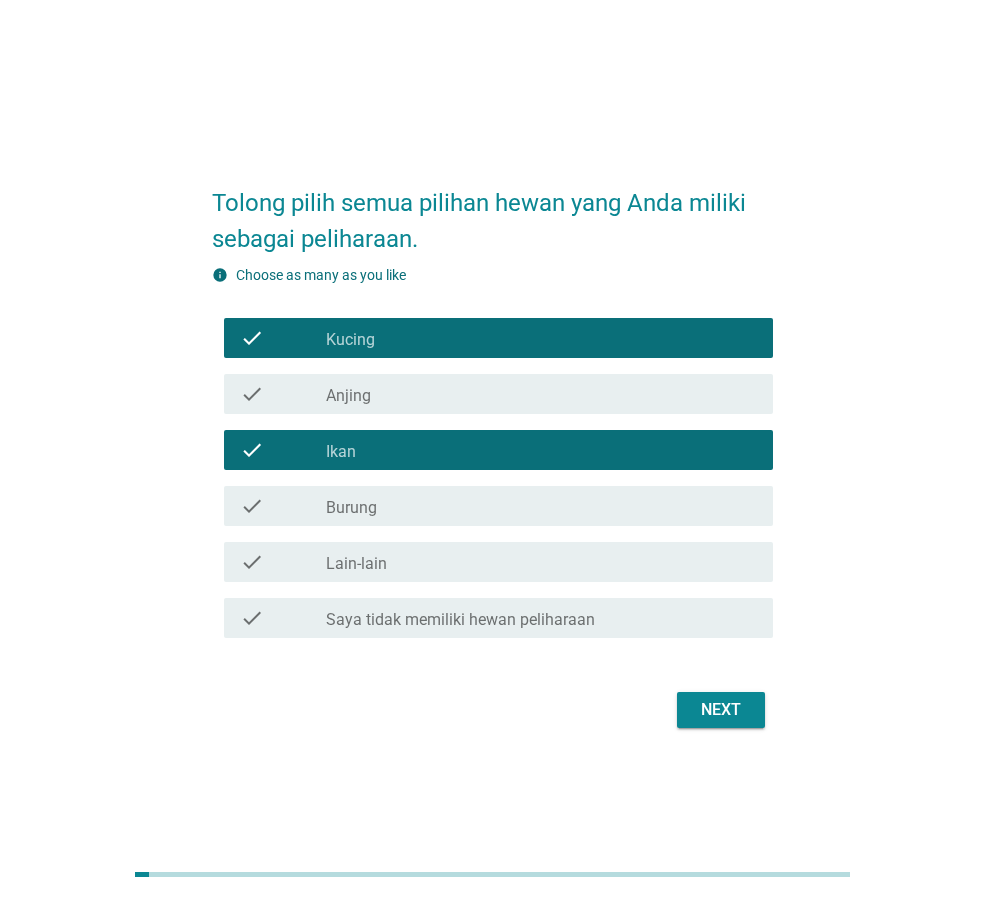 click on "Next" at bounding box center (721, 710) 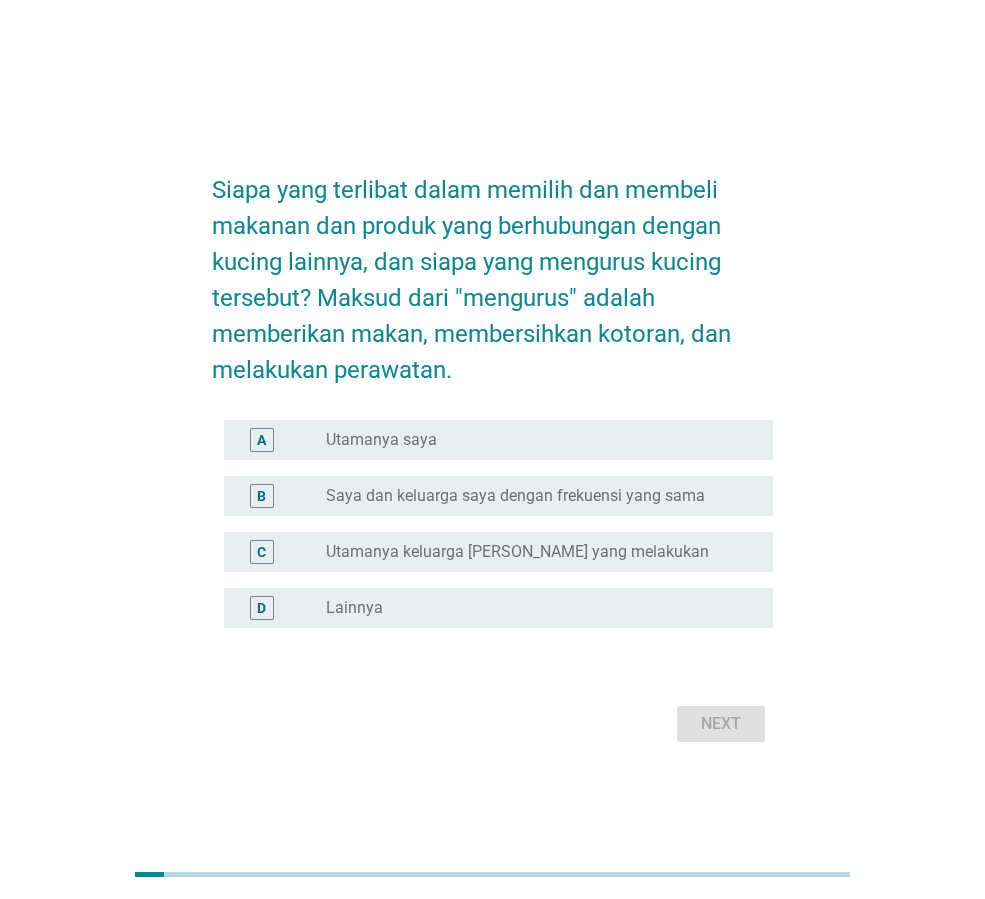 click on "radio_button_unchecked Utamanya saya" at bounding box center [533, 440] 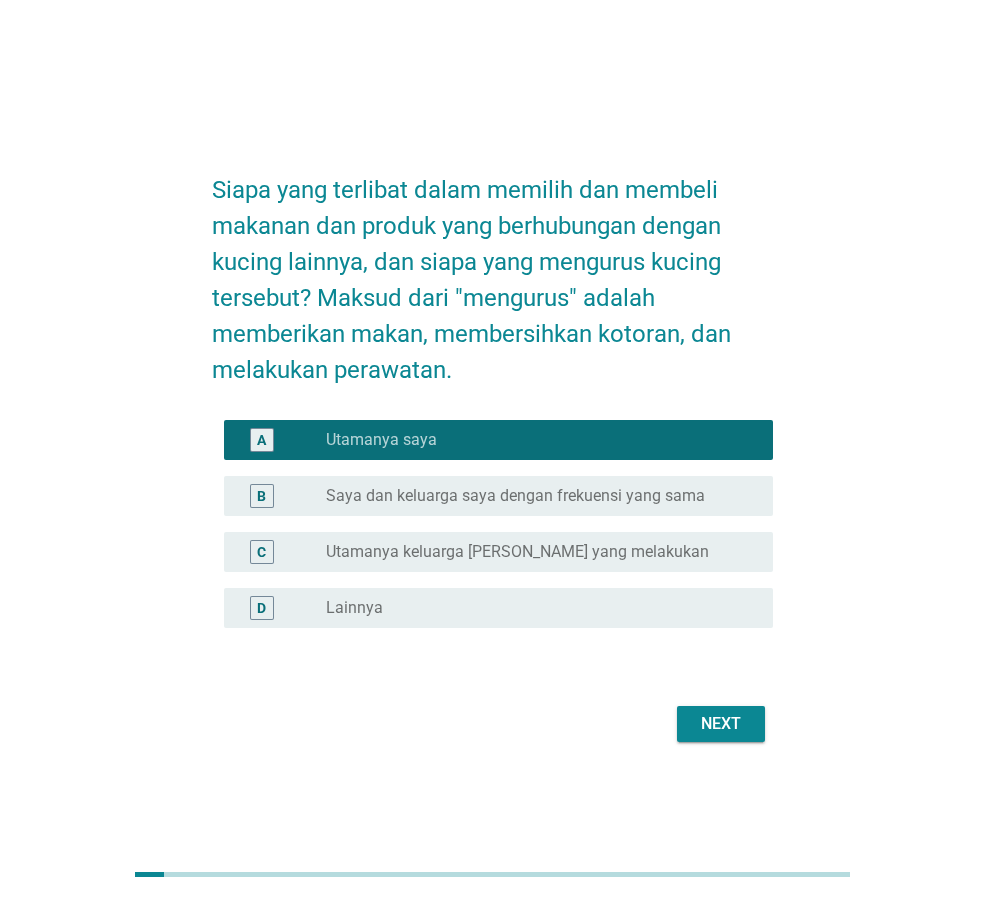 click on "Next" at bounding box center [721, 724] 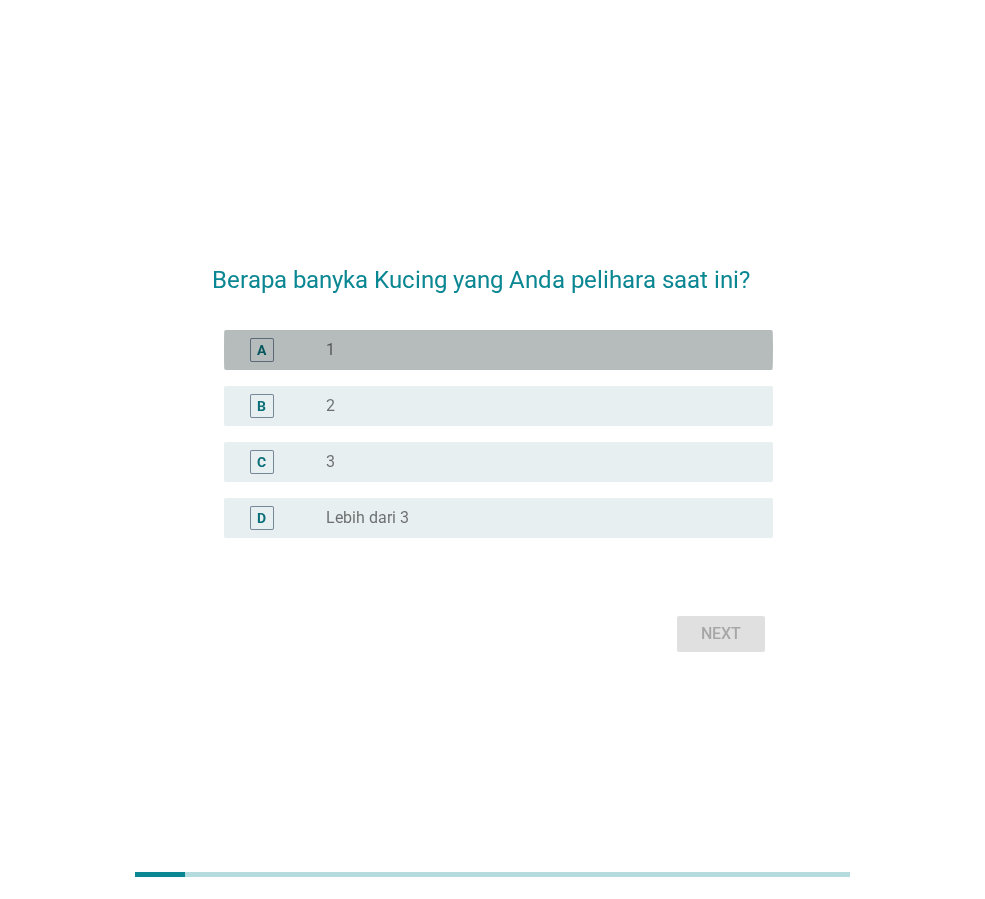 click on "A     radio_button_unchecked 1" at bounding box center (498, 350) 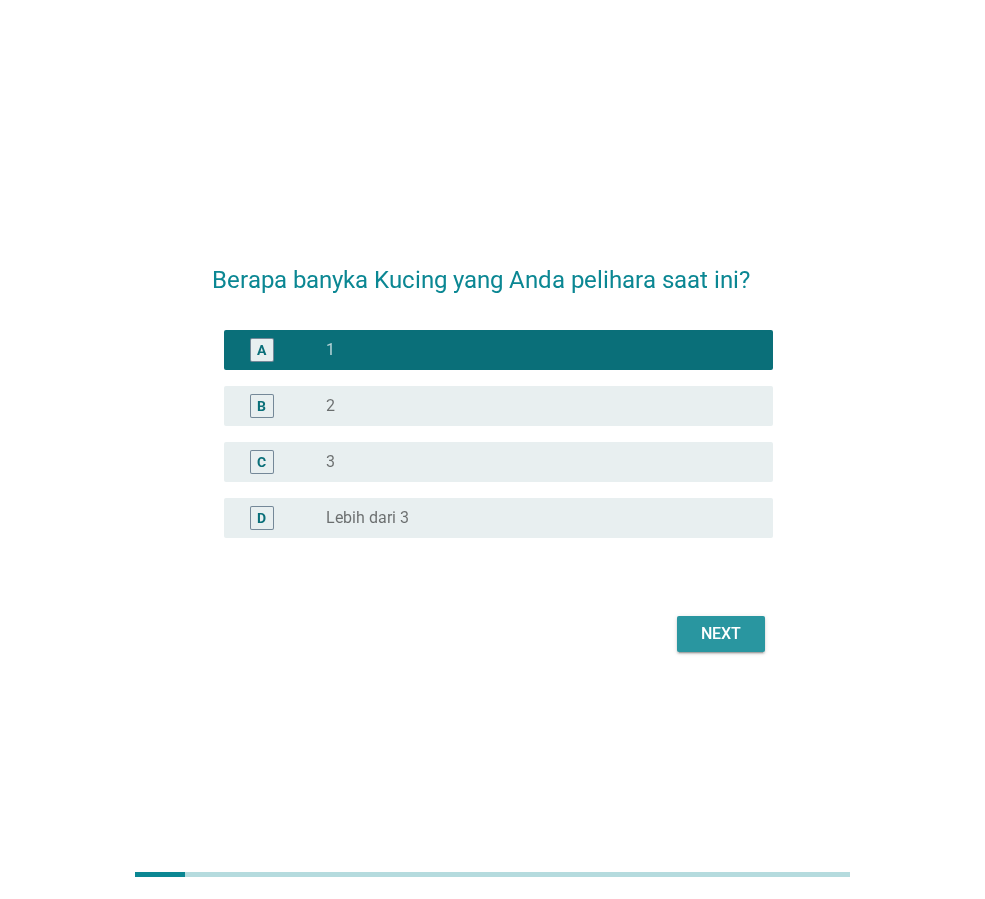 click on "Next" at bounding box center [721, 634] 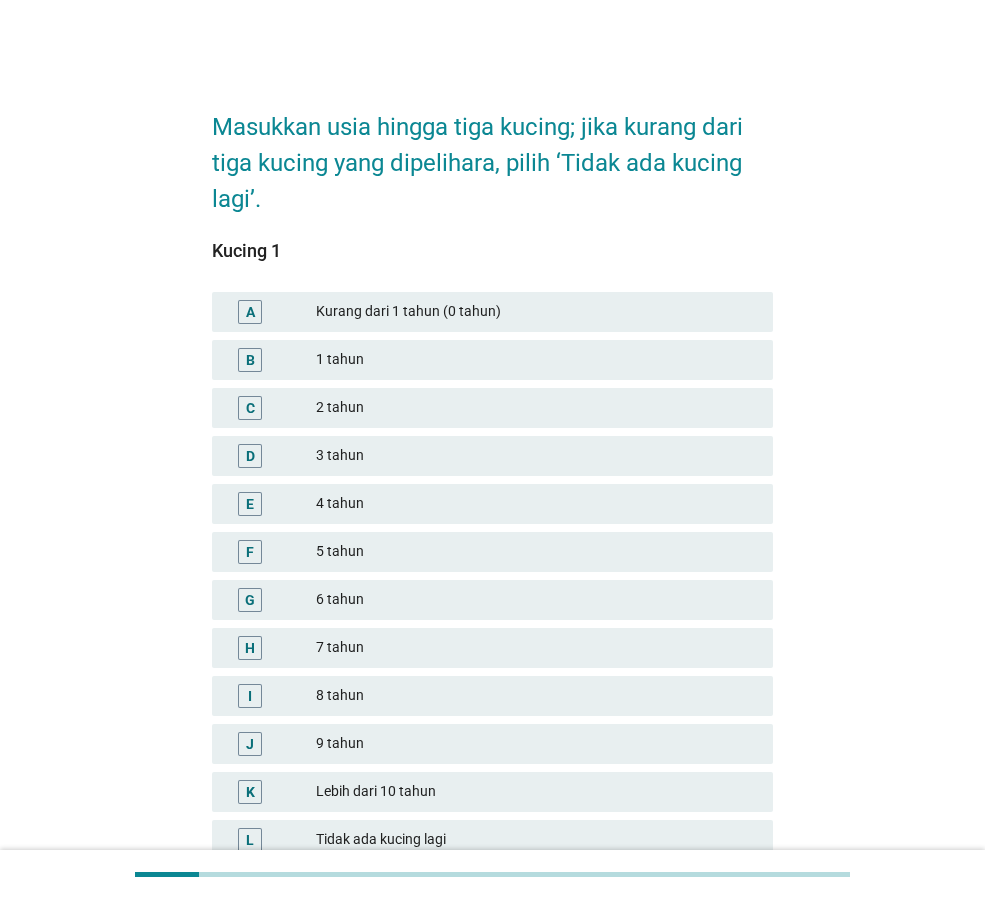 click on "2 tahun" at bounding box center (536, 408) 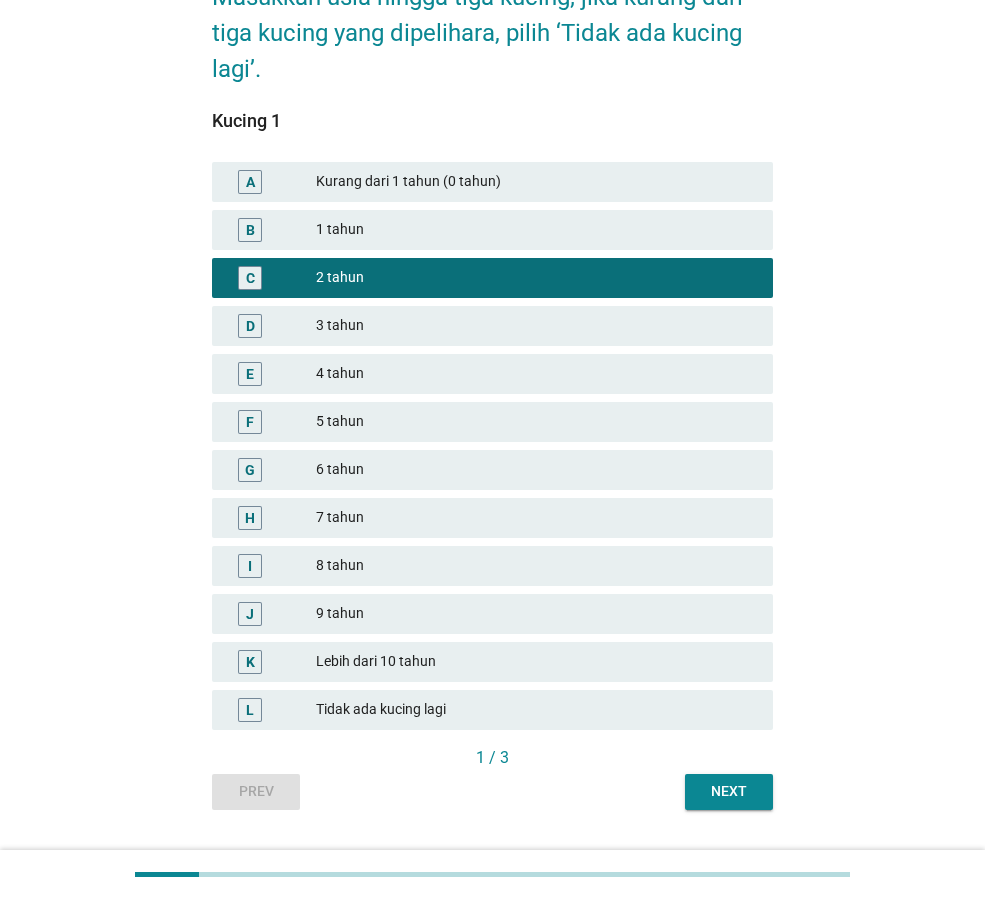 scroll, scrollTop: 178, scrollLeft: 0, axis: vertical 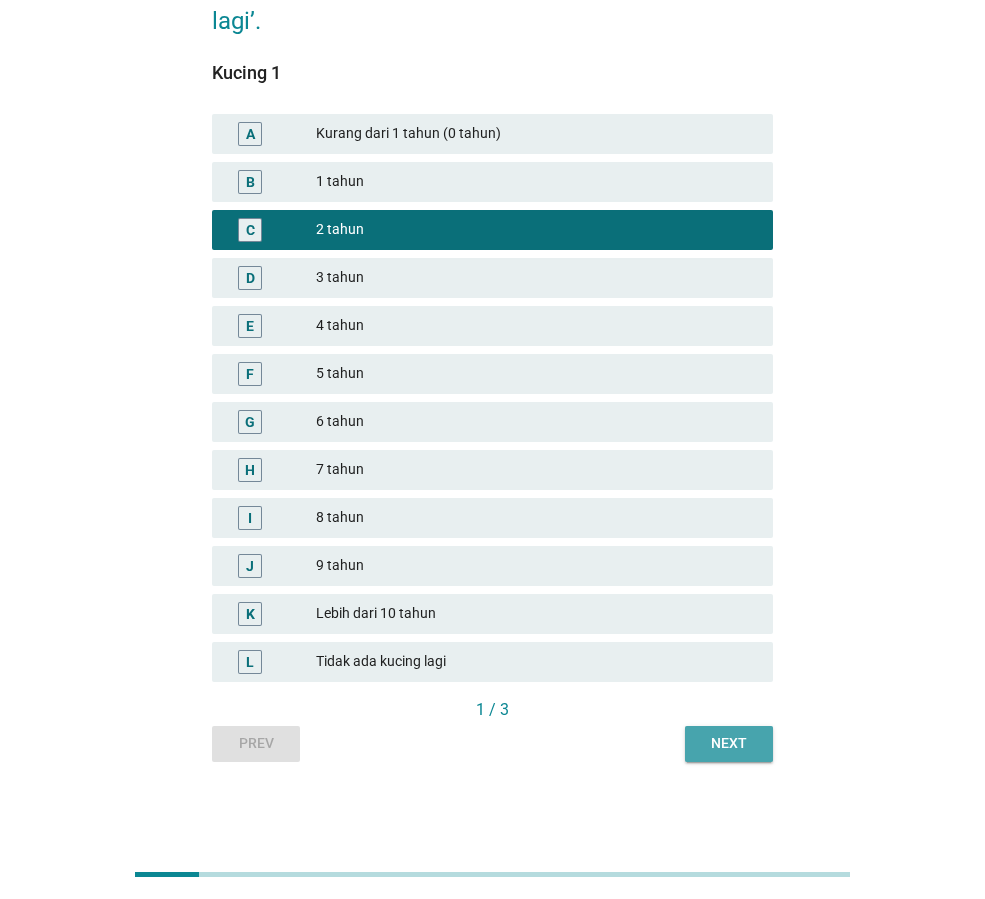 click on "Next" at bounding box center (729, 743) 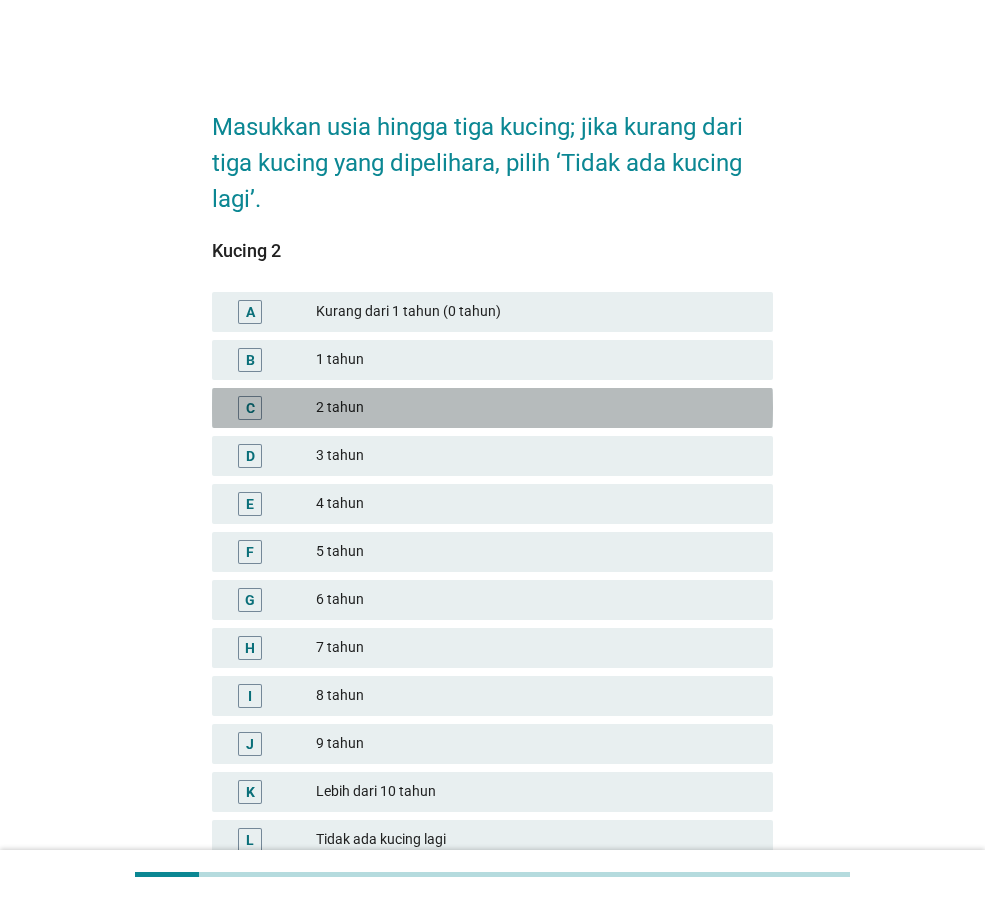 click on "2 tahun" at bounding box center [536, 408] 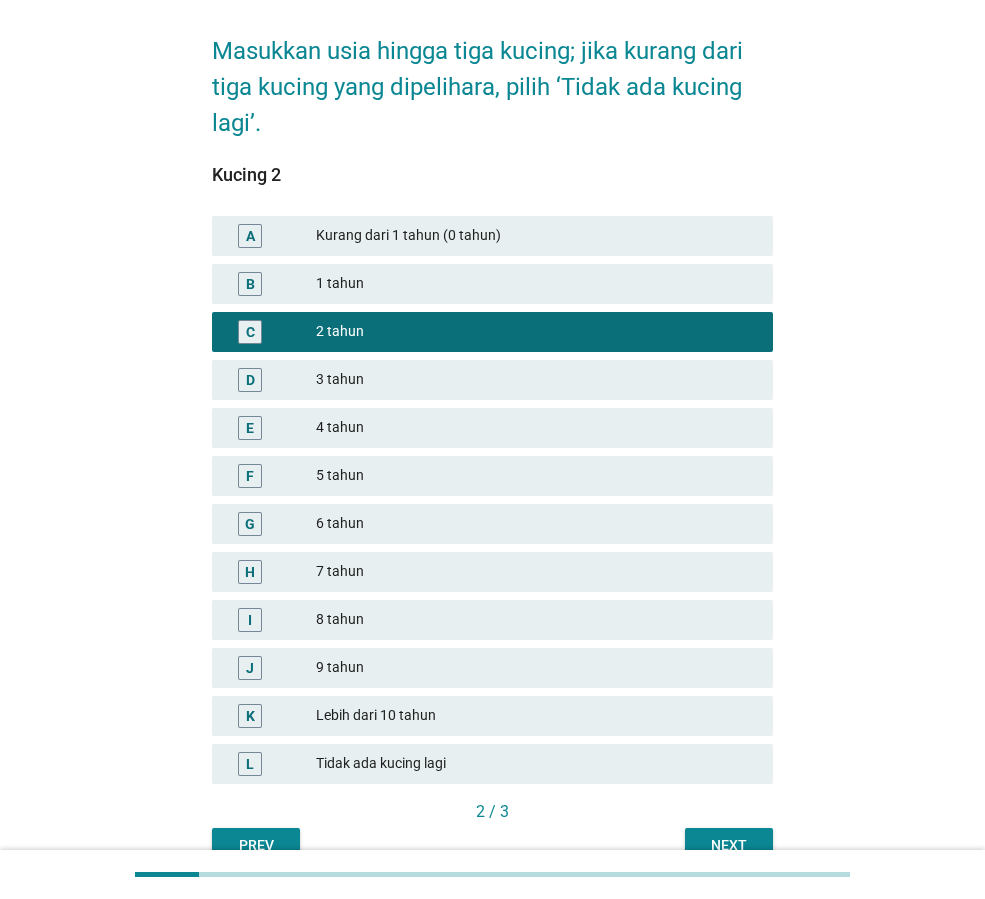 scroll, scrollTop: 178, scrollLeft: 0, axis: vertical 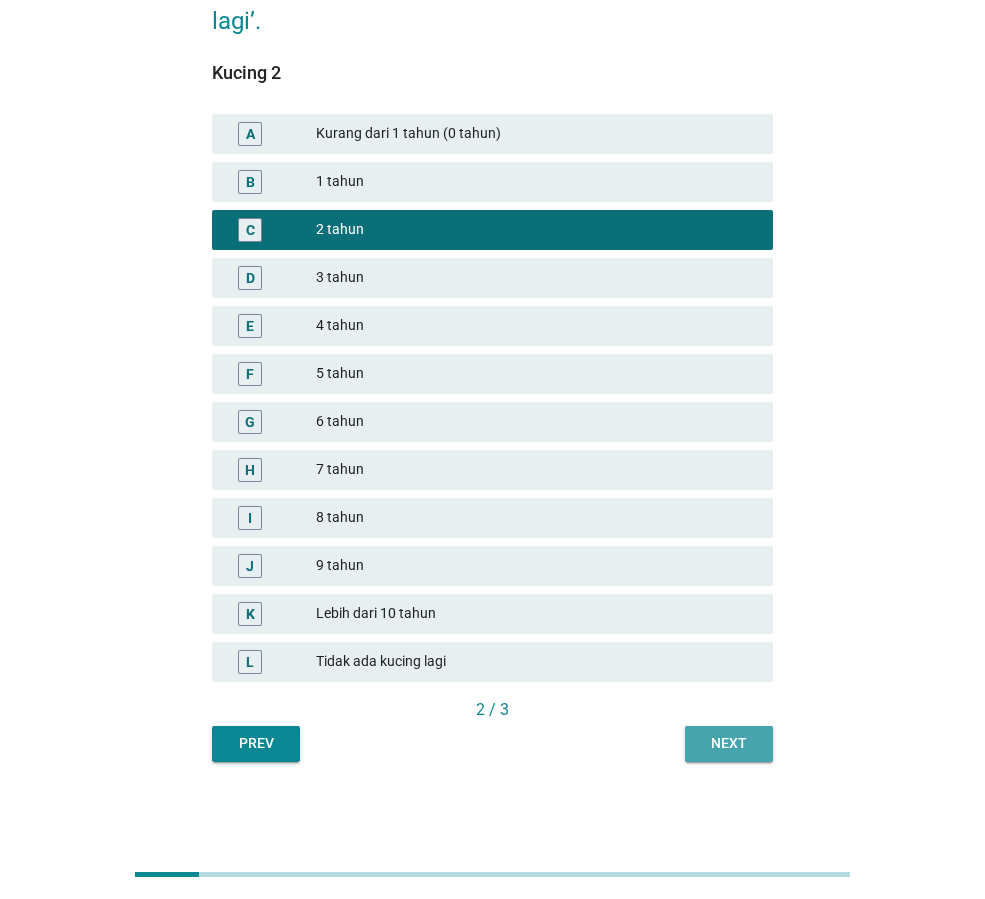 click on "Next" at bounding box center [729, 743] 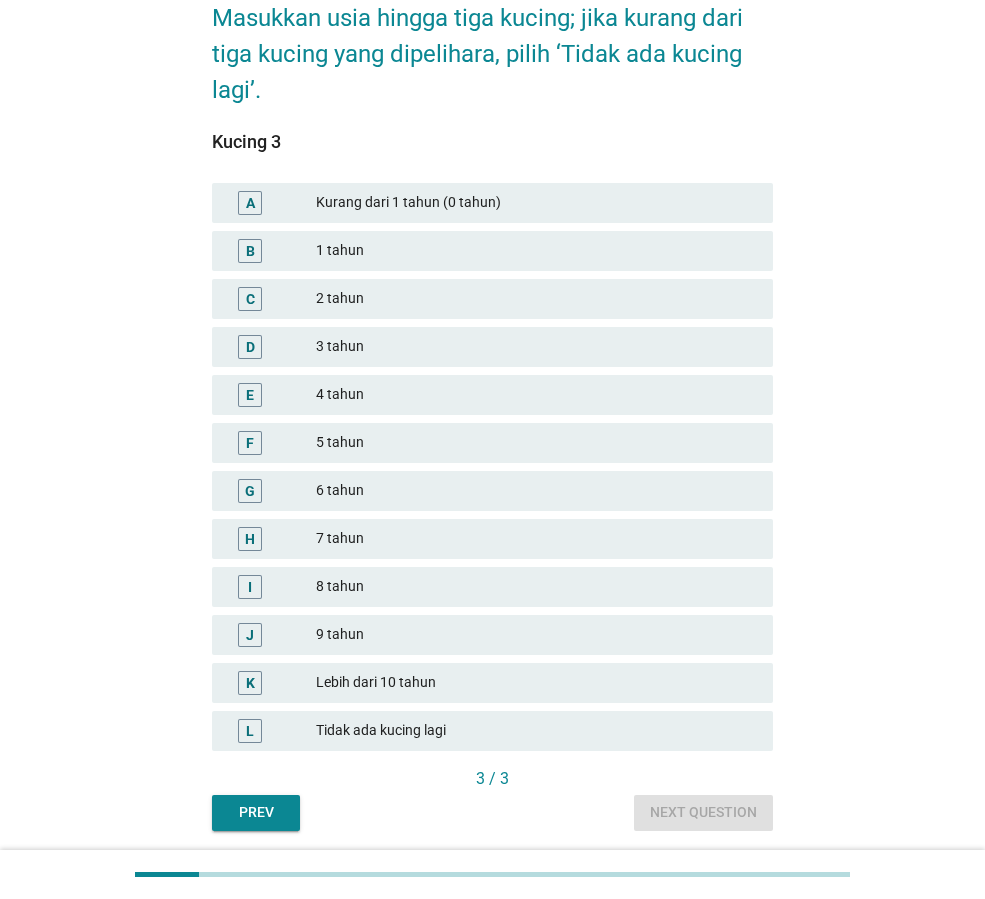 scroll, scrollTop: 178, scrollLeft: 0, axis: vertical 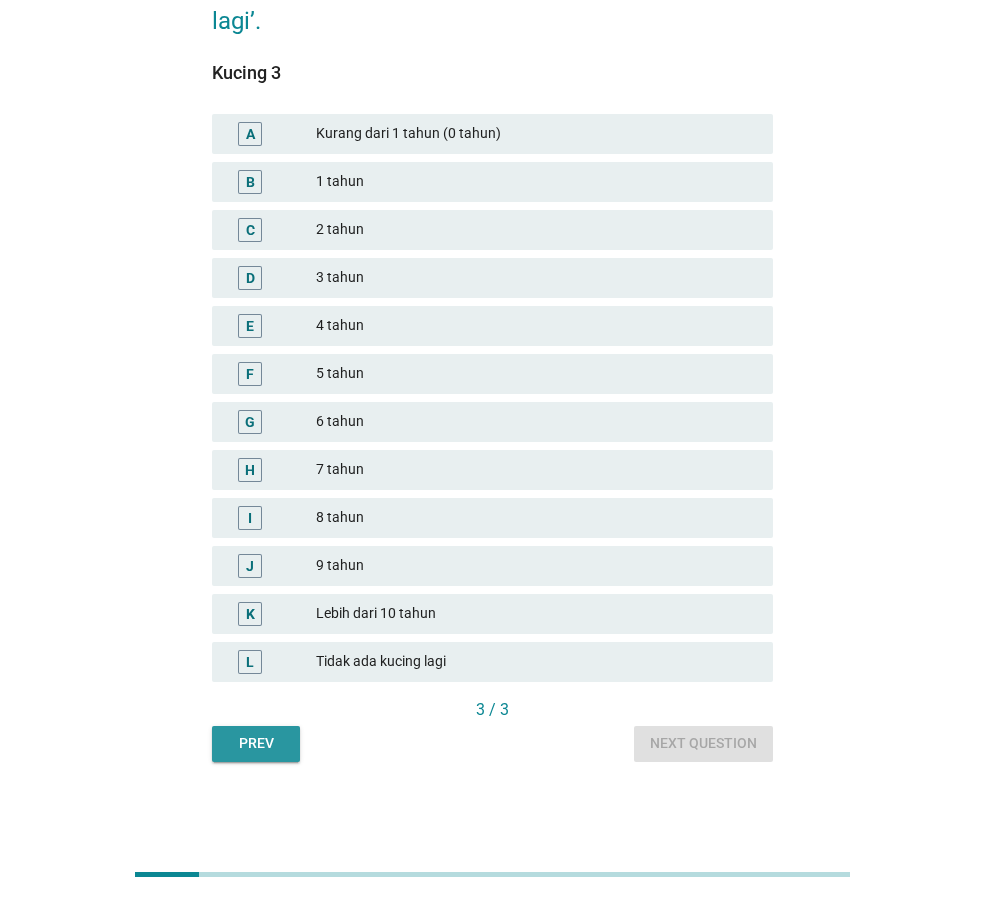 click on "Prev" at bounding box center (256, 743) 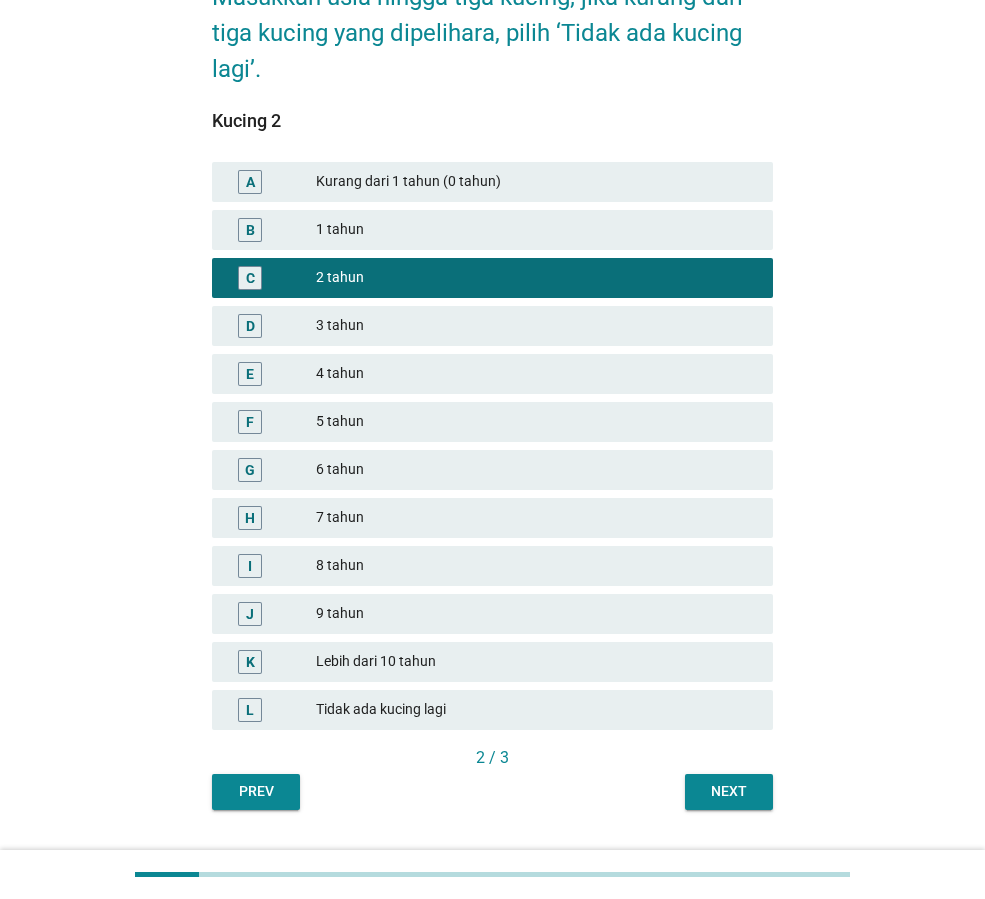 scroll, scrollTop: 178, scrollLeft: 0, axis: vertical 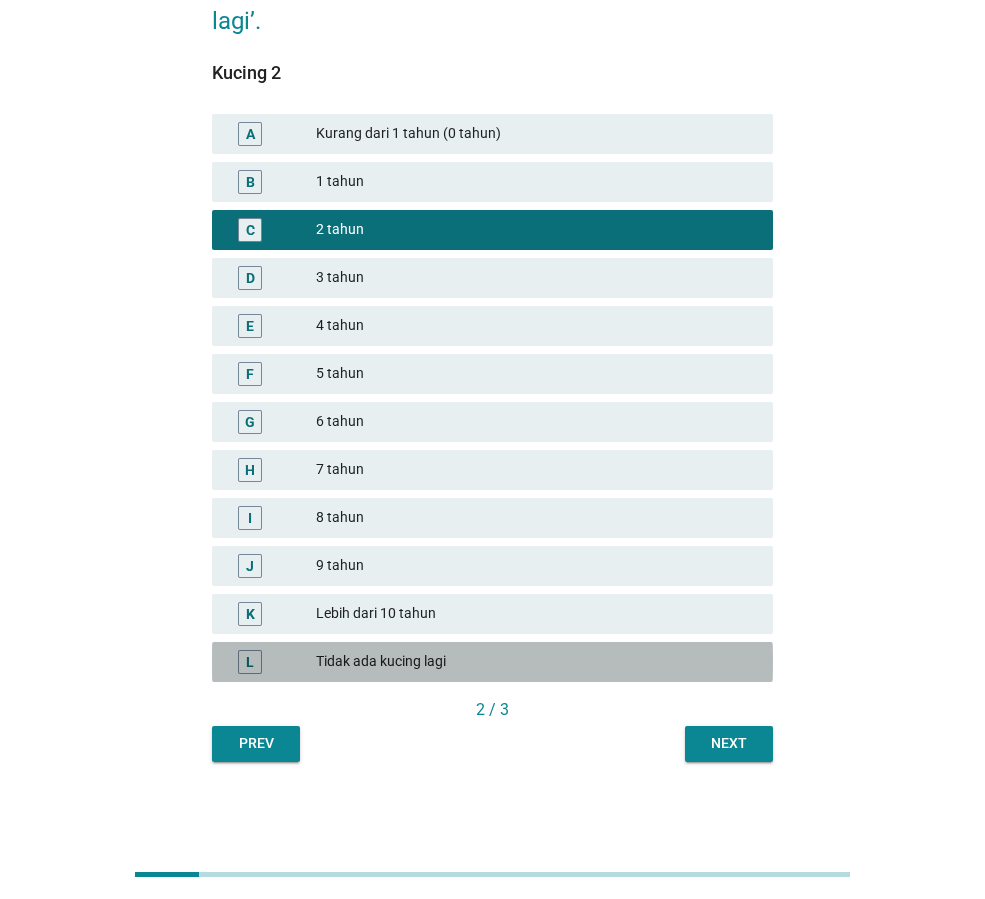 click on "Tidak ada kucing lagi" at bounding box center (536, 662) 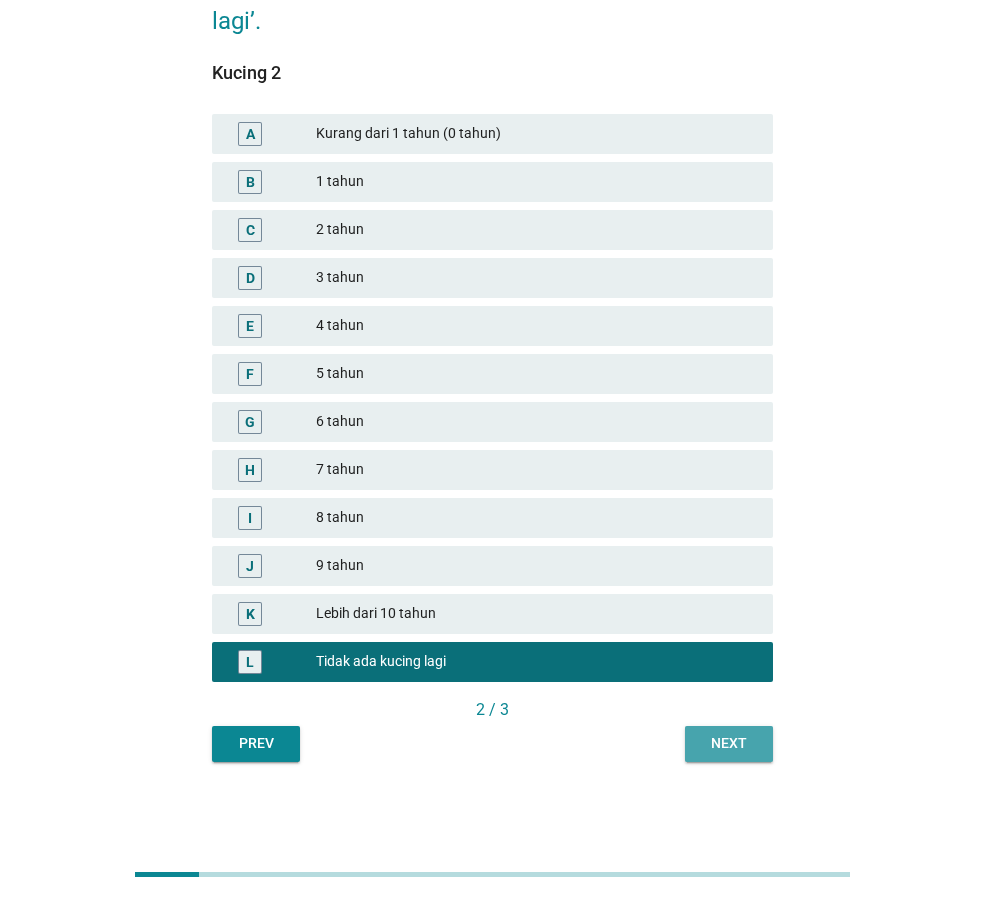 click on "Next" at bounding box center (729, 744) 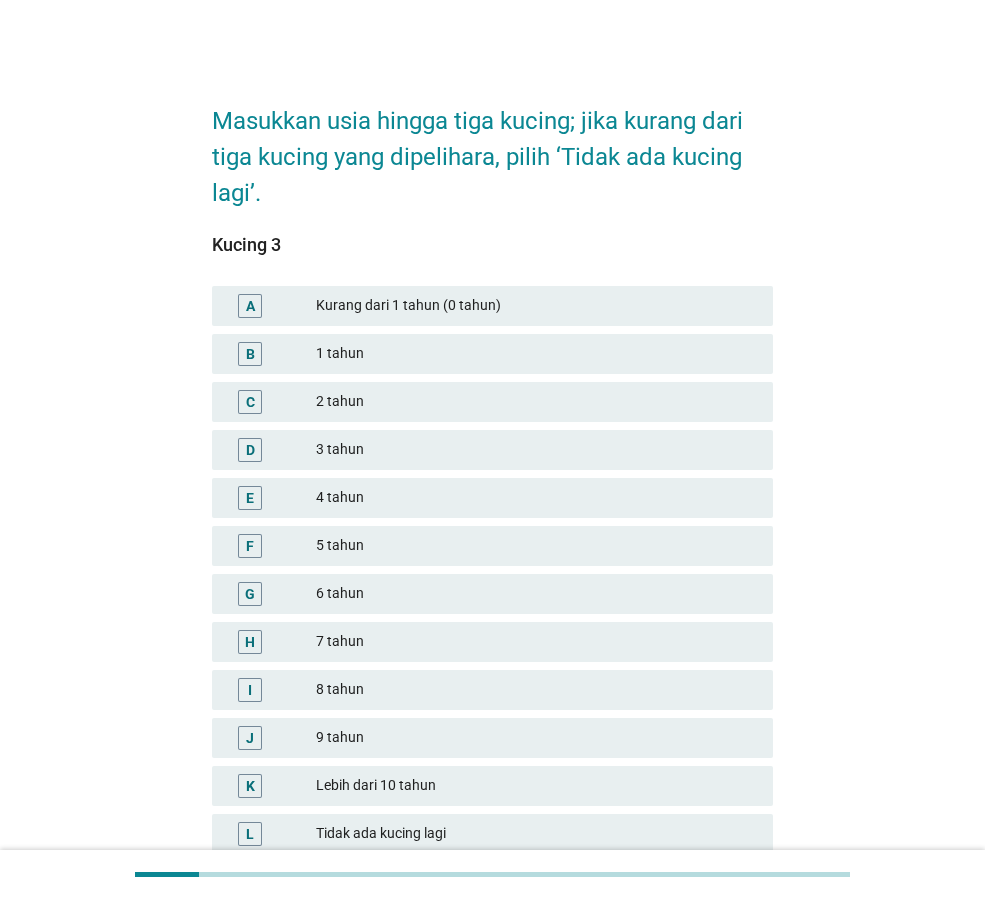 scroll, scrollTop: 178, scrollLeft: 0, axis: vertical 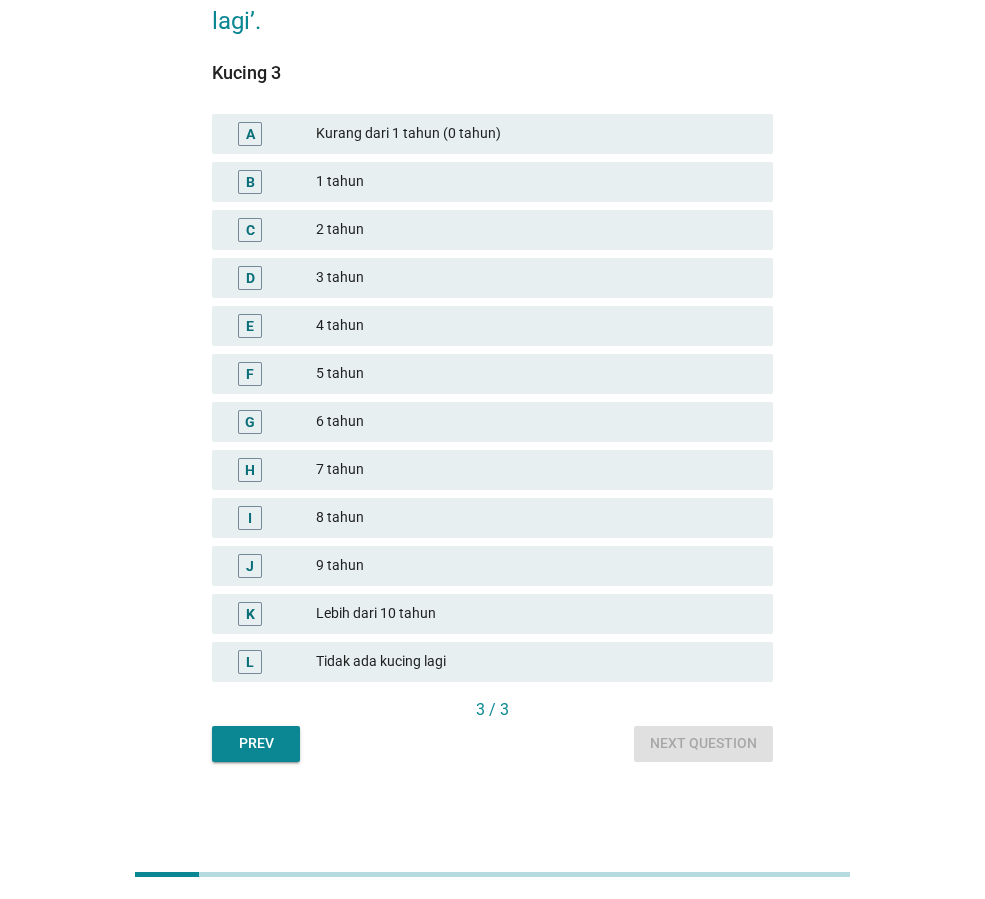 drag, startPoint x: 426, startPoint y: 659, endPoint x: 479, endPoint y: 677, distance: 55.97321 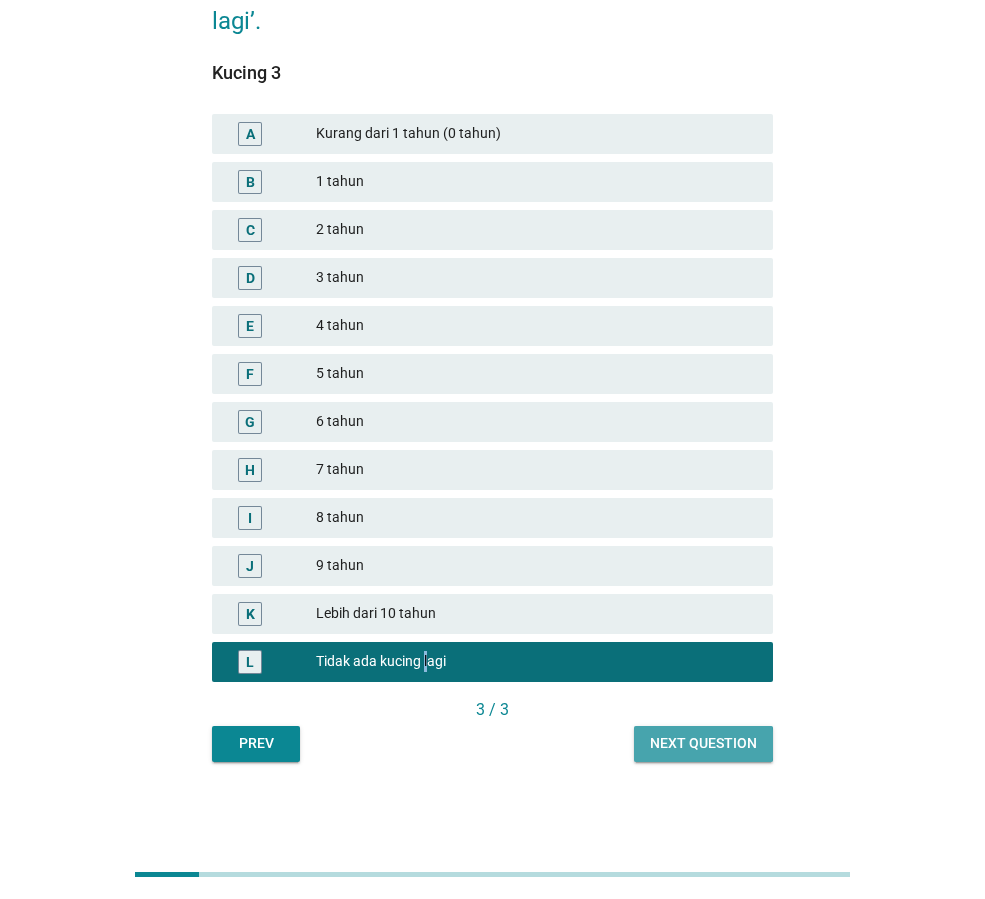 click on "Next question" at bounding box center (703, 743) 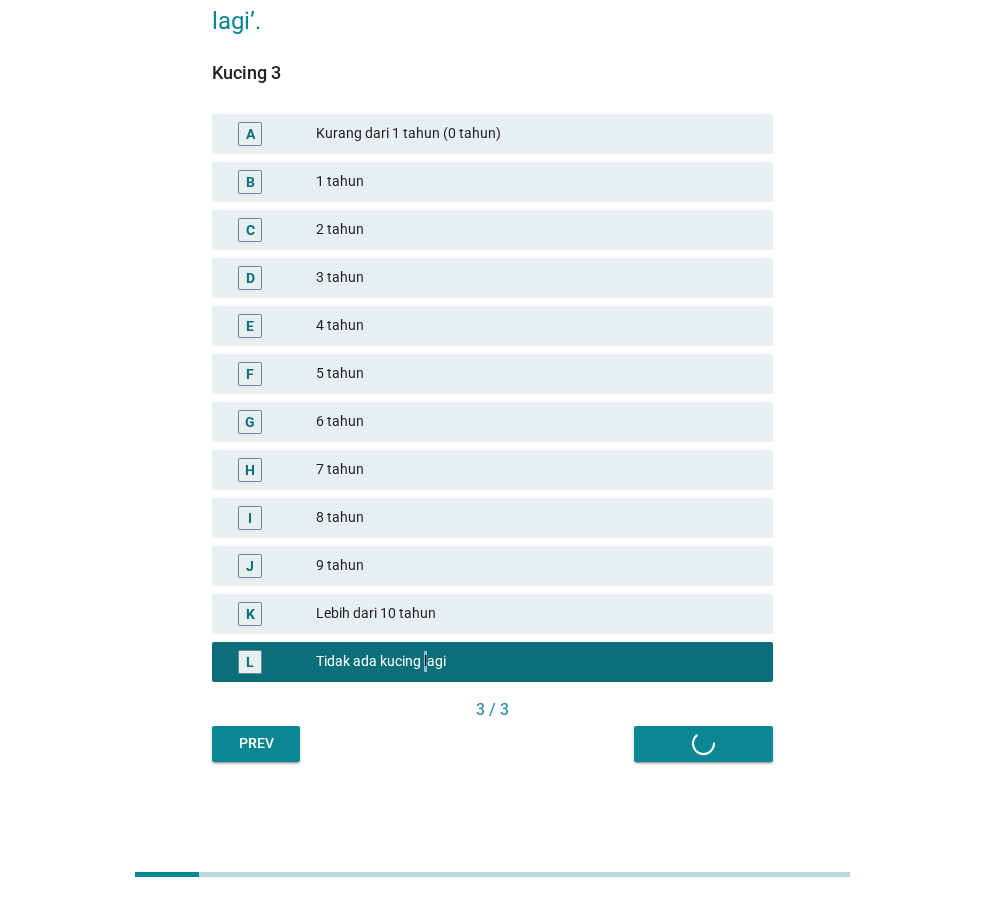 scroll, scrollTop: 0, scrollLeft: 0, axis: both 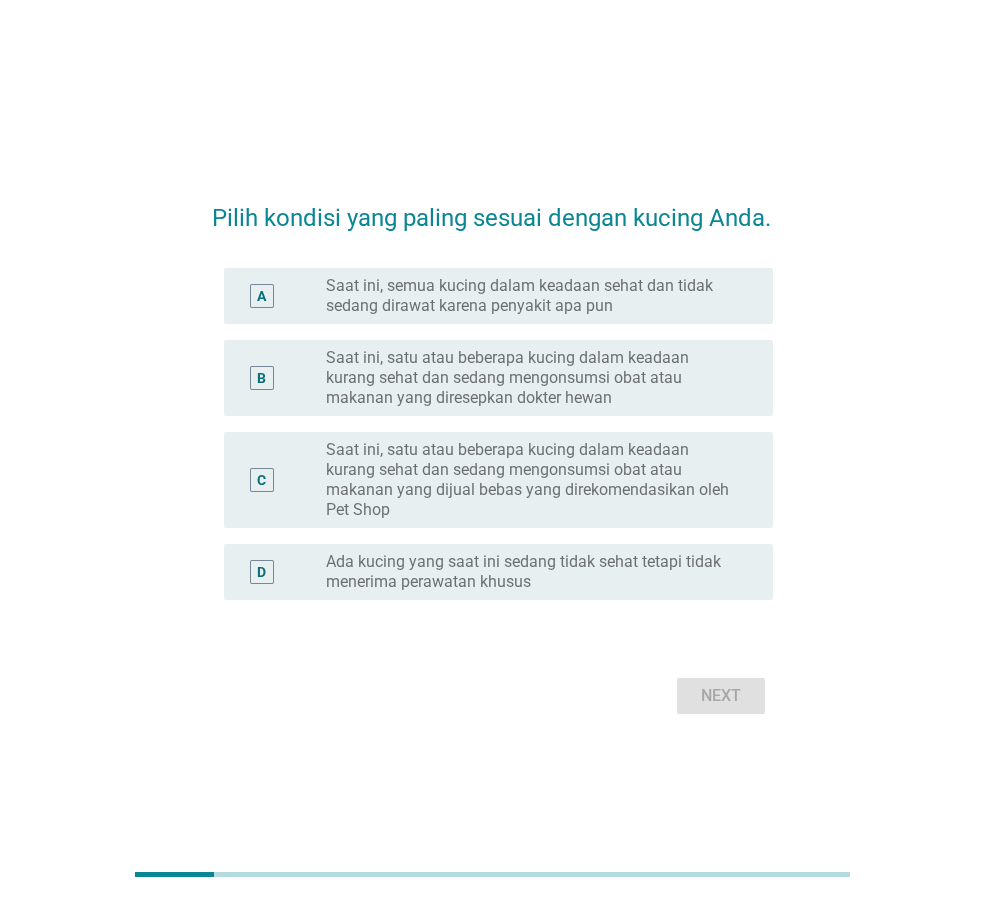 click on "Saat ini, semua kucing dalam keadaan sehat dan tidak sedang dirawat karena penyakit apa pun" at bounding box center (533, 296) 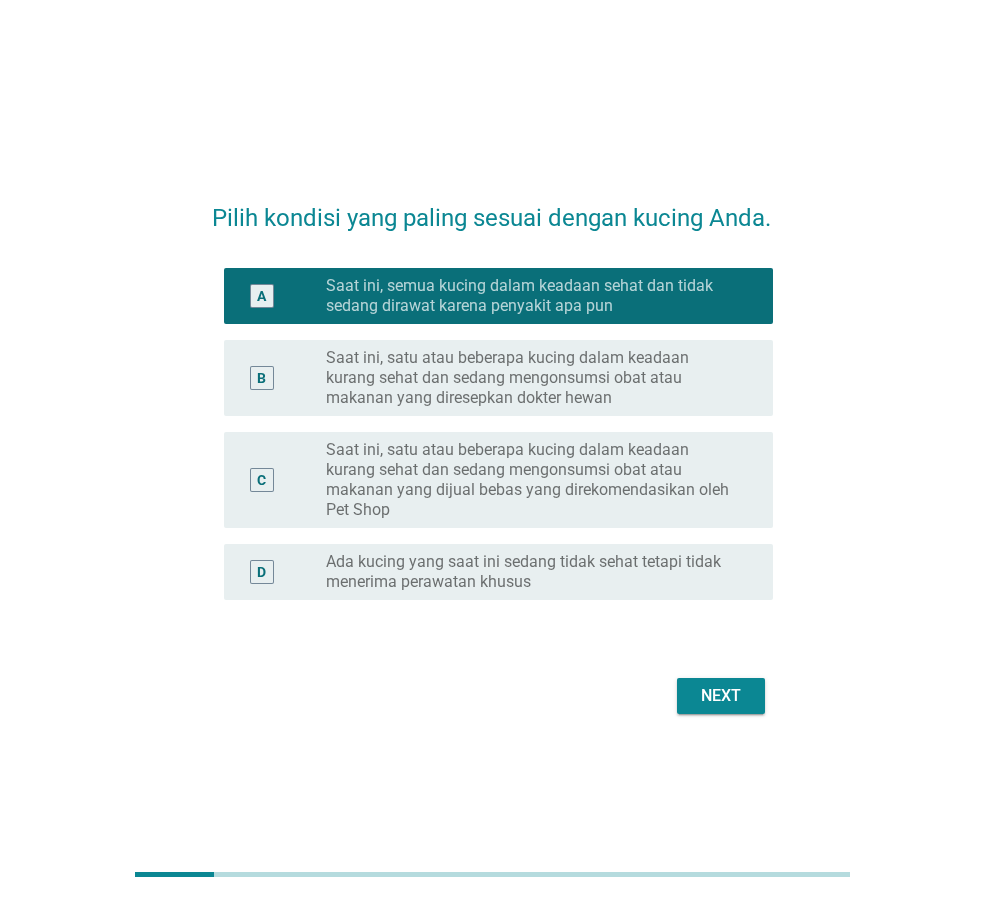 click on "Next" at bounding box center [721, 696] 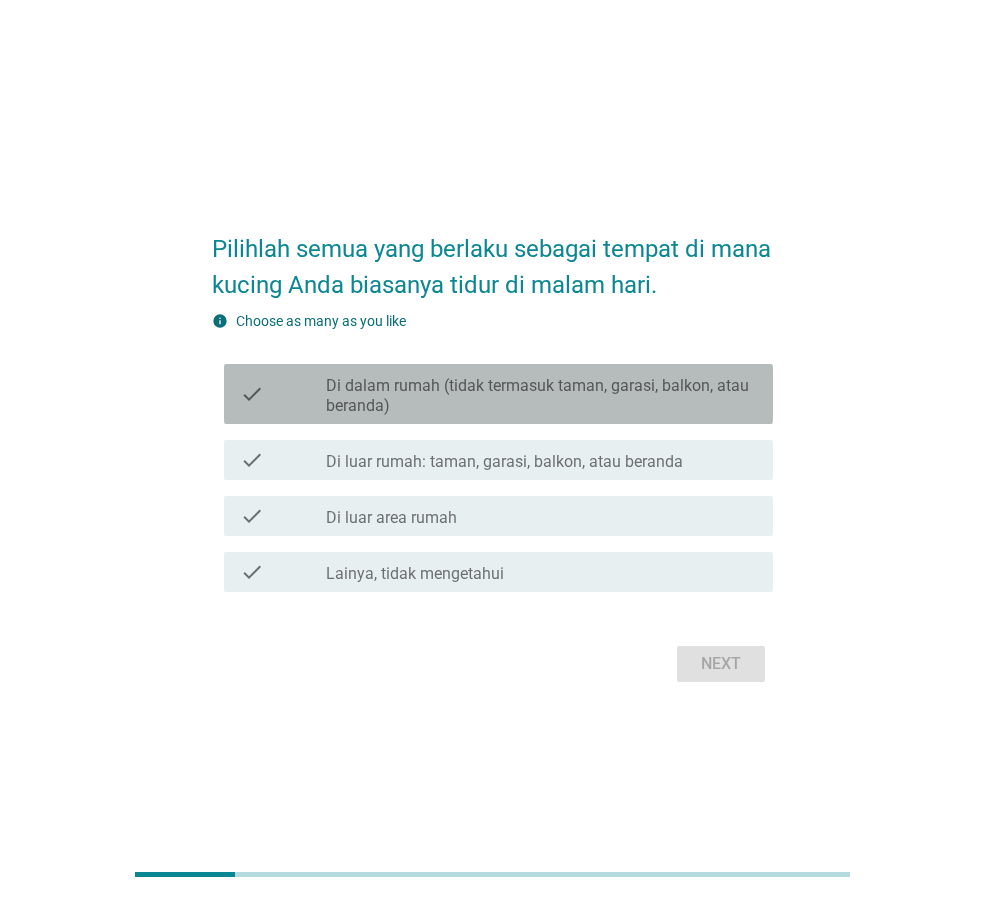 click on "Di dalam rumah (tidak termasuk taman, garasi, balkon, atau beranda)" at bounding box center (541, 396) 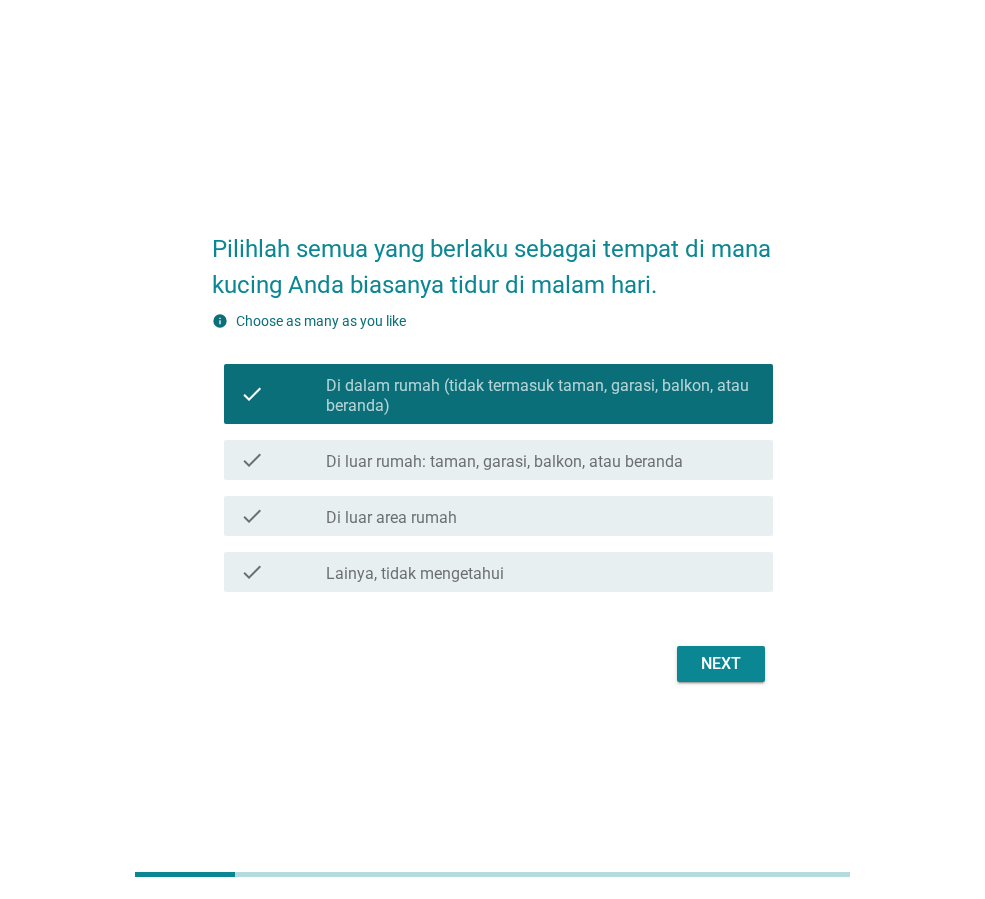 click on "Next" at bounding box center [721, 664] 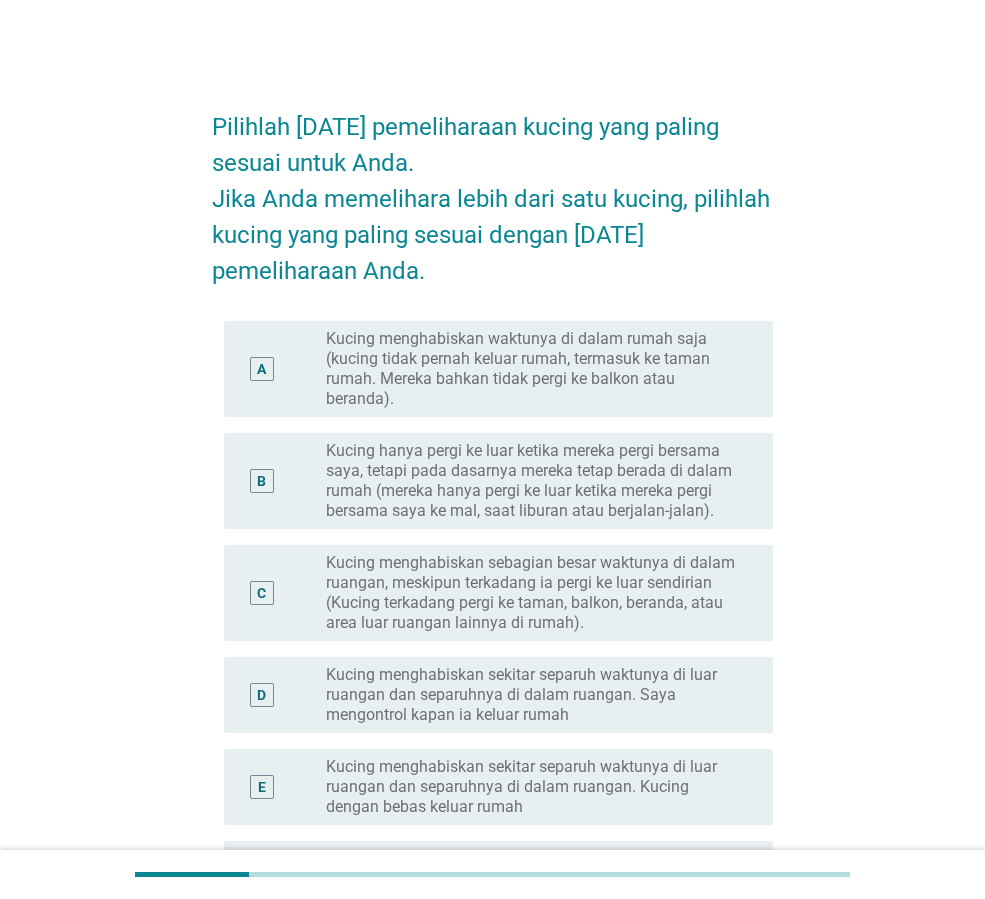 click on "Kucing hanya pergi ke luar ketika mereka pergi bersama saya, tetapi pada dasarnya mereka tetap berada di dalam rumah (mereka hanya pergi ke luar ketika mereka pergi bersama saya ke mal, saat liburan atau berjalan-jalan)." at bounding box center [533, 481] 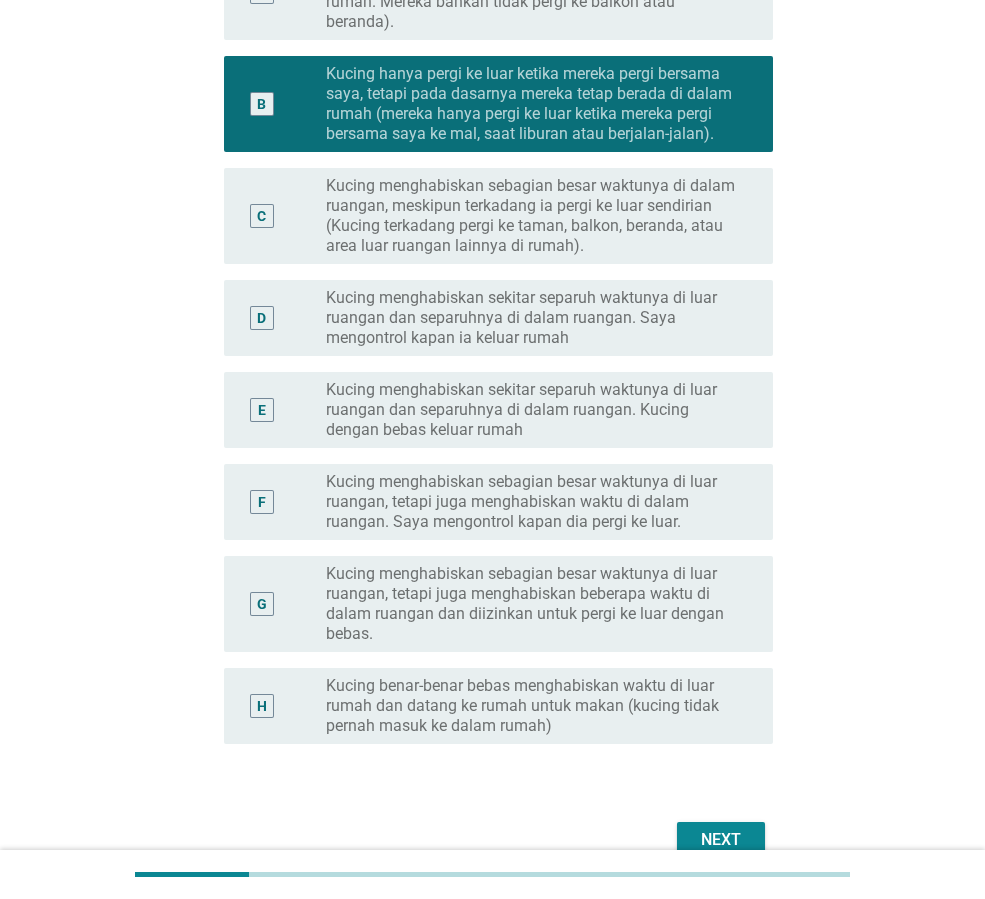 scroll, scrollTop: 400, scrollLeft: 0, axis: vertical 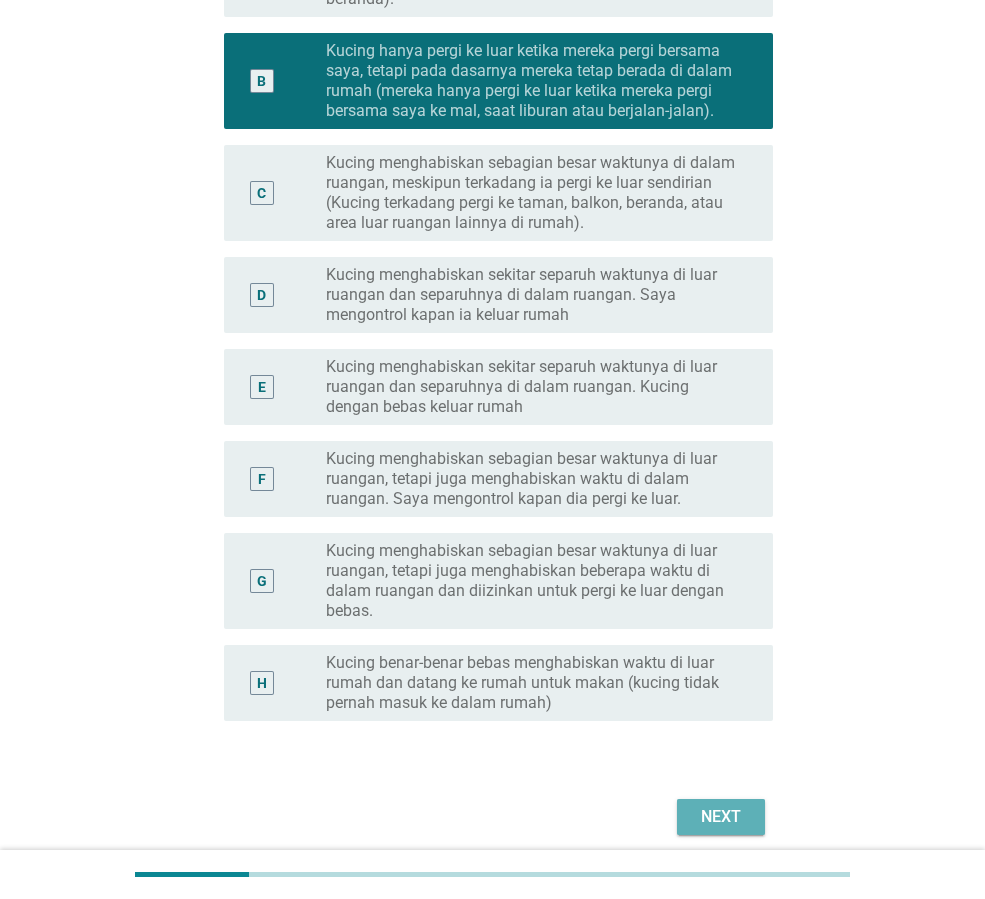 click on "Next" at bounding box center (721, 817) 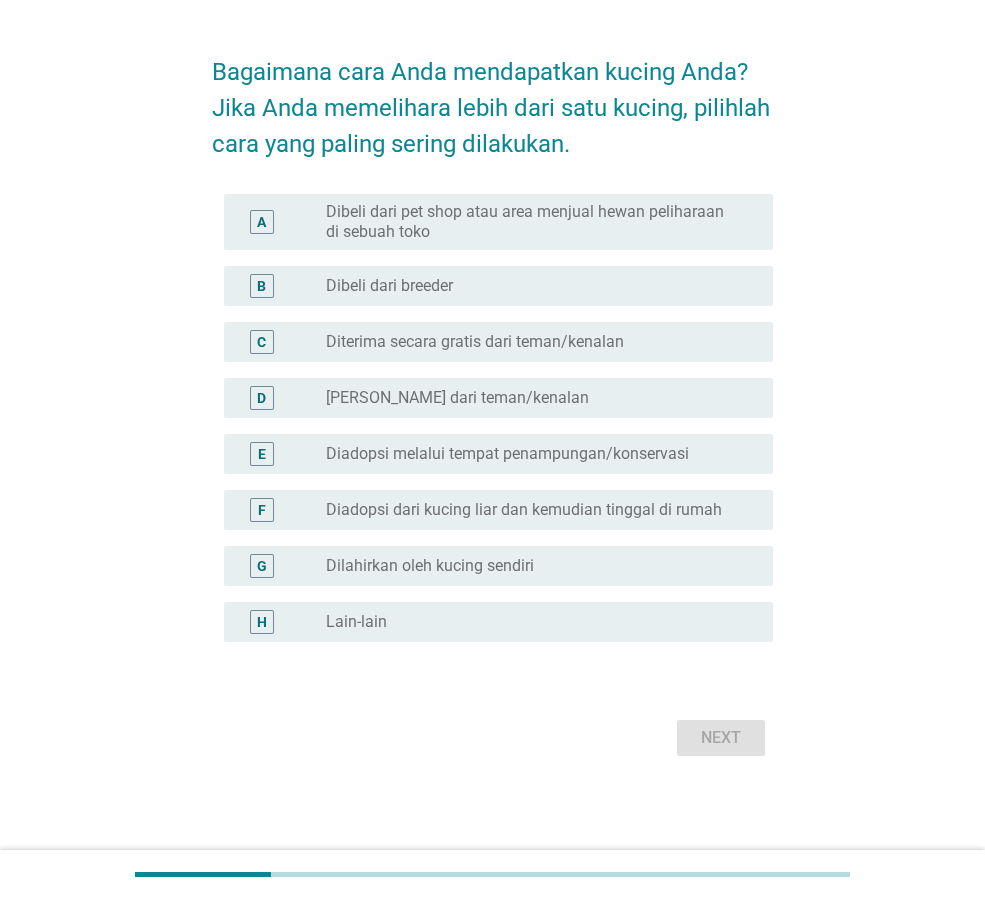 scroll, scrollTop: 0, scrollLeft: 0, axis: both 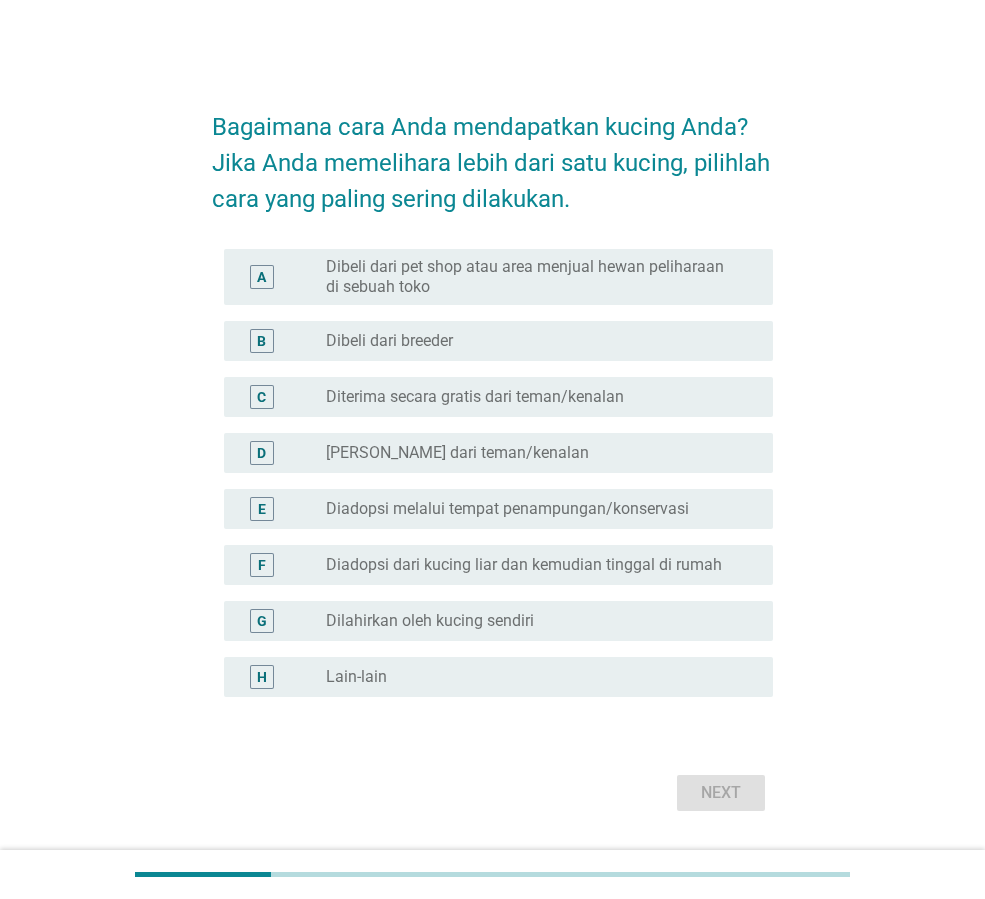 click on "C     radio_button_unchecked Diterima secara gratis dari teman/kenalan" at bounding box center [492, 397] 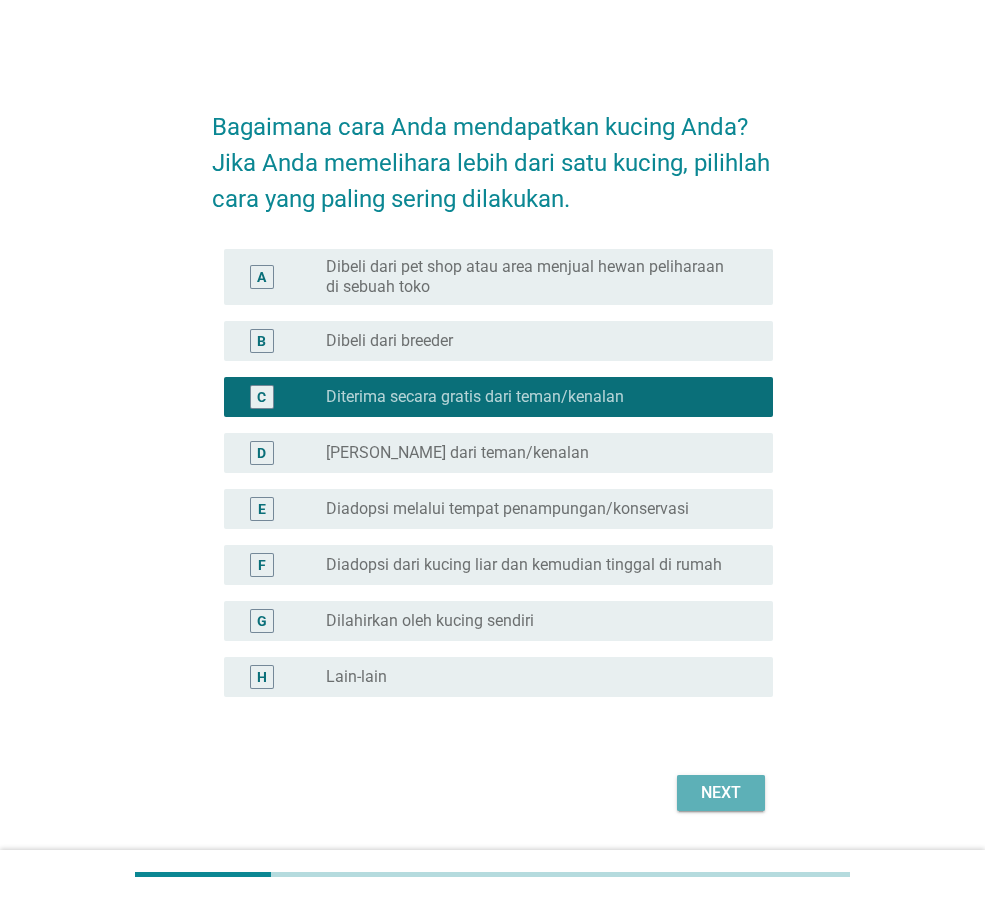 click on "Next" at bounding box center [721, 793] 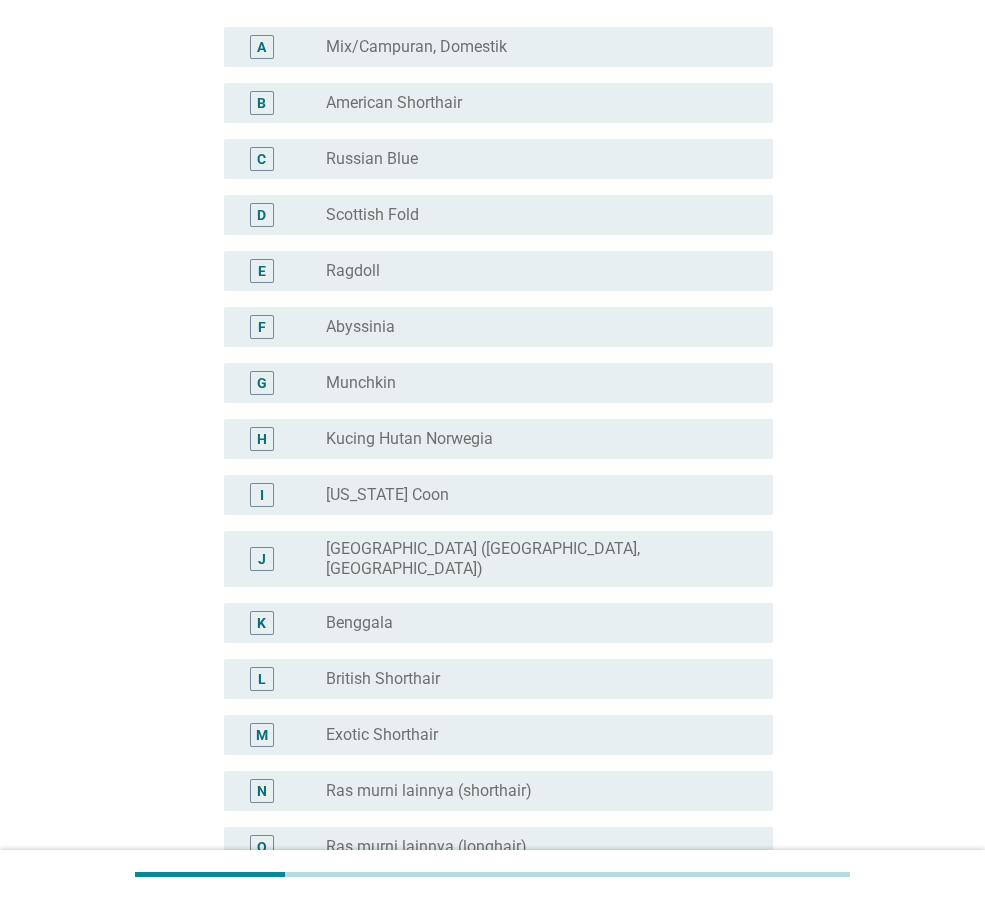 scroll, scrollTop: 187, scrollLeft: 0, axis: vertical 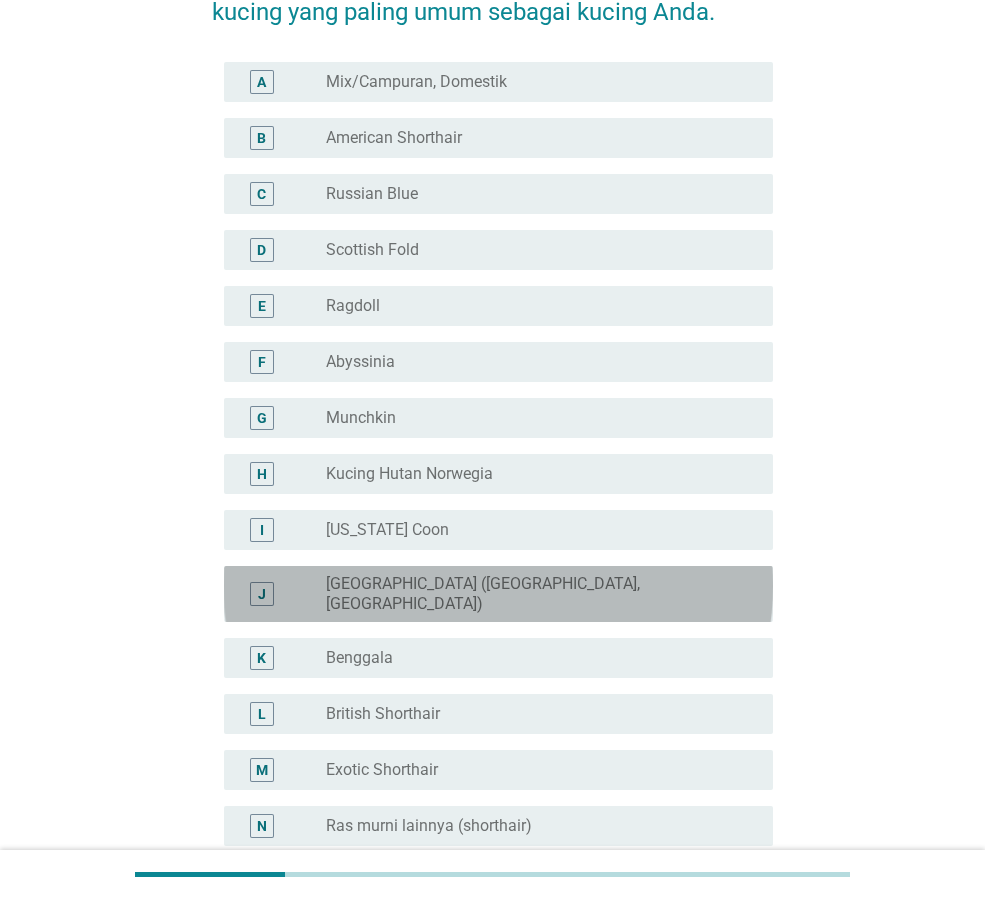 click on "radio_button_unchecked [GEOGRAPHIC_DATA] ([GEOGRAPHIC_DATA], [GEOGRAPHIC_DATA])" at bounding box center (533, 594) 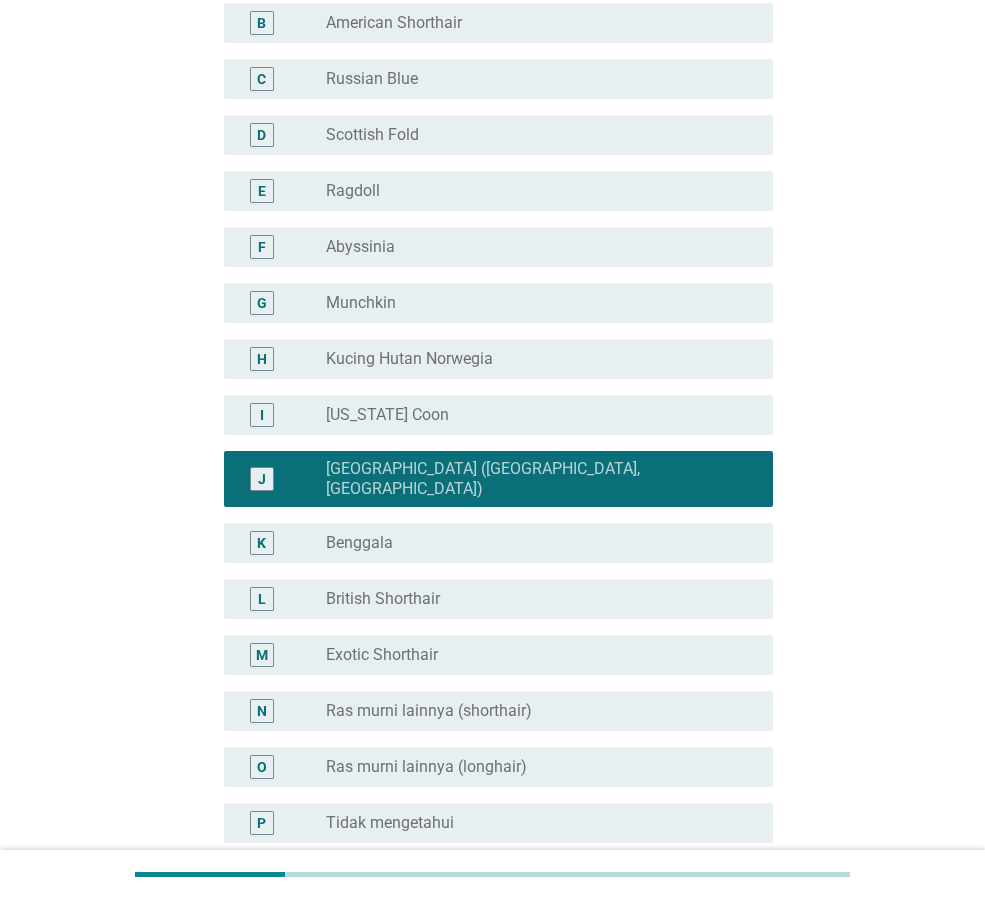 scroll, scrollTop: 487, scrollLeft: 0, axis: vertical 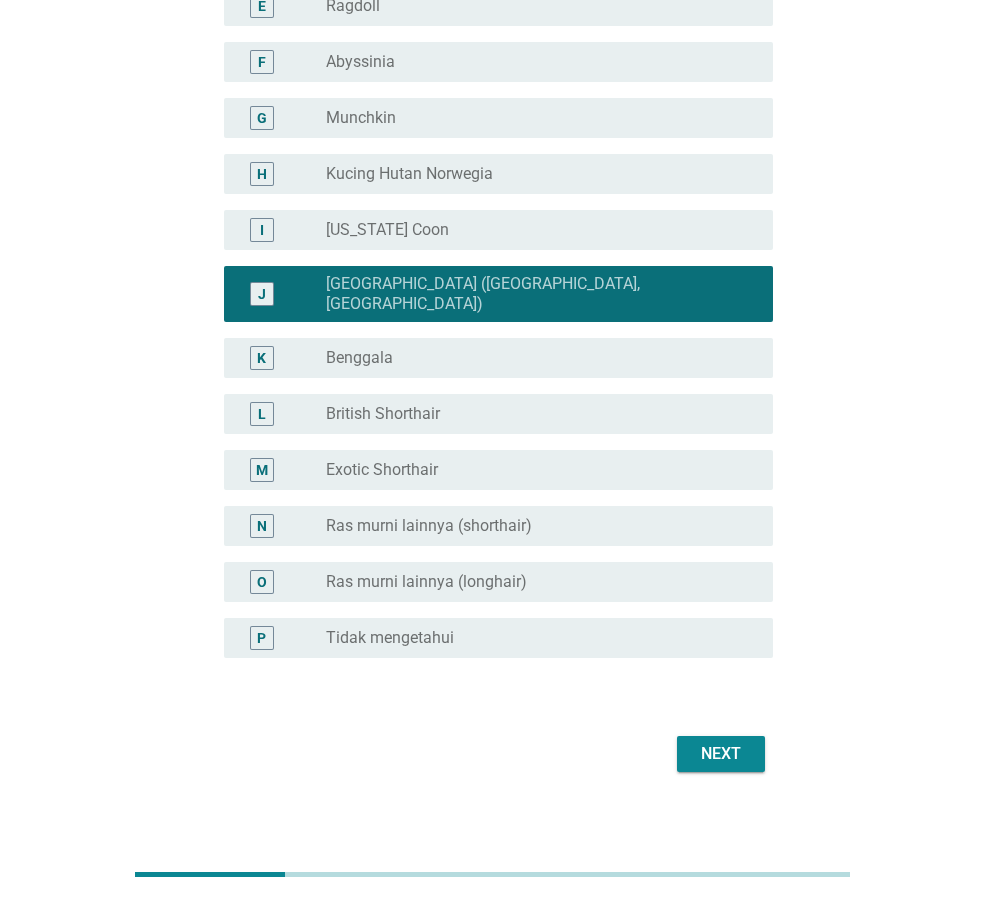 click on "Next" at bounding box center [721, 754] 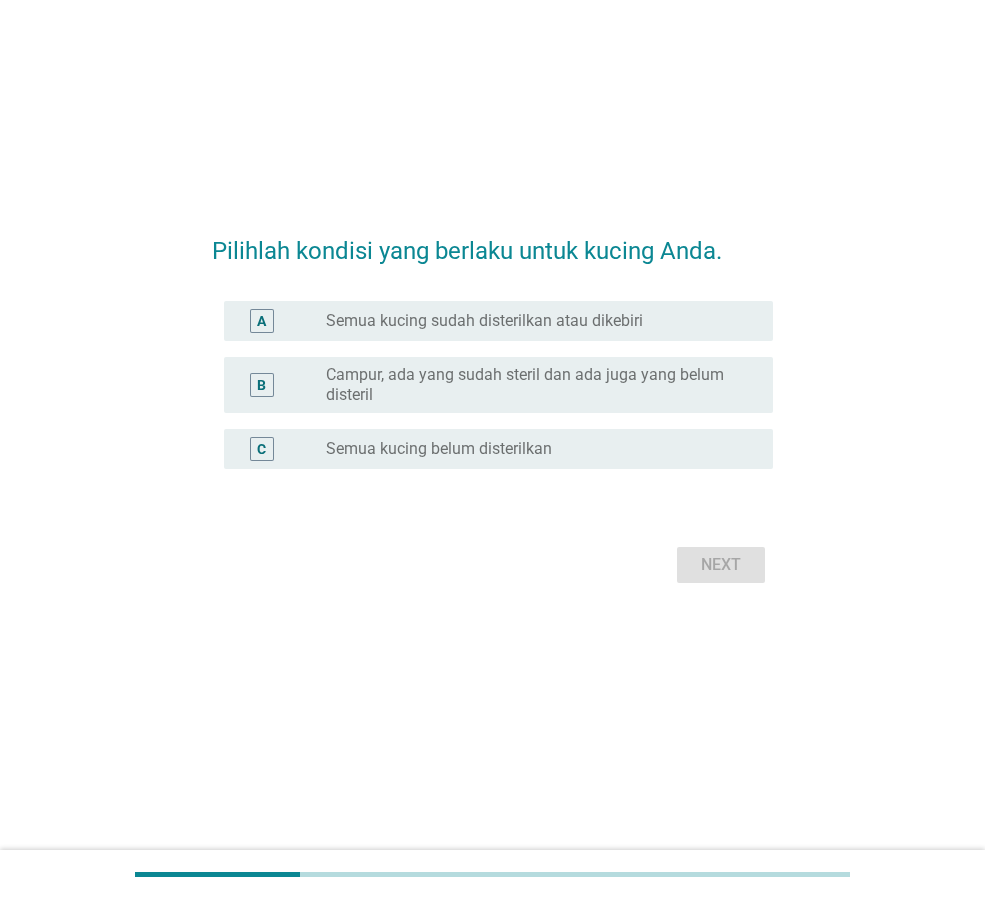 scroll, scrollTop: 0, scrollLeft: 0, axis: both 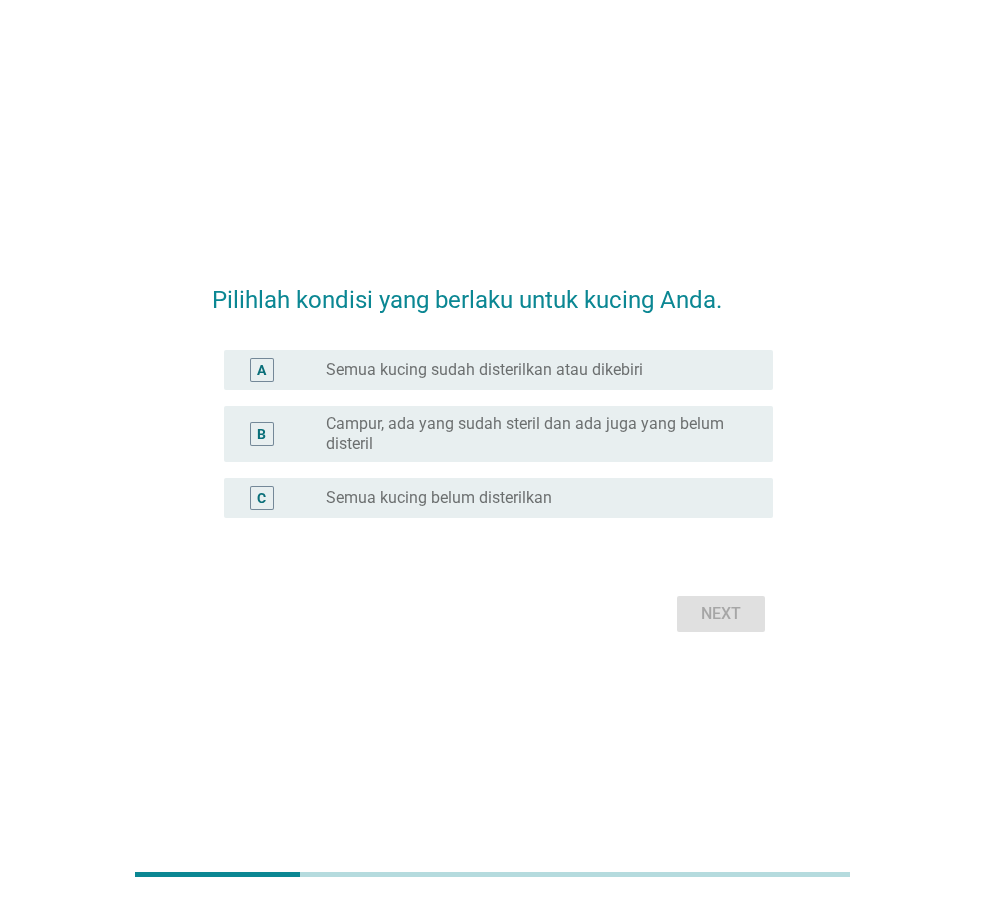 click on "Campur, ada yang sudah steril dan ada juga yang belum disteril" at bounding box center (533, 434) 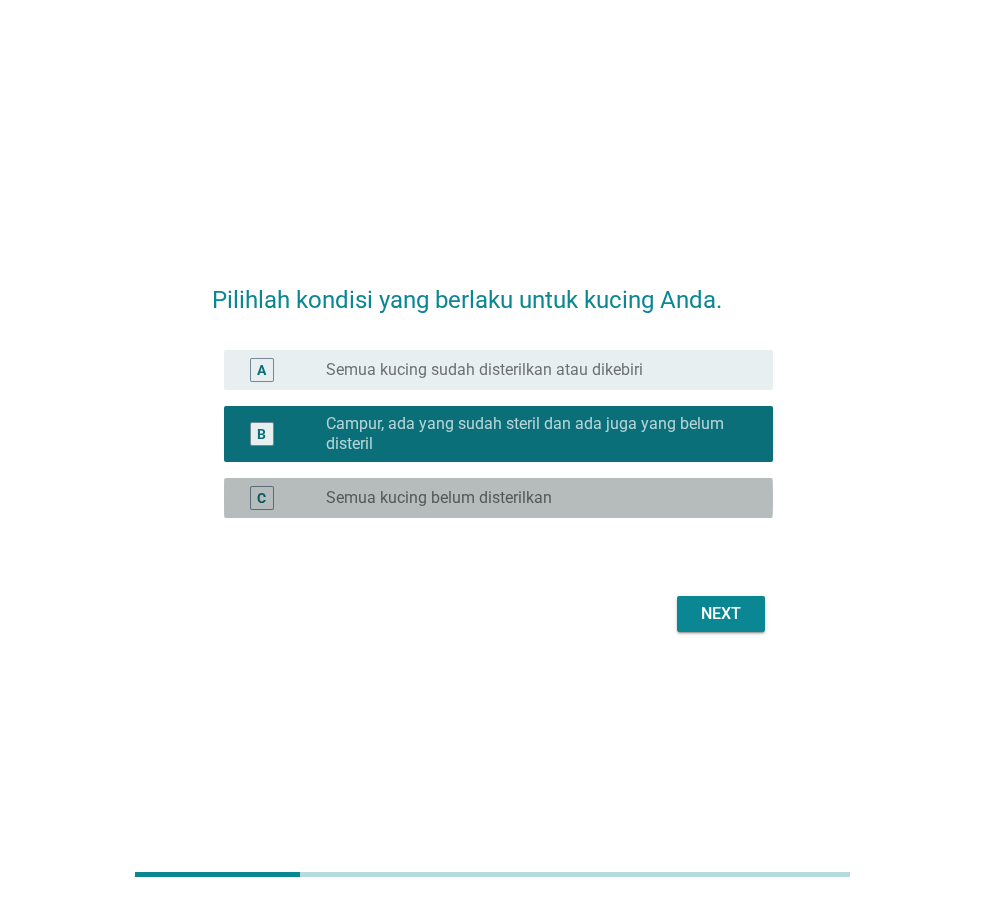 click on "radio_button_unchecked Semua kucing belum disterilkan" at bounding box center (533, 498) 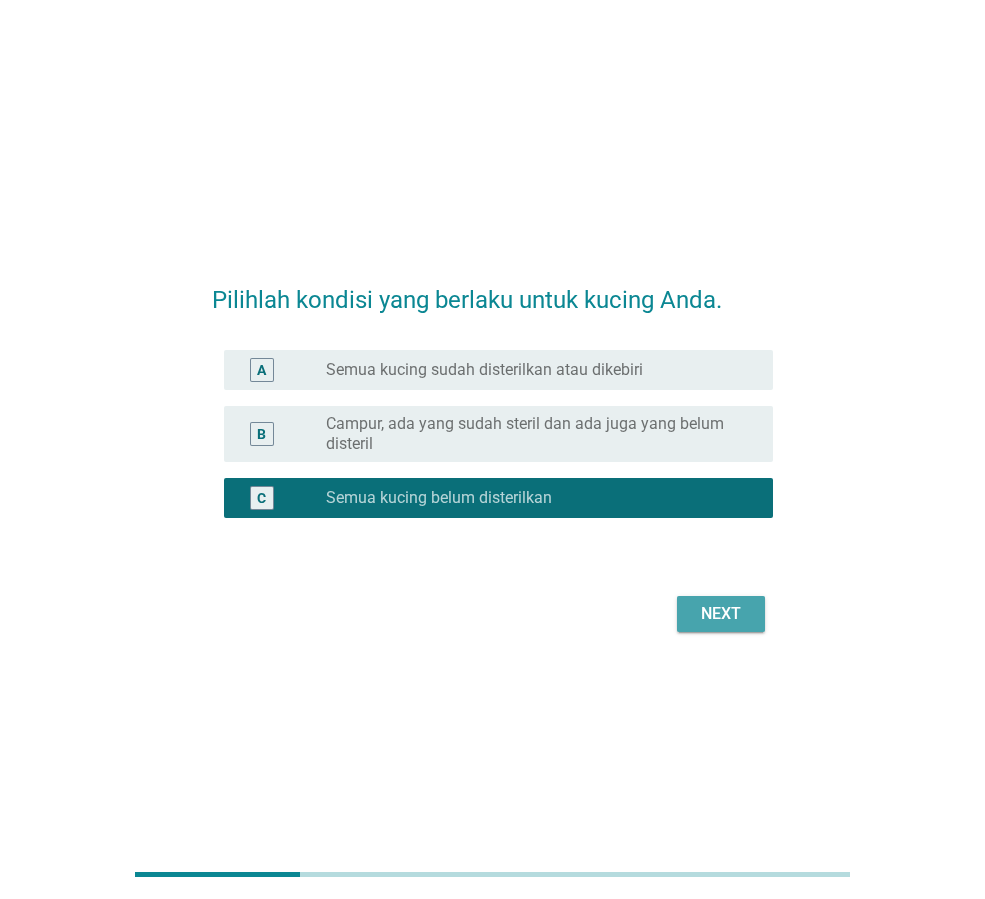 click on "Next" at bounding box center (721, 614) 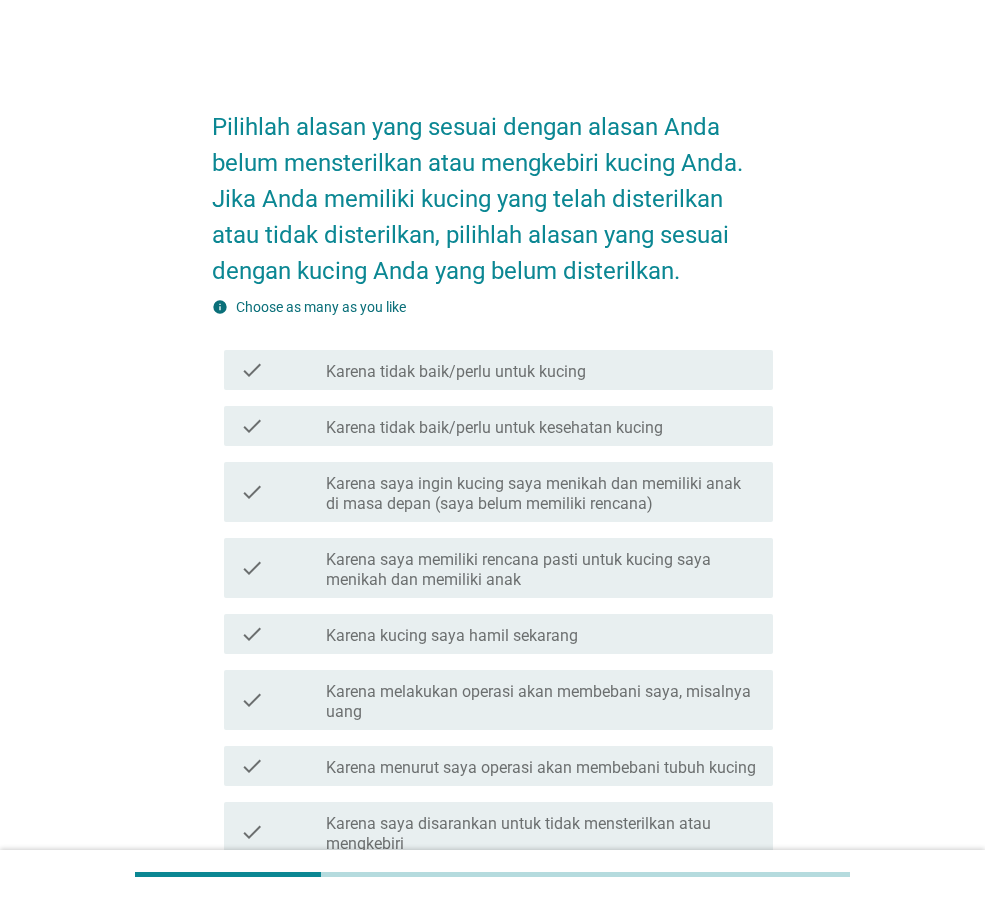 click on "Karena saya ingin kucing saya menikah dan memiliki anak di masa depan (saya belum memiliki rencana)" at bounding box center (541, 494) 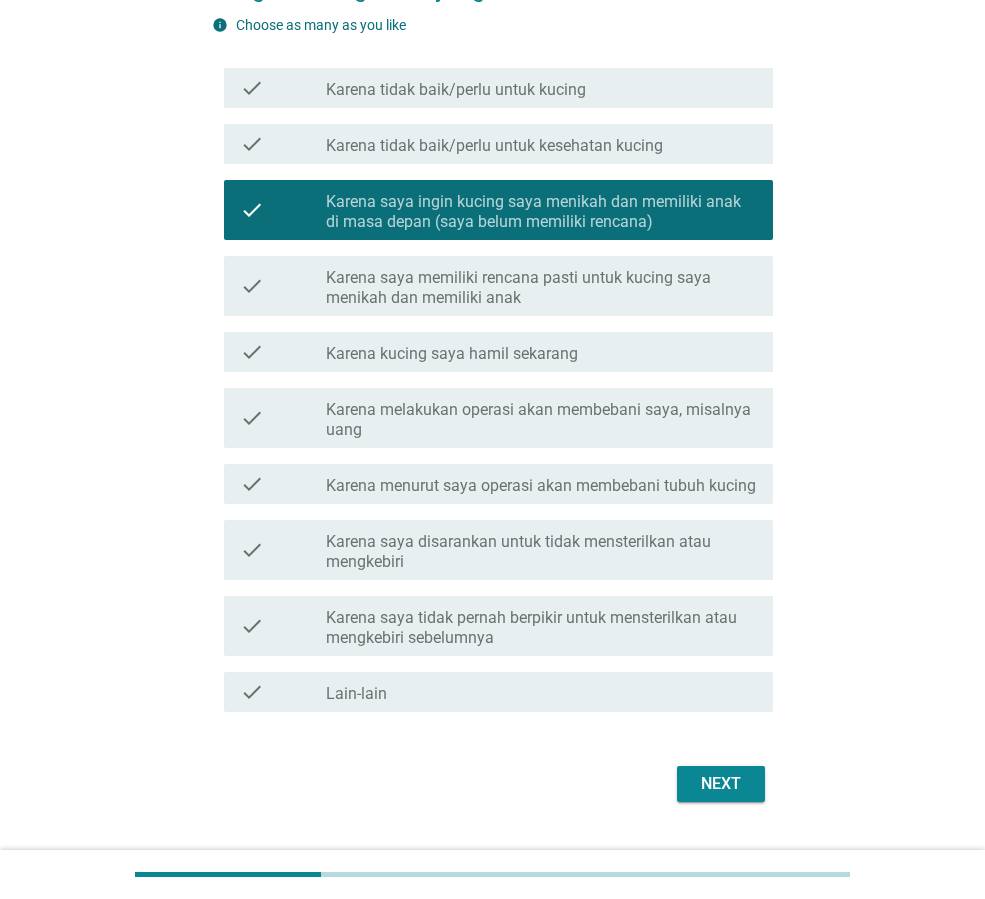 scroll, scrollTop: 300, scrollLeft: 0, axis: vertical 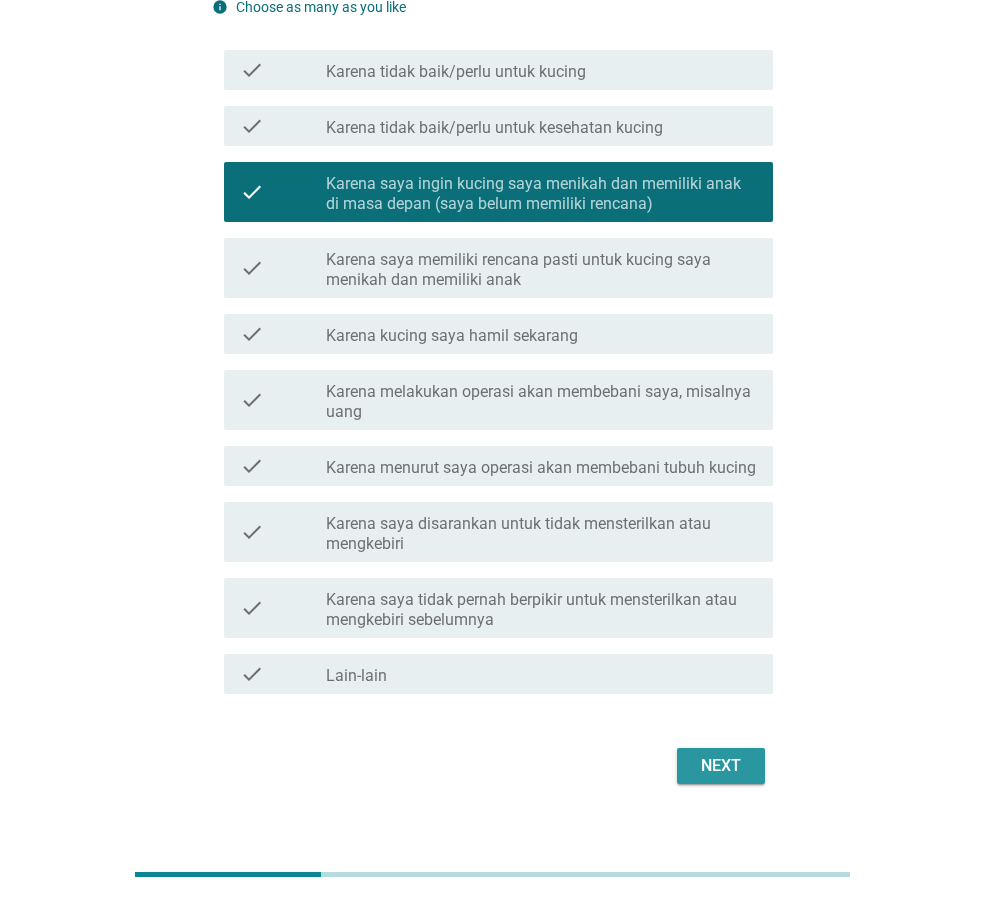 click on "Next" at bounding box center (721, 766) 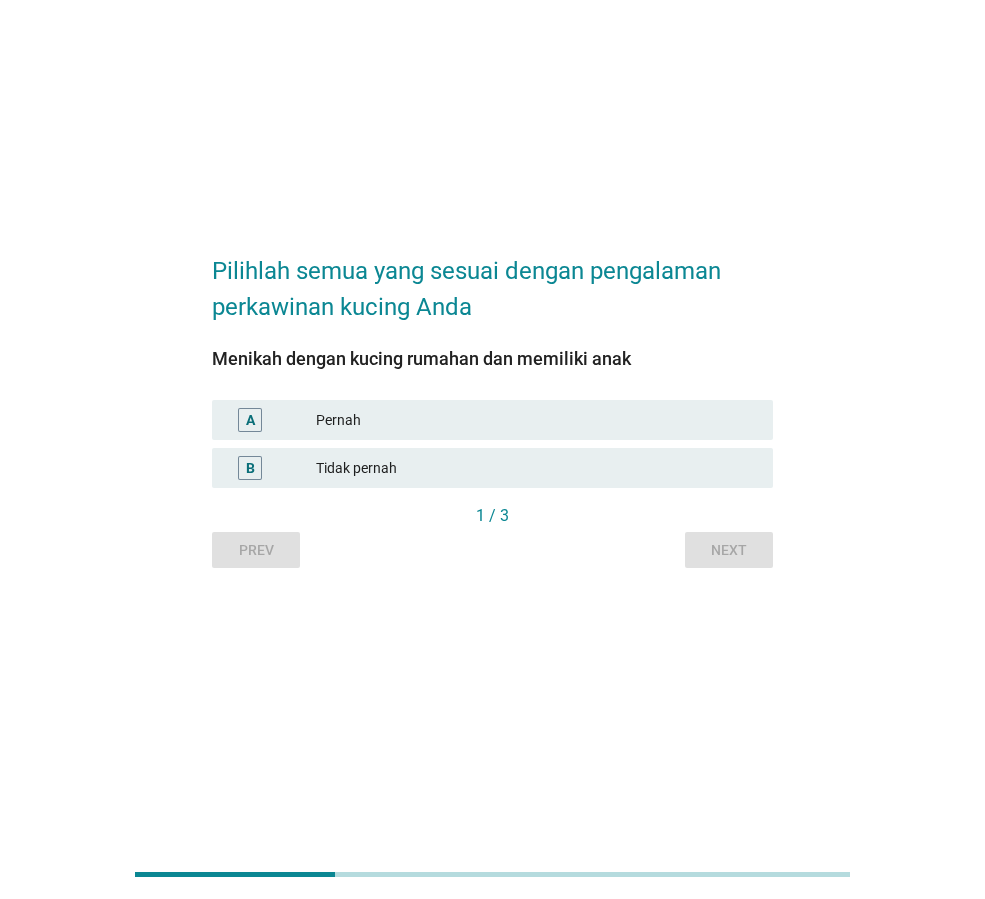 scroll, scrollTop: 0, scrollLeft: 0, axis: both 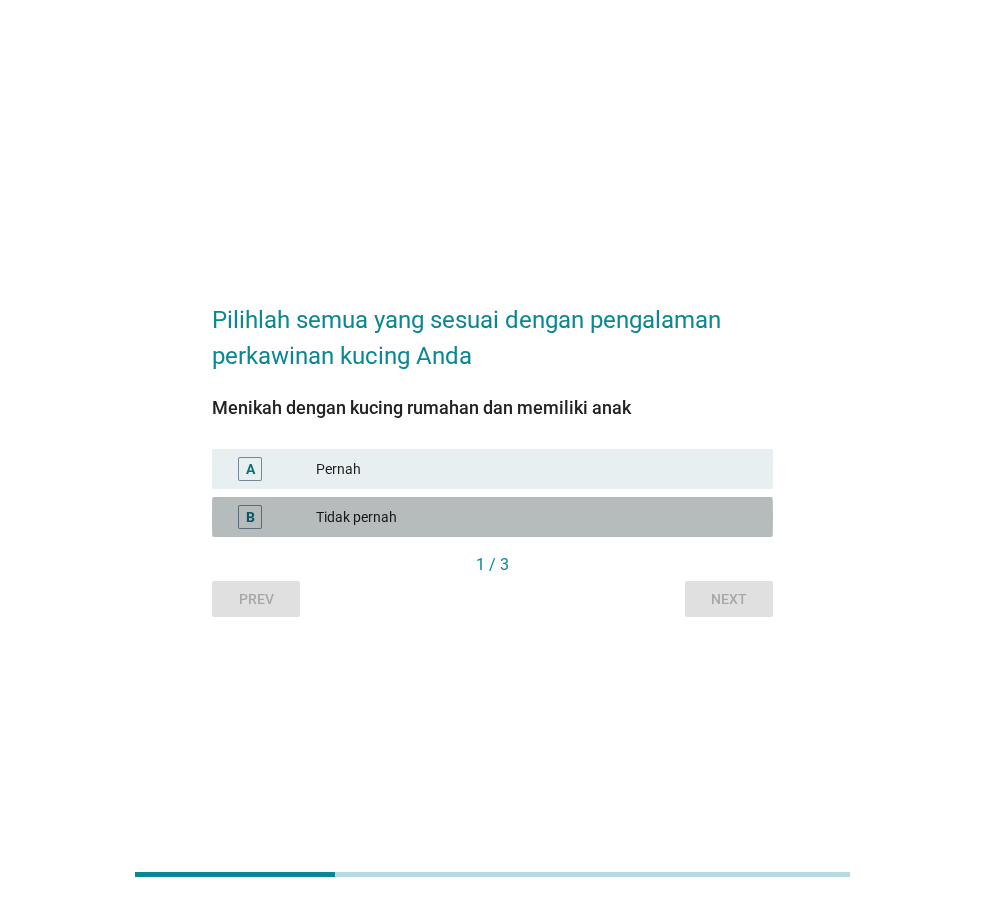 click on "Tidak pernah" at bounding box center [536, 517] 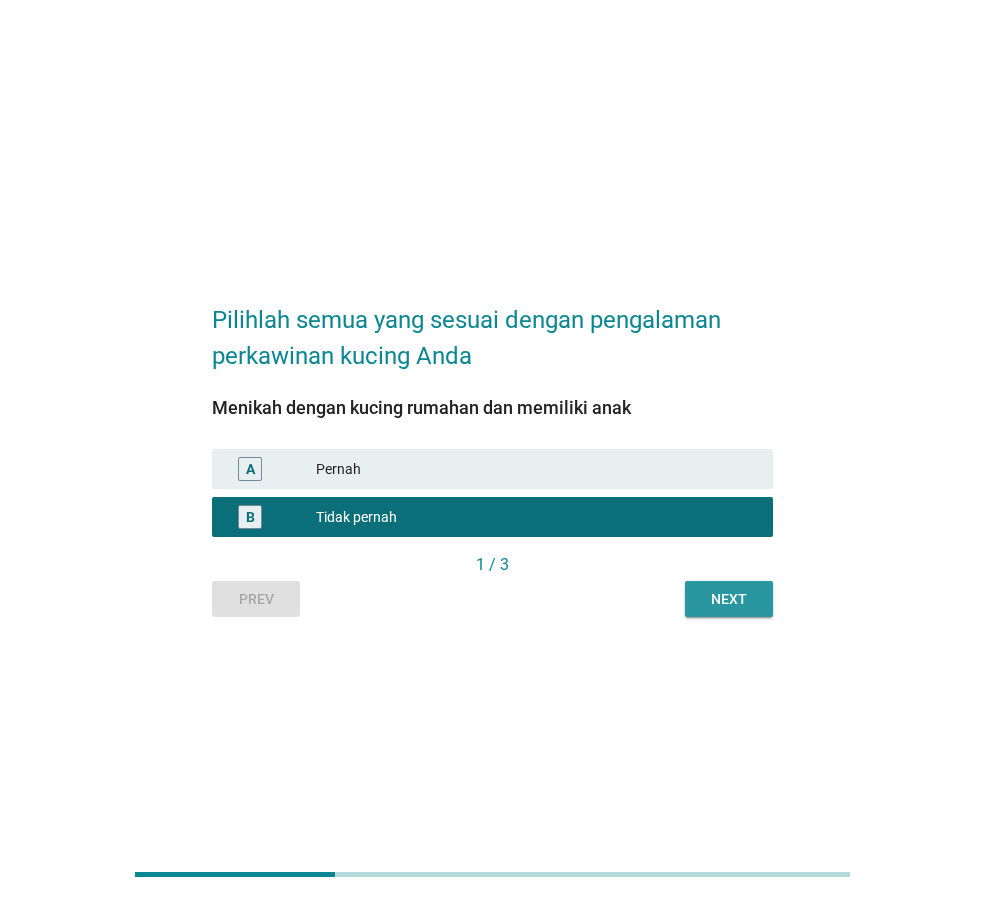 click on "Next" at bounding box center [729, 599] 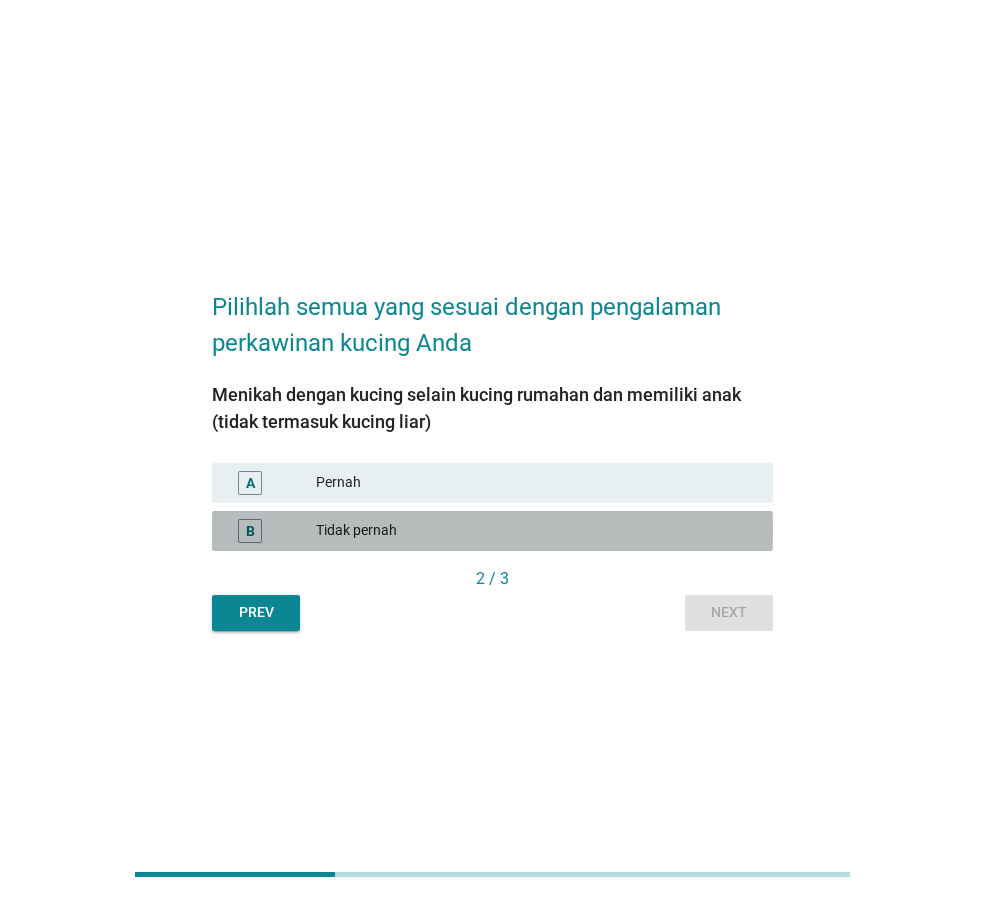 click on "Tidak pernah" at bounding box center [536, 531] 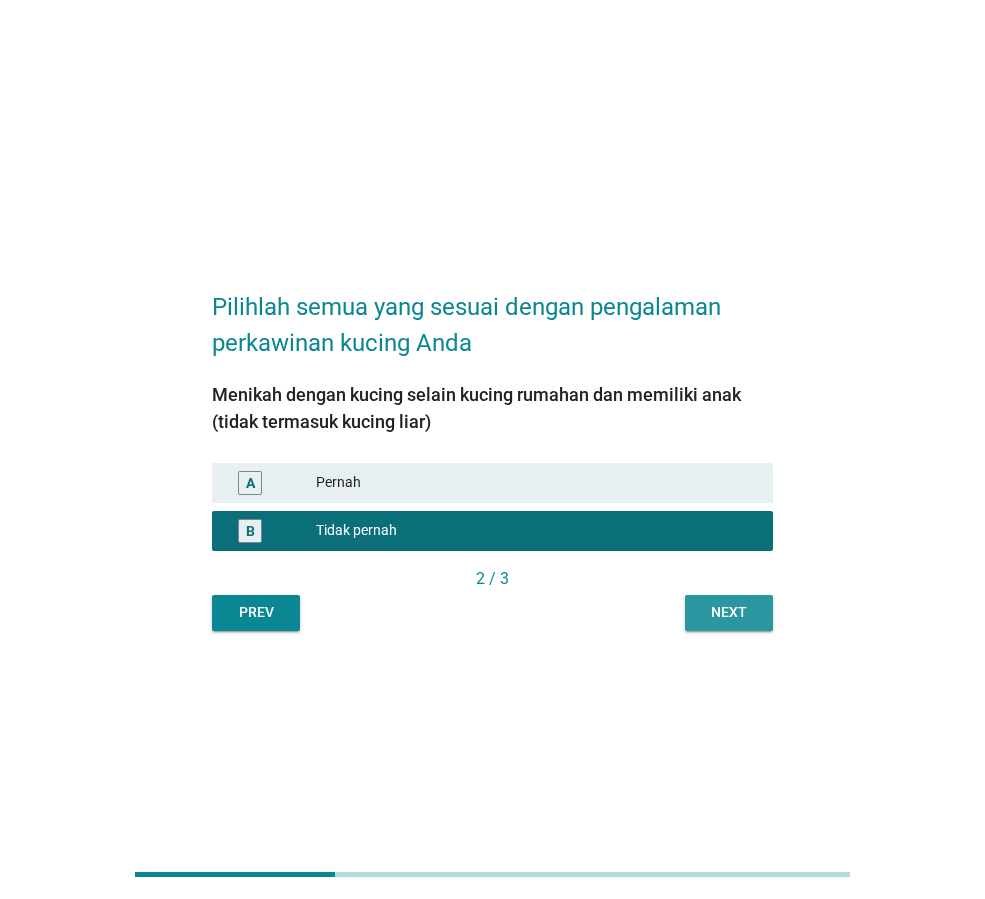 click on "Next" at bounding box center [729, 612] 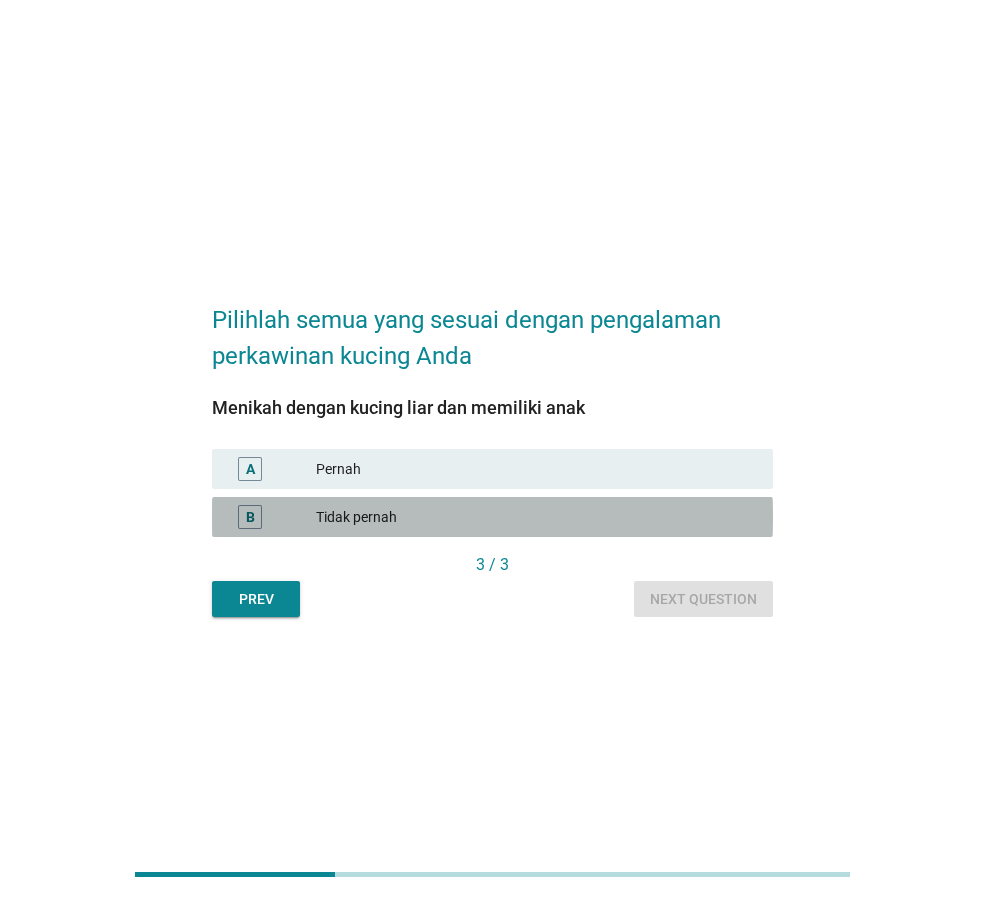 click on "Tidak pernah" at bounding box center (536, 517) 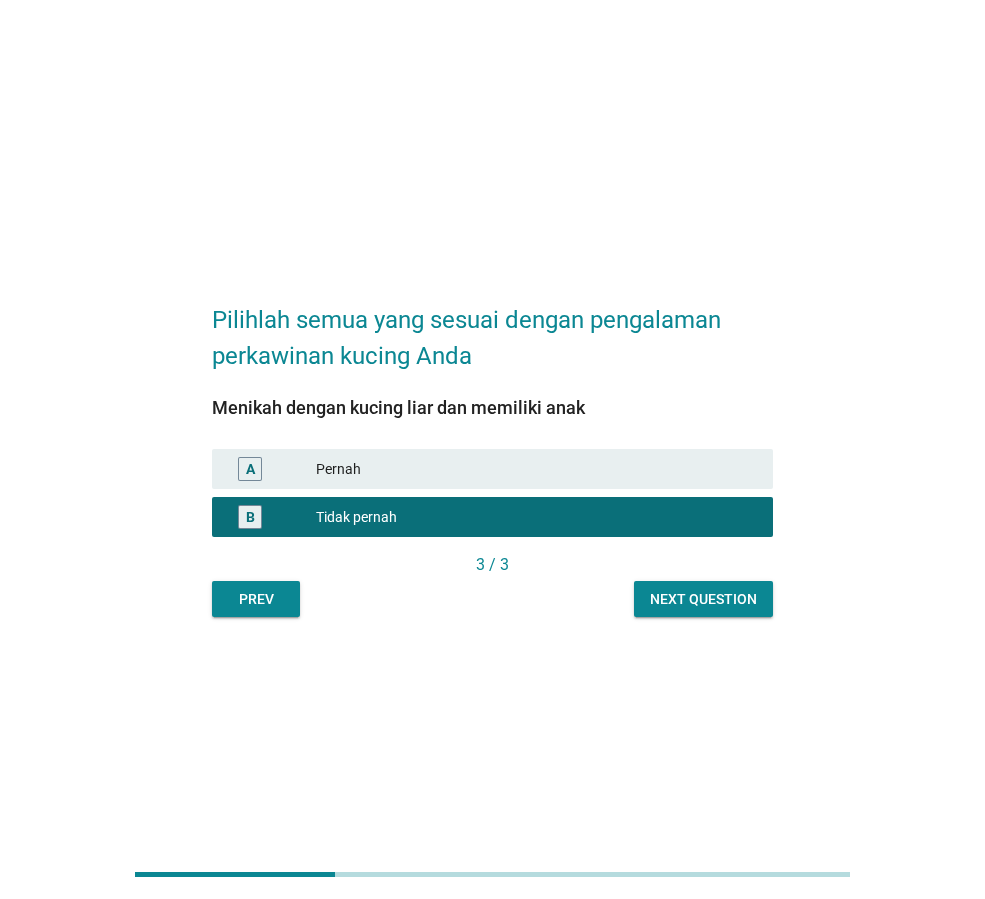 click on "Next question" at bounding box center (703, 599) 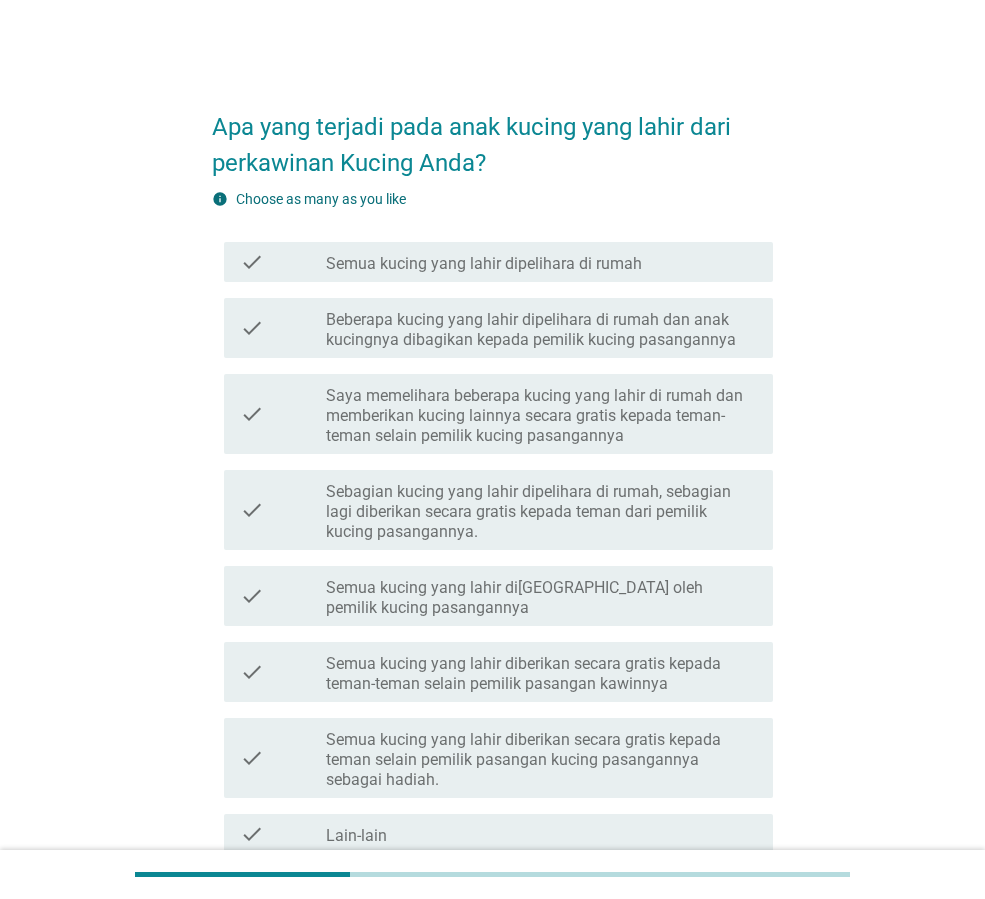 click on "Semua kucing yang lahir diberikan secara gratis kepada teman selain pemilik pasangan kucing pasangannya sebagai hadiah." at bounding box center [541, 760] 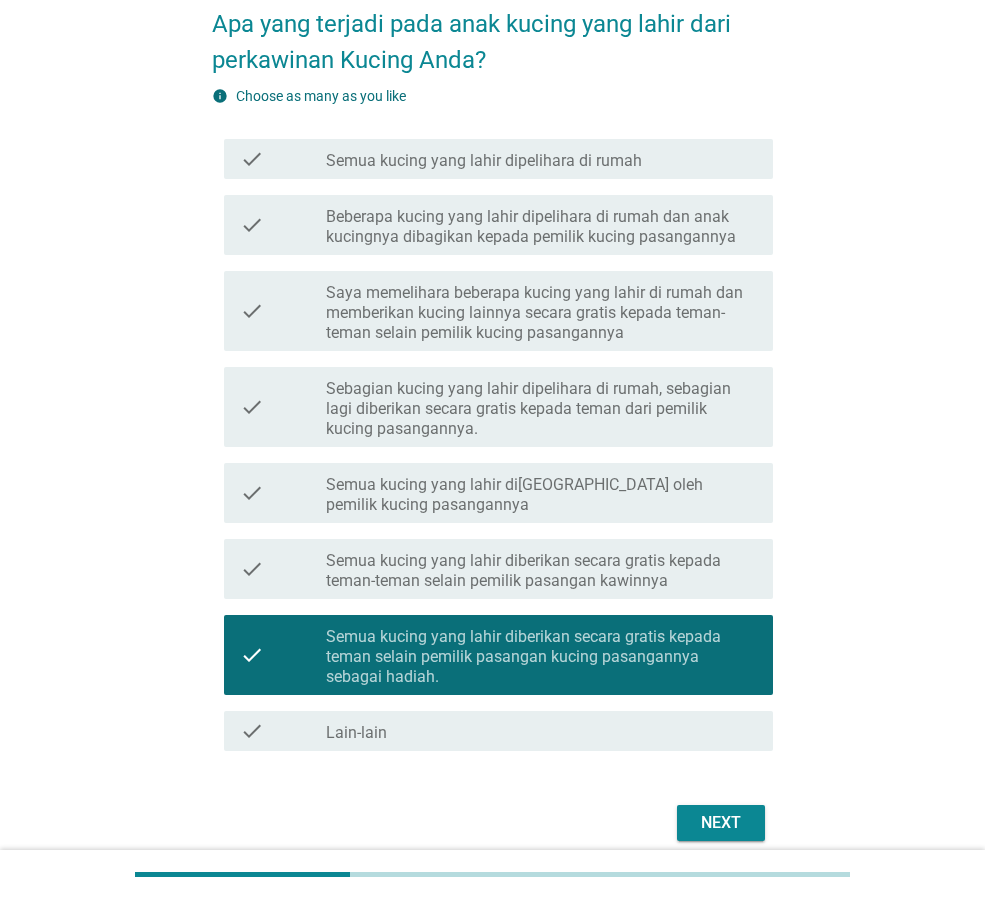 scroll, scrollTop: 188, scrollLeft: 0, axis: vertical 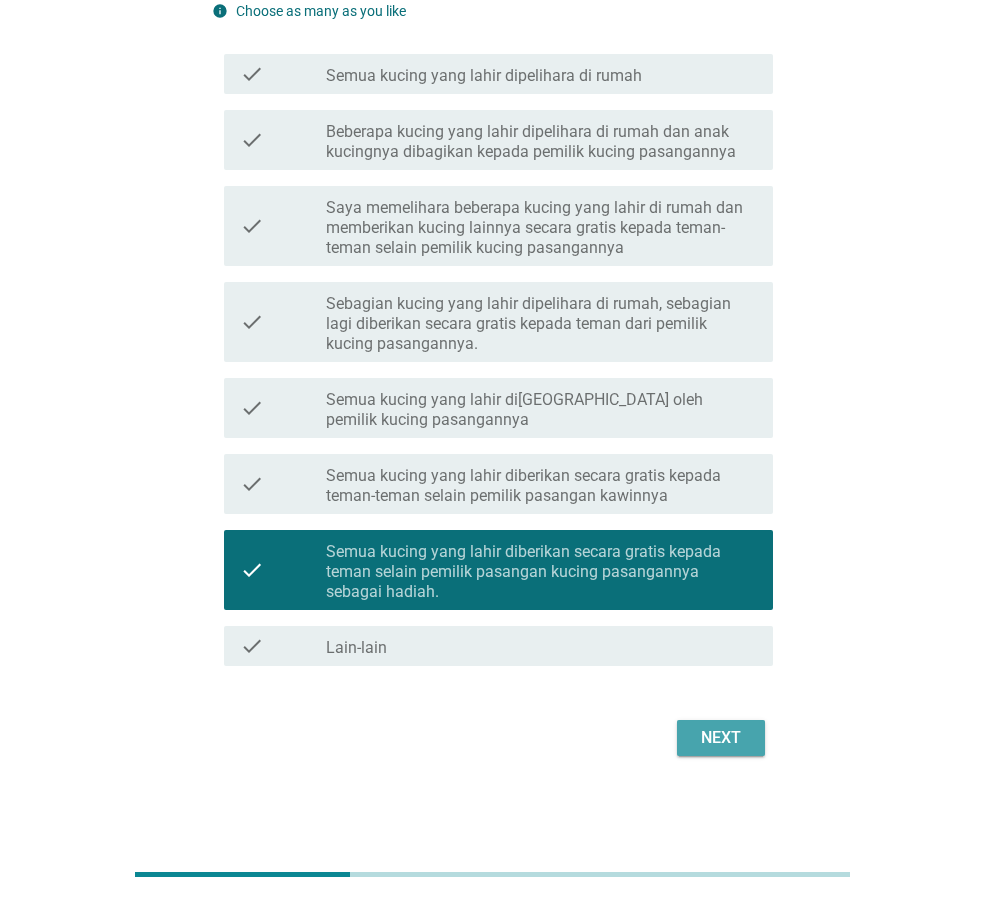 click on "Next" at bounding box center (721, 738) 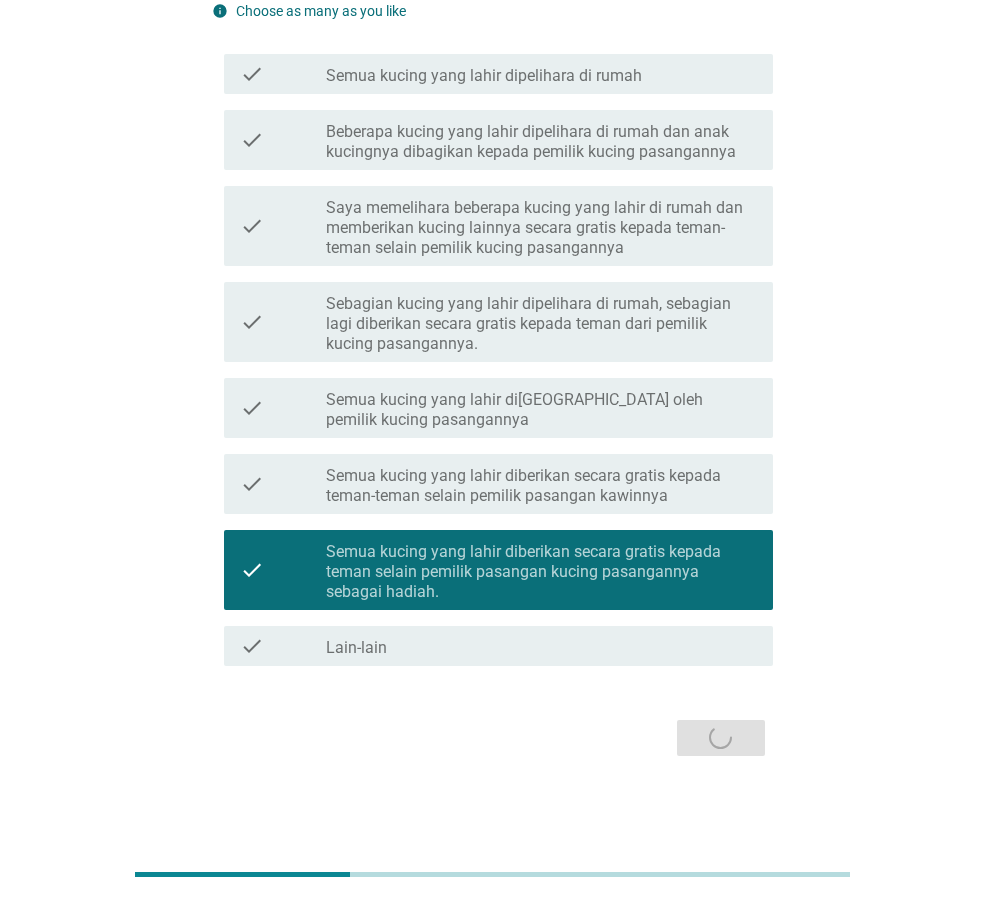 scroll, scrollTop: 0, scrollLeft: 0, axis: both 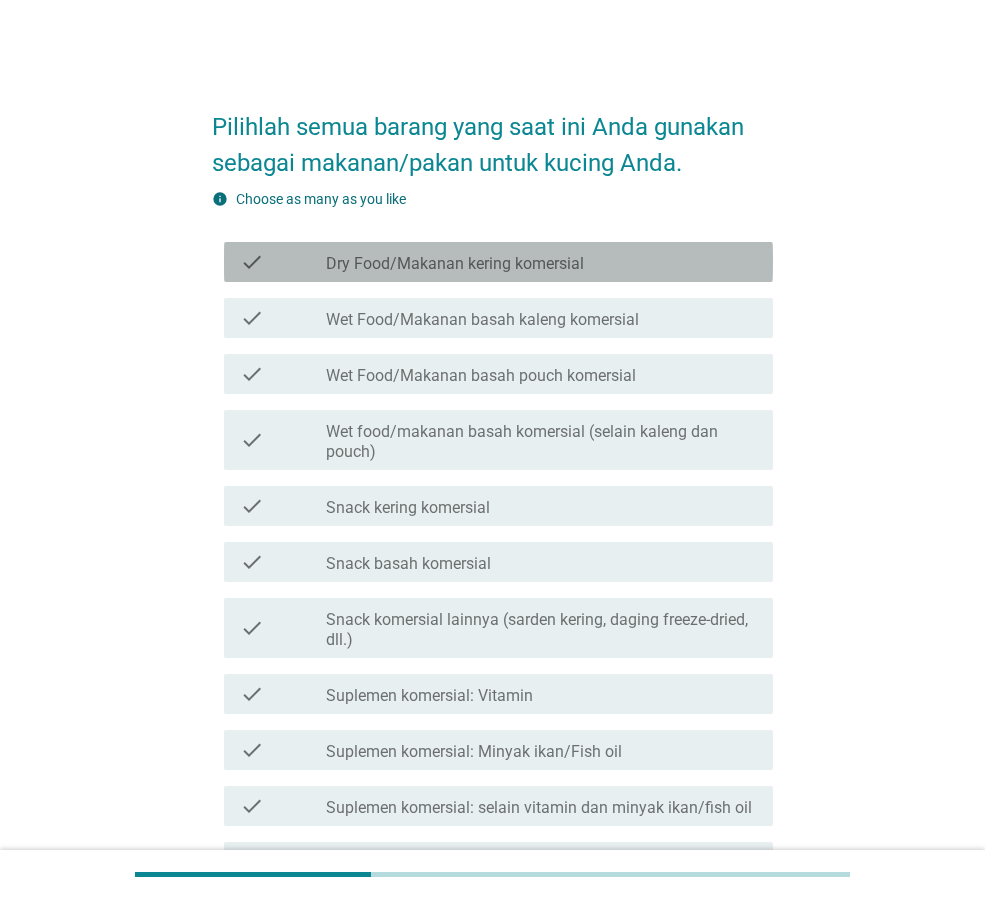click on "Dry Food/Makanan kering komersial" at bounding box center (455, 264) 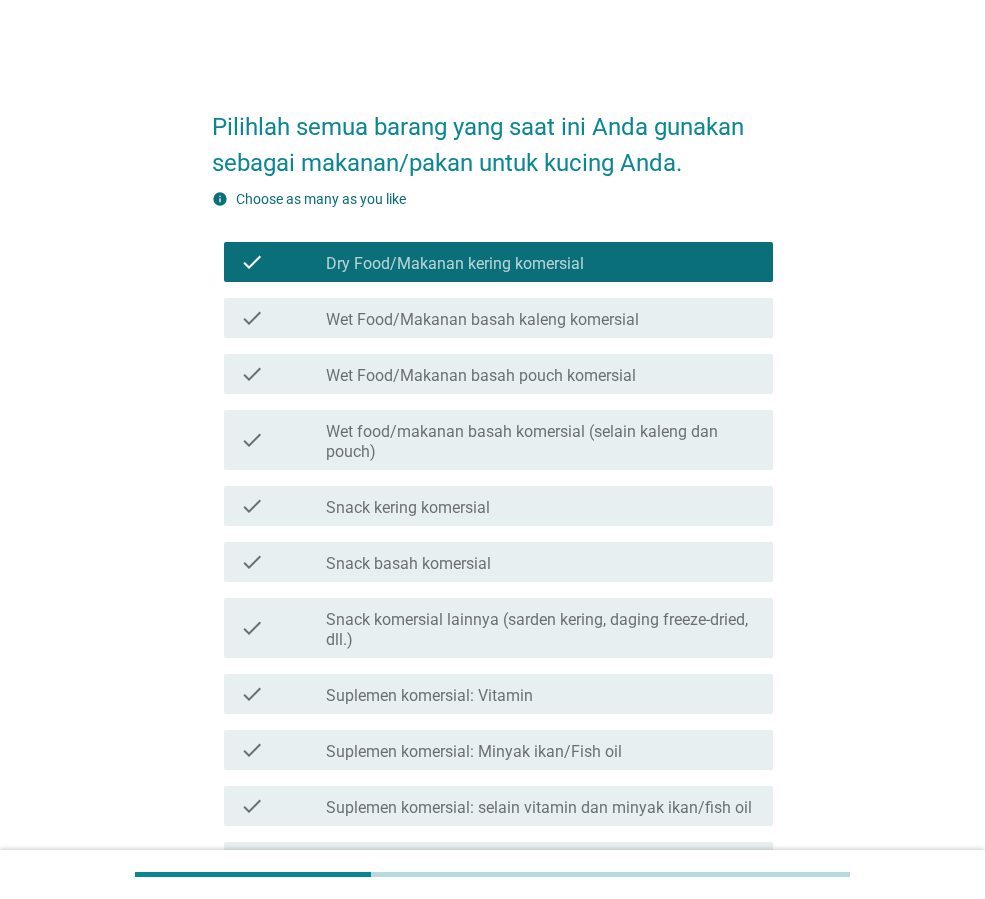 click on "check_box_outline_blank Snack kering komersial" at bounding box center [541, 506] 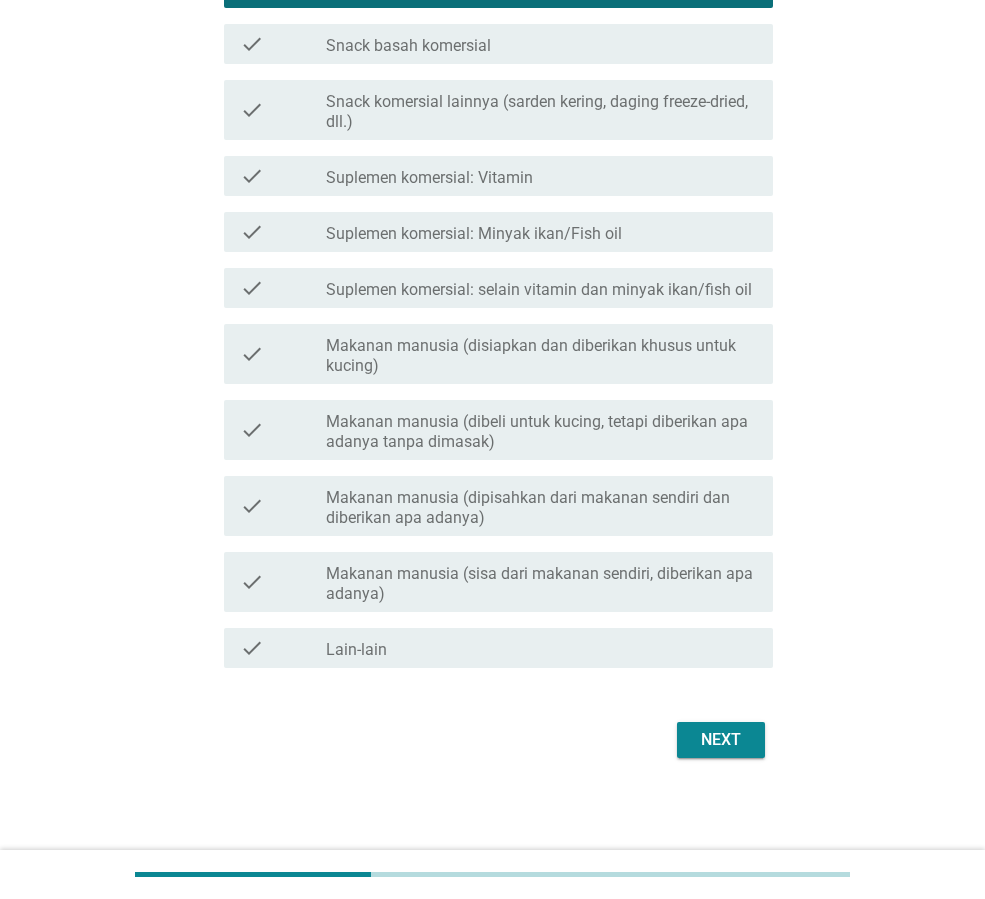 scroll, scrollTop: 520, scrollLeft: 0, axis: vertical 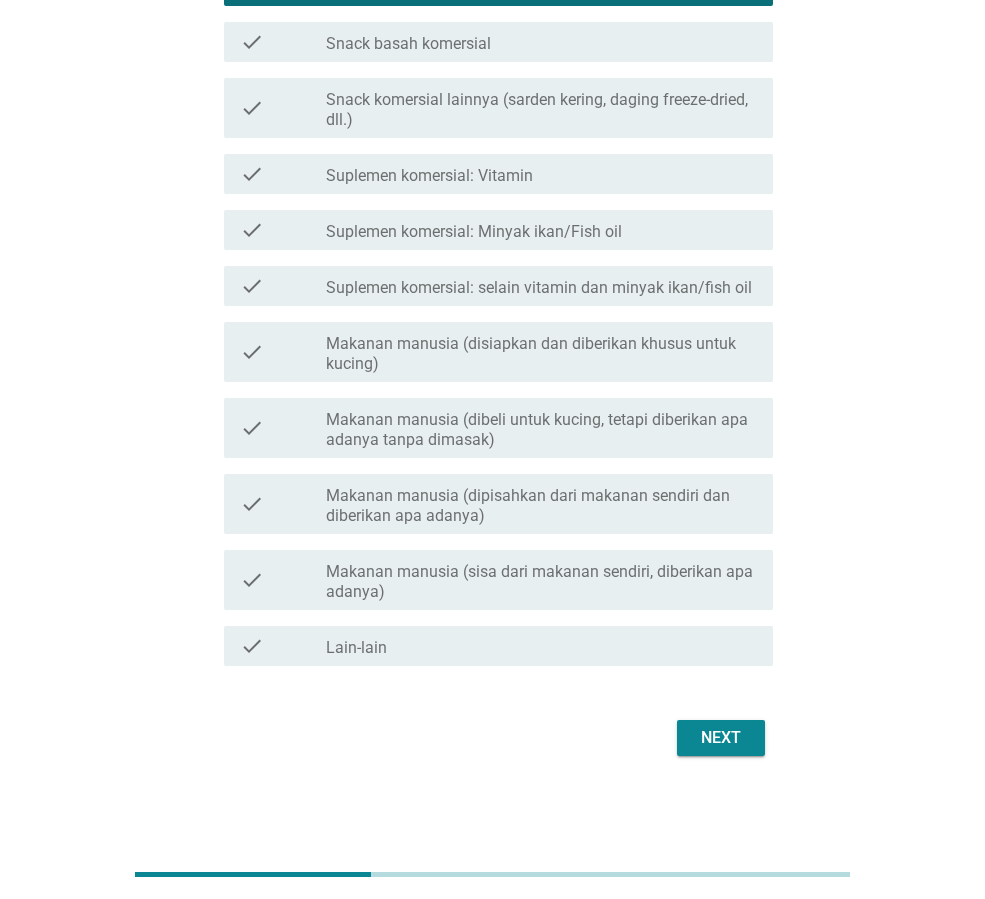click on "Next" at bounding box center [721, 738] 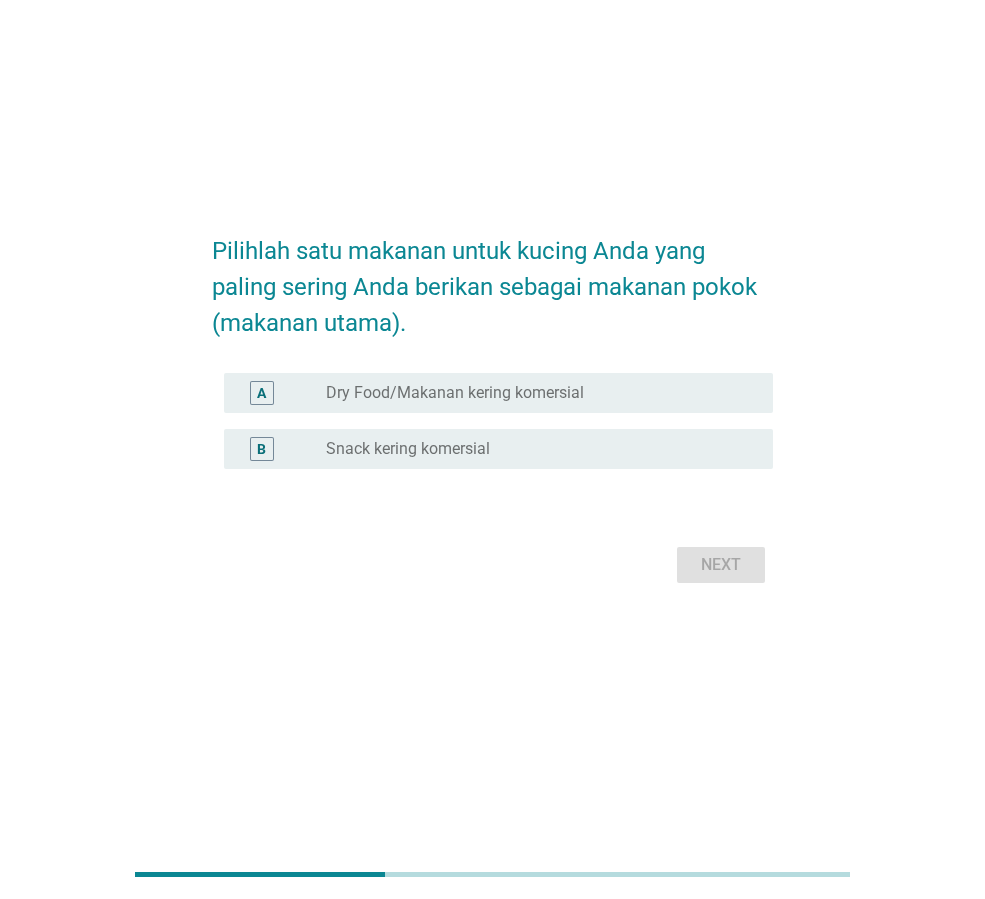 scroll, scrollTop: 0, scrollLeft: 0, axis: both 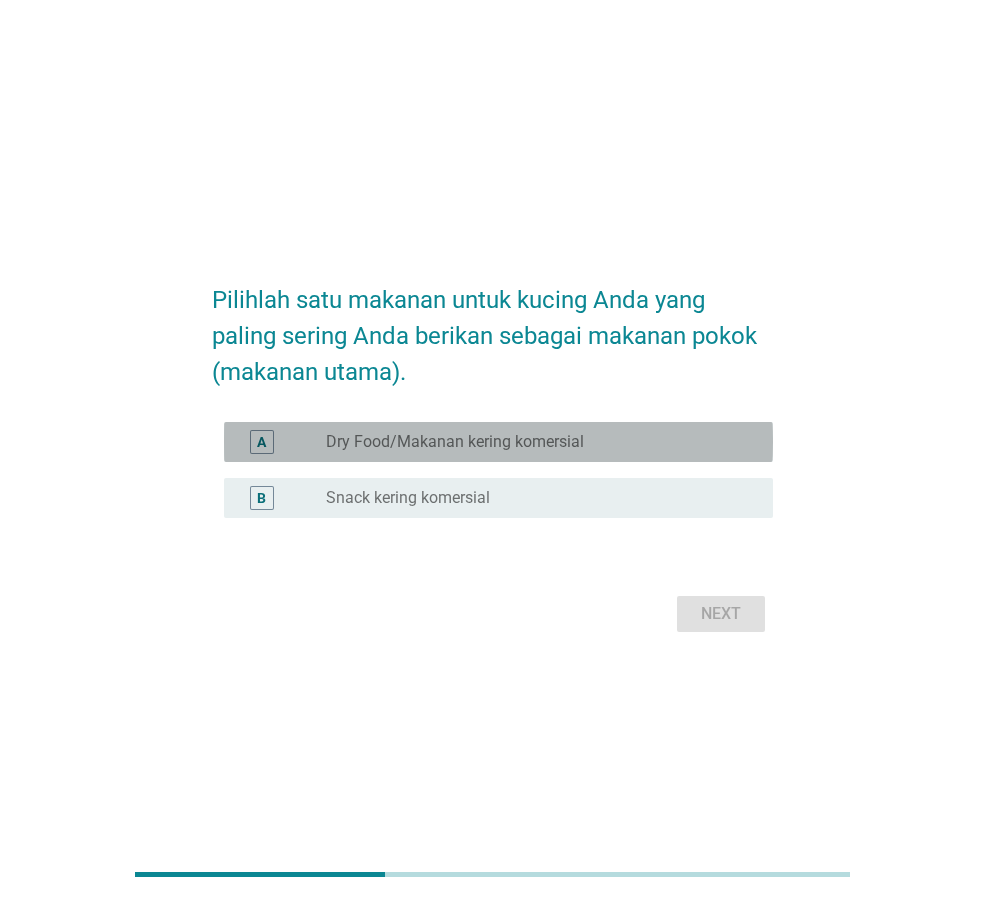 click on "Dry Food/Makanan kering komersial" at bounding box center (455, 442) 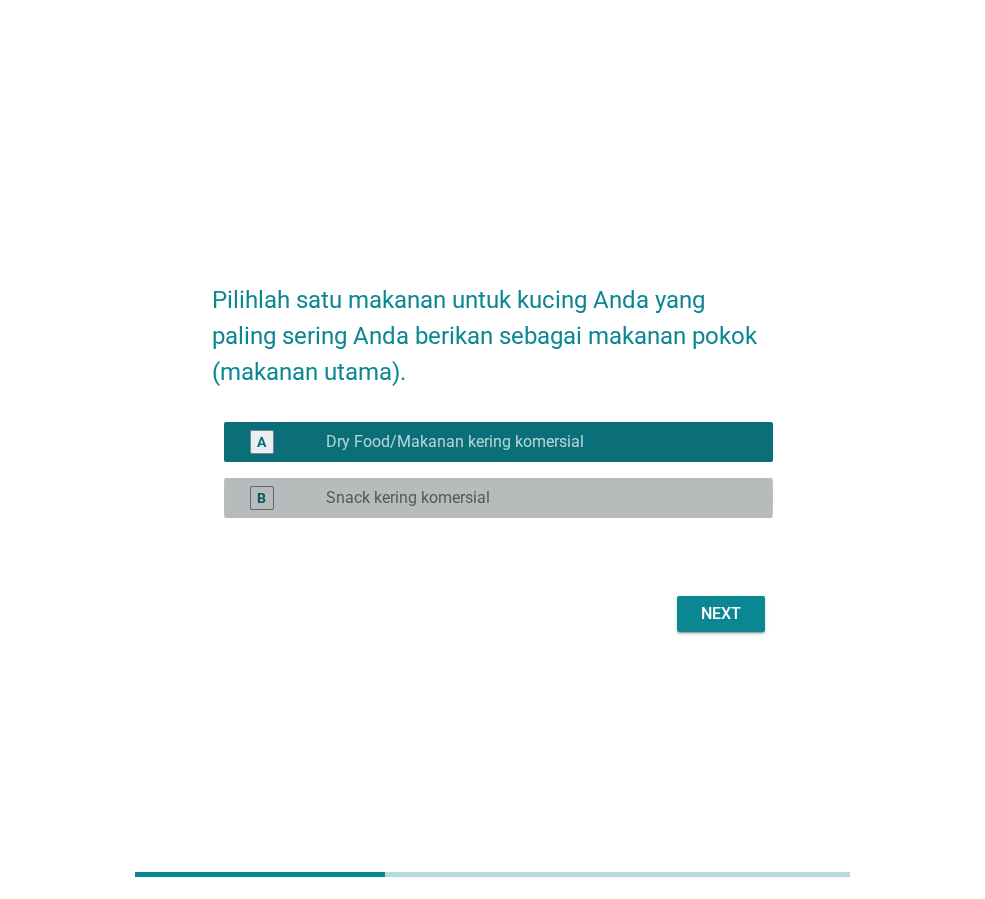 click on "radio_button_unchecked Snack kering komersial" at bounding box center (533, 498) 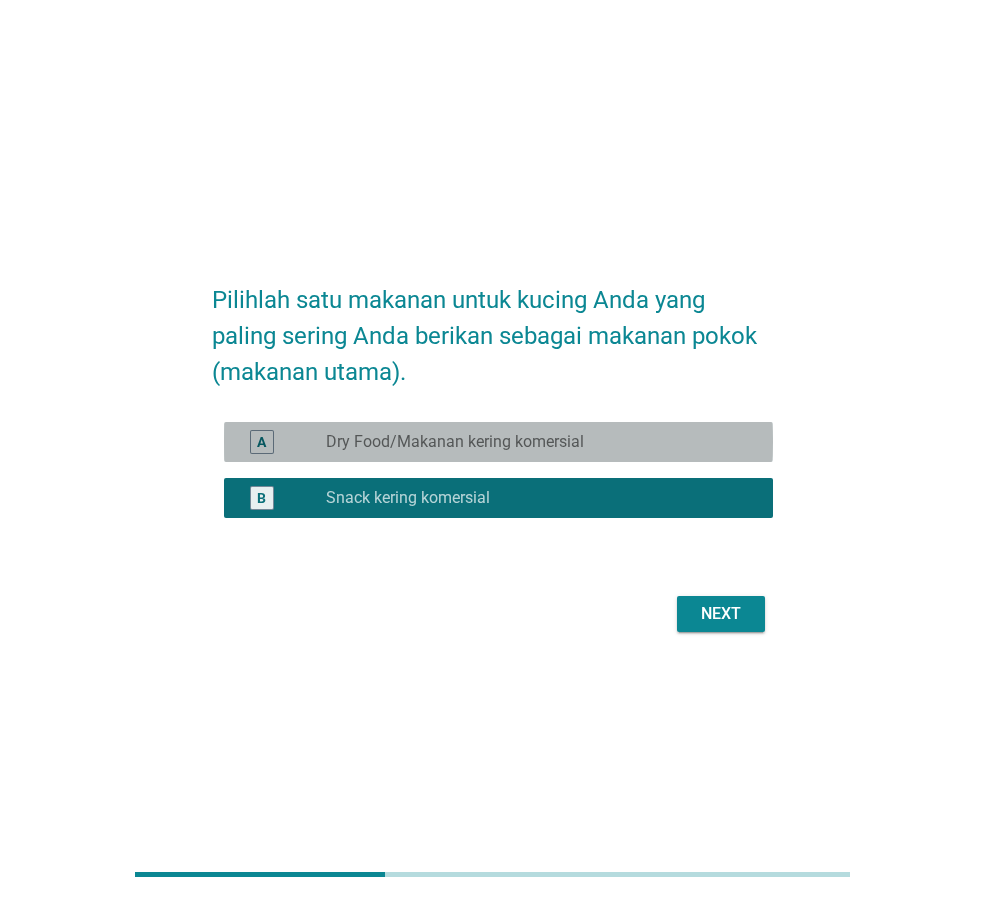 click on "radio_button_unchecked Dry Food/Makanan kering komersial" at bounding box center [533, 442] 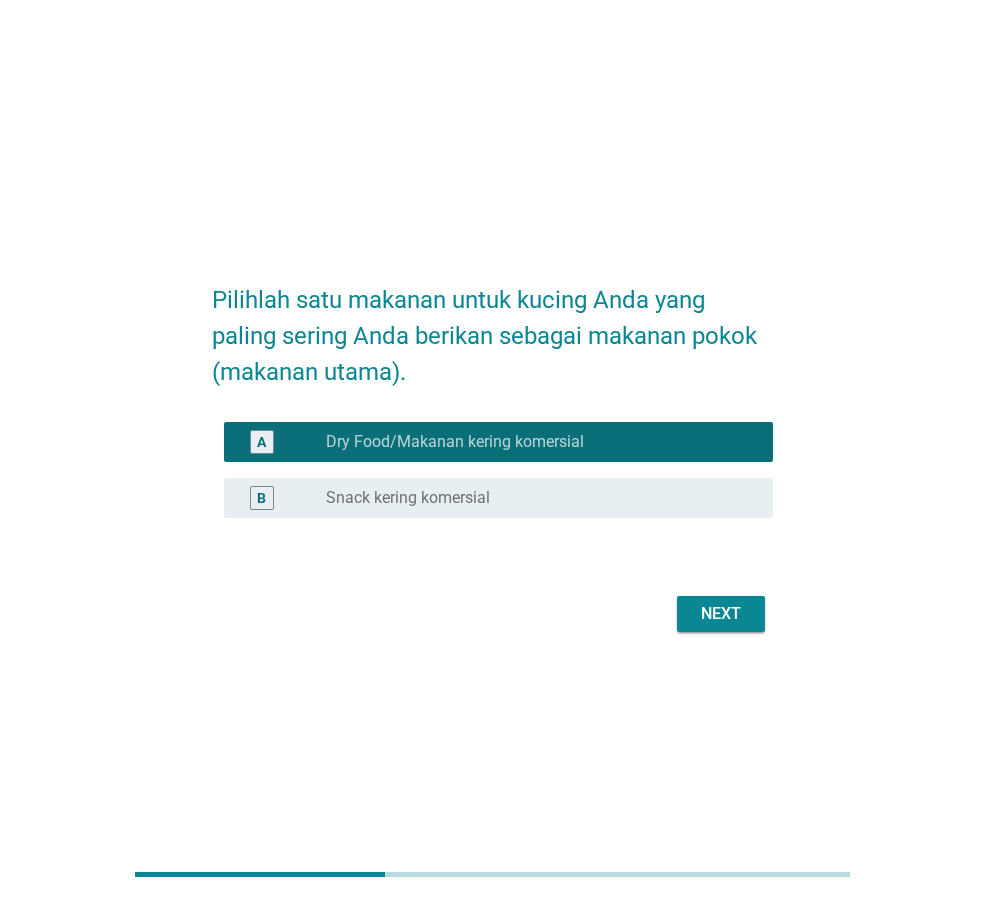 click on "Next" at bounding box center [721, 614] 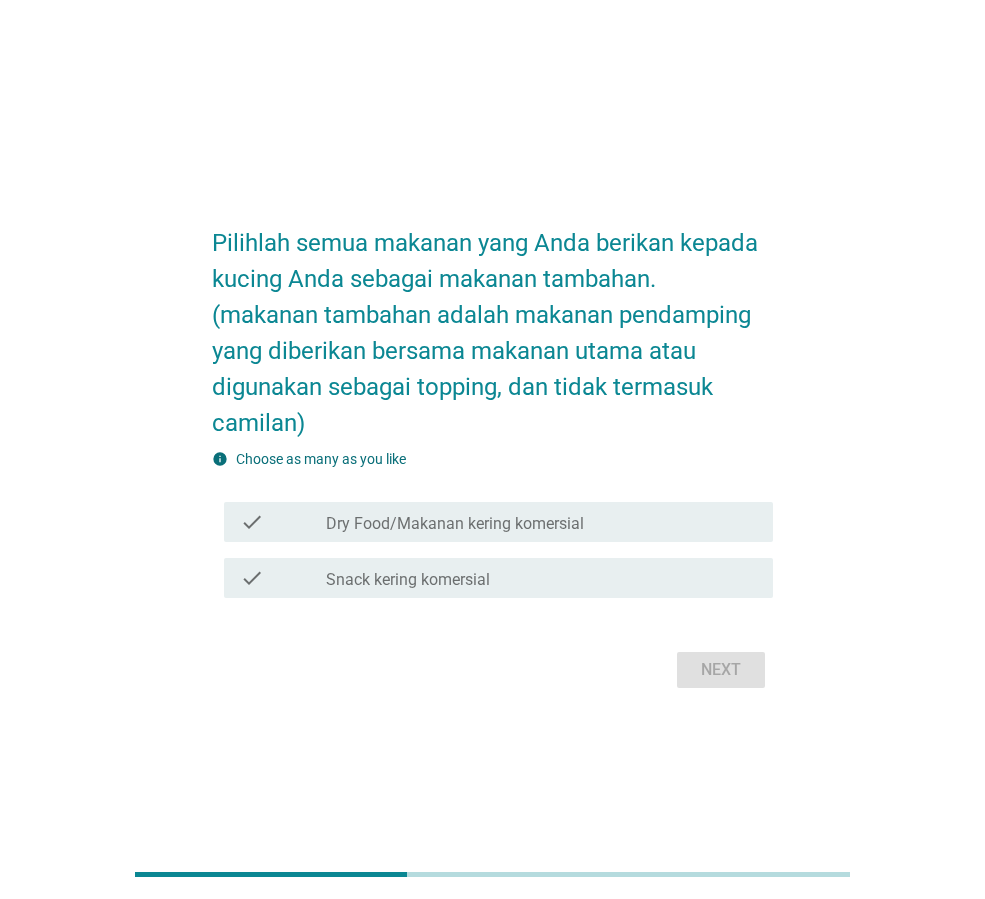 click on "check     check_box_outline_blank Dry Food/Makanan kering komersial" at bounding box center (498, 522) 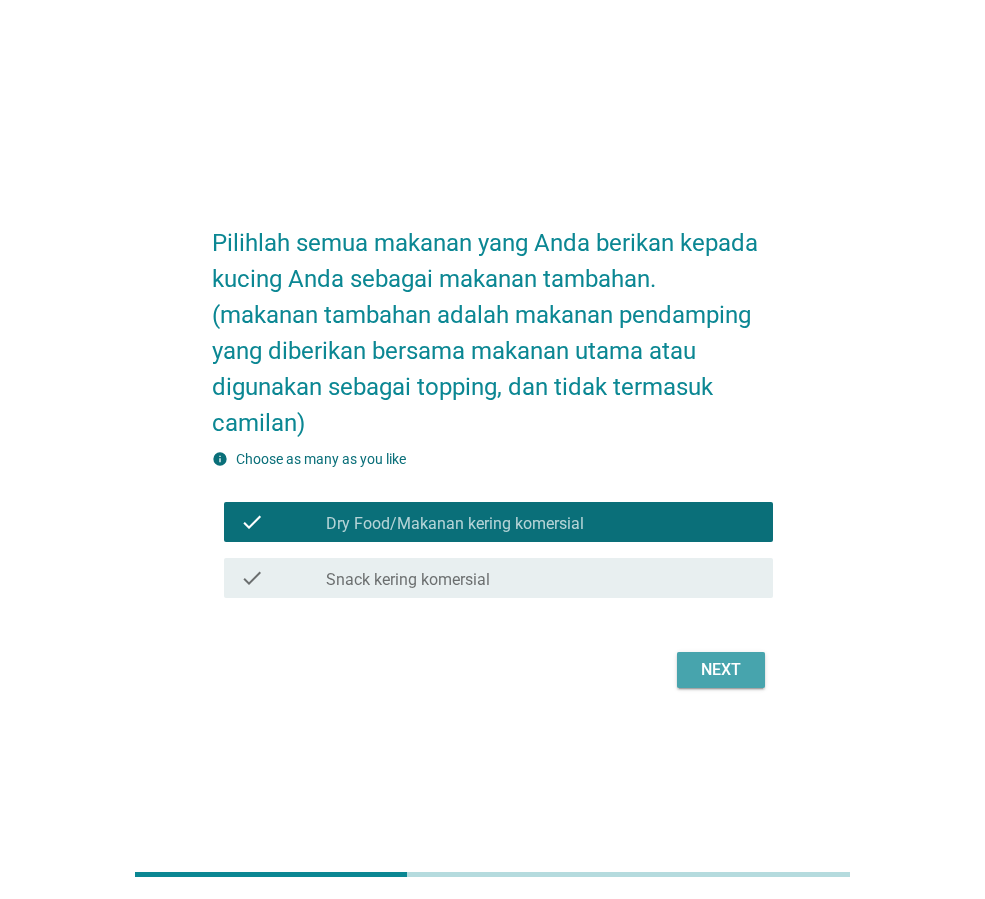 click on "Next" at bounding box center (721, 670) 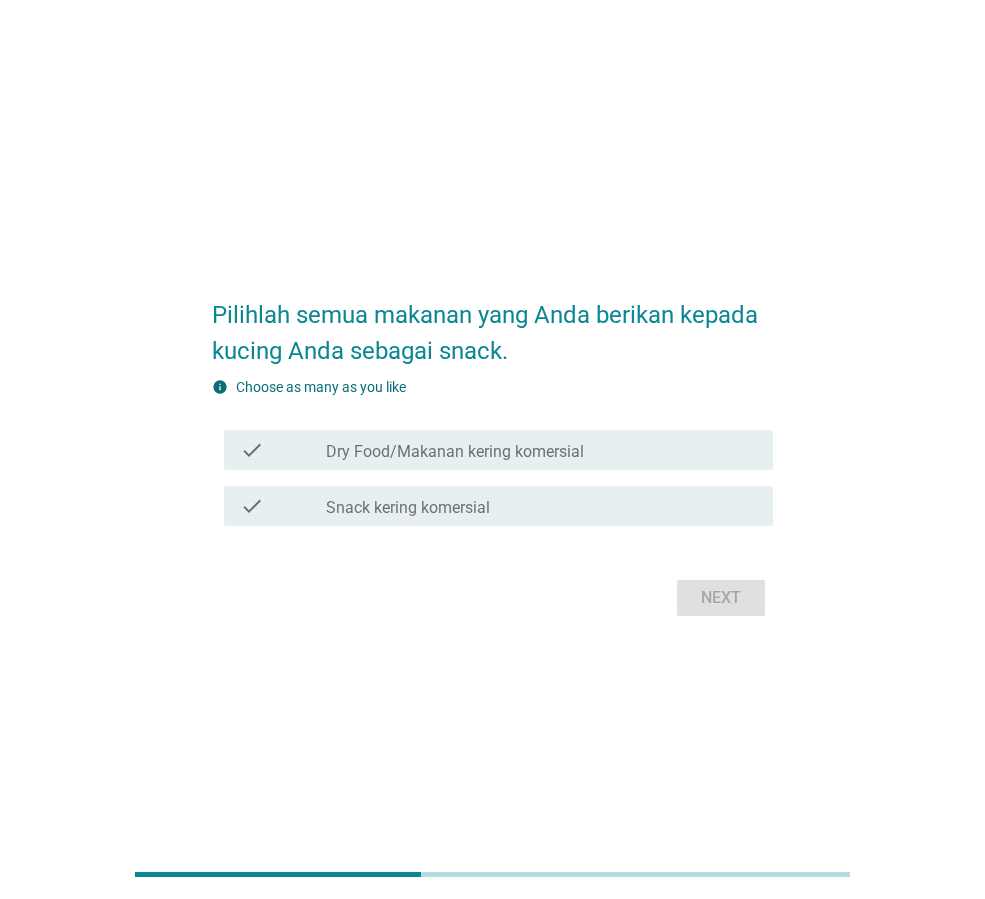 click on "check     check_box_outline_blank Dry Food/Makanan kering komersial" at bounding box center [492, 450] 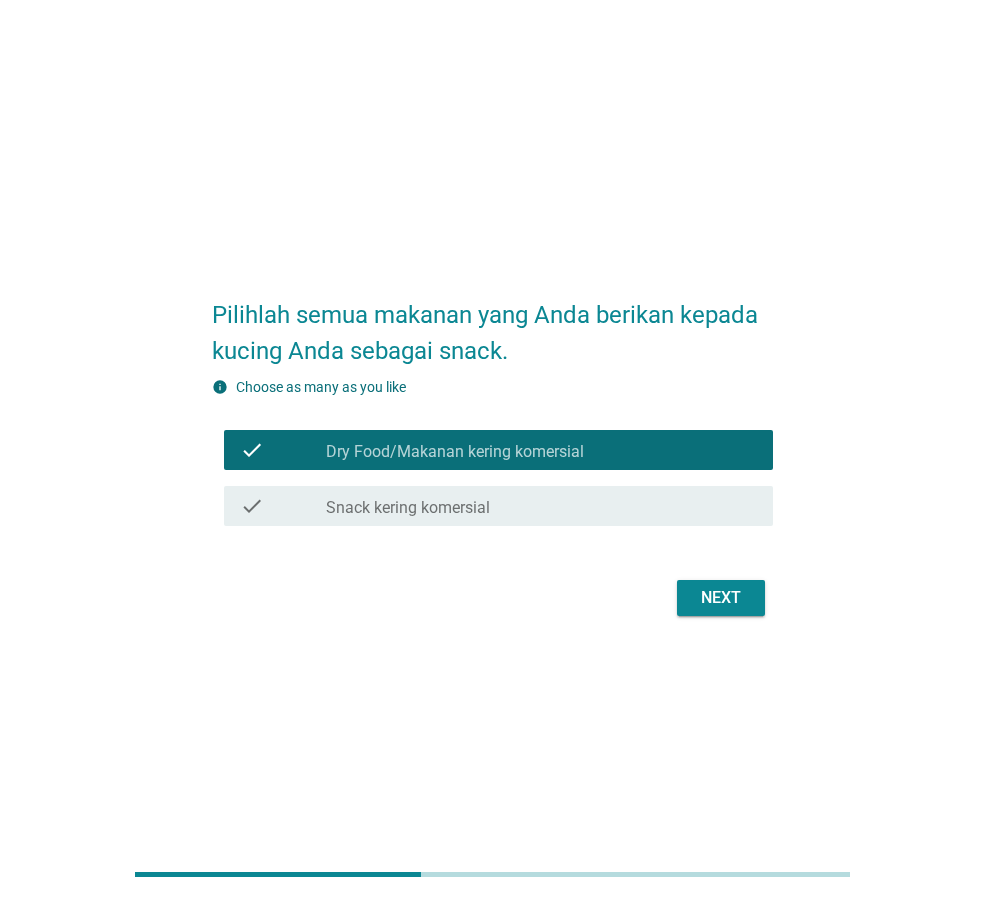 click on "check_box_outline_blank Snack kering komersial" at bounding box center (541, 506) 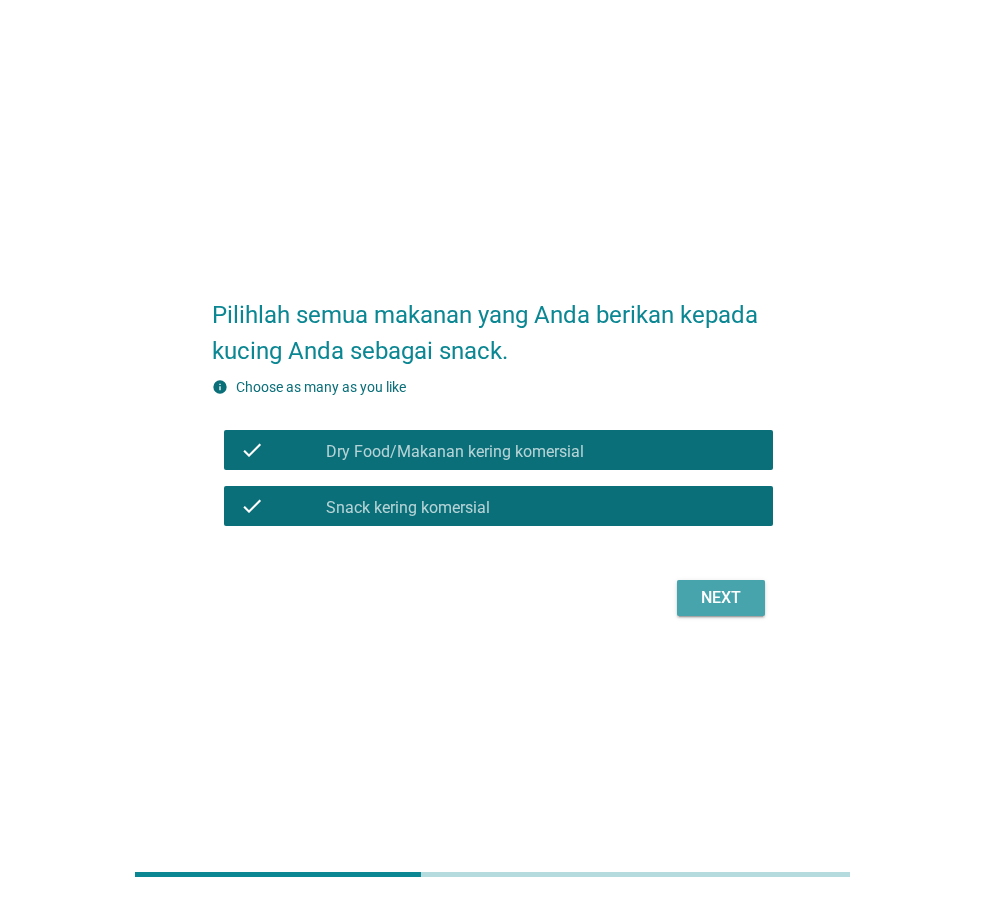 click on "Next" at bounding box center (721, 598) 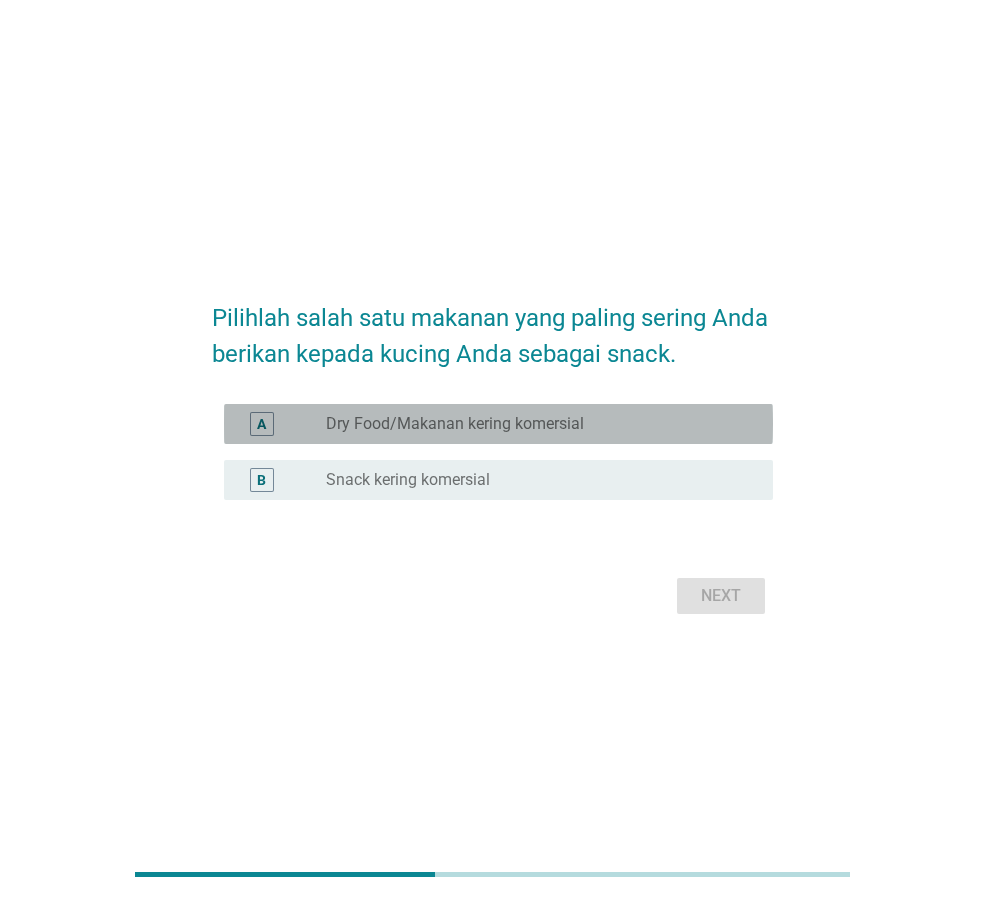click on "radio_button_unchecked Dry Food/Makanan kering komersial" at bounding box center (533, 424) 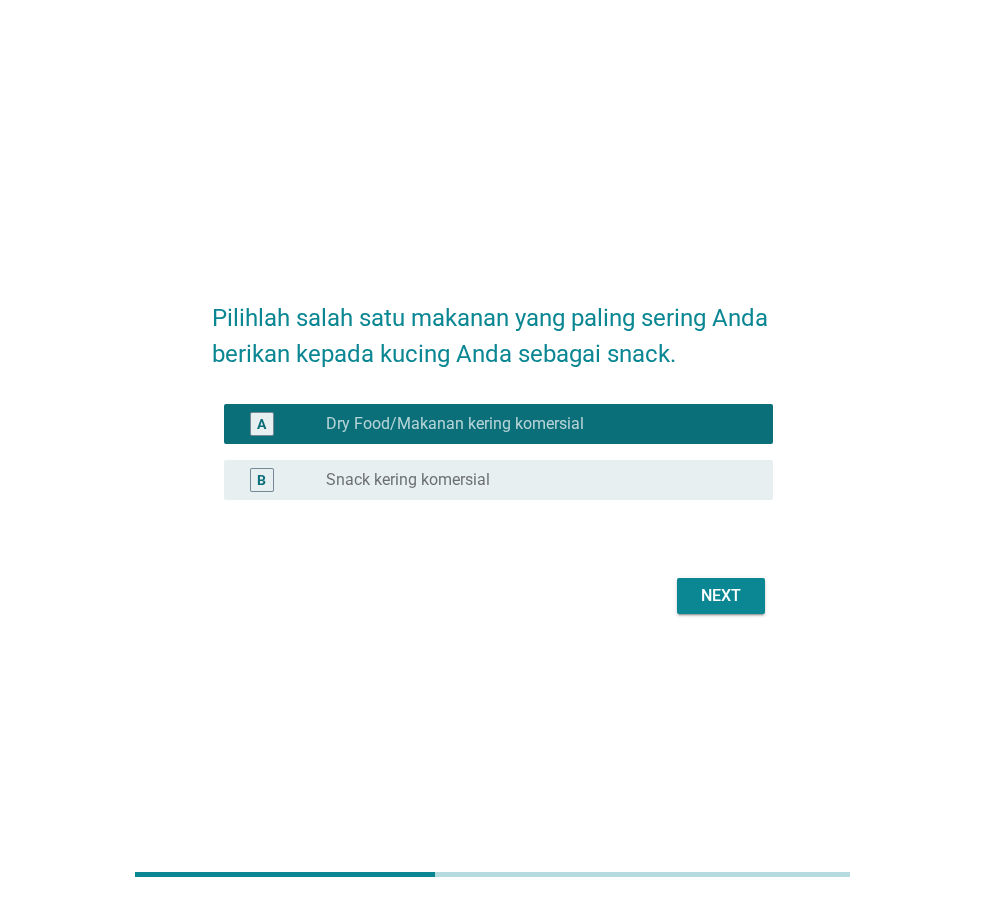 click on "Next" at bounding box center [721, 596] 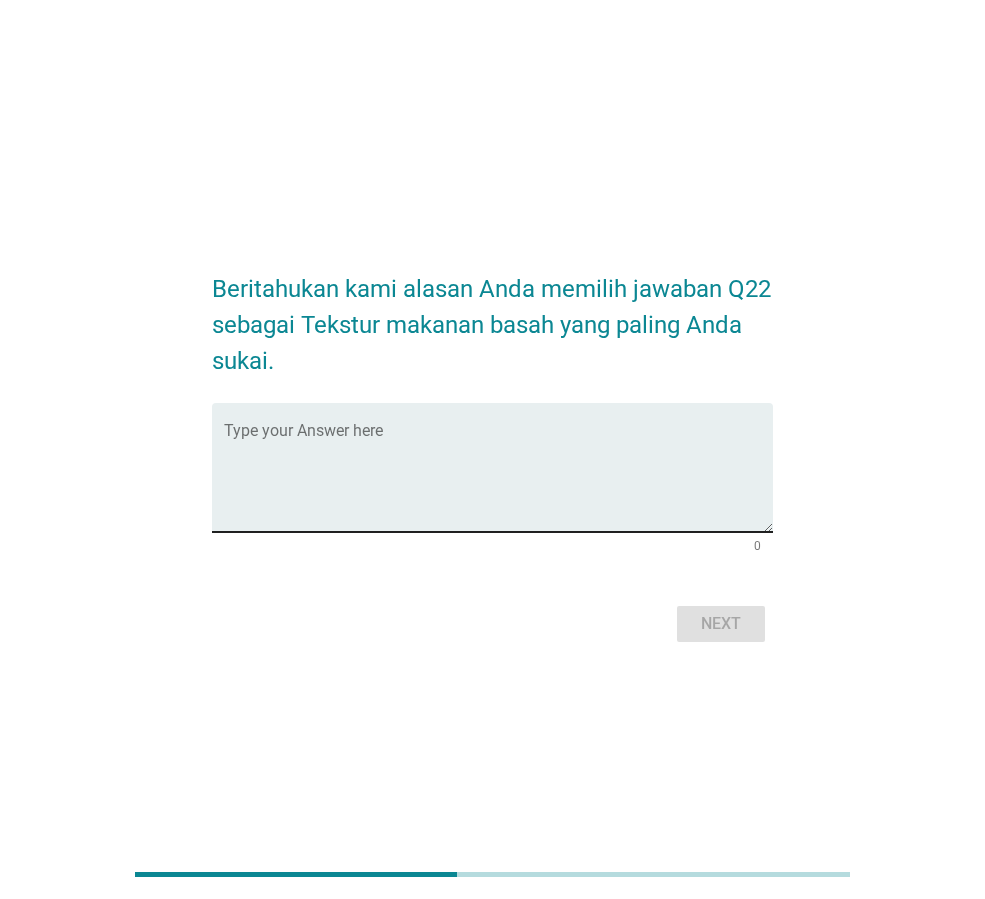 click at bounding box center [498, 479] 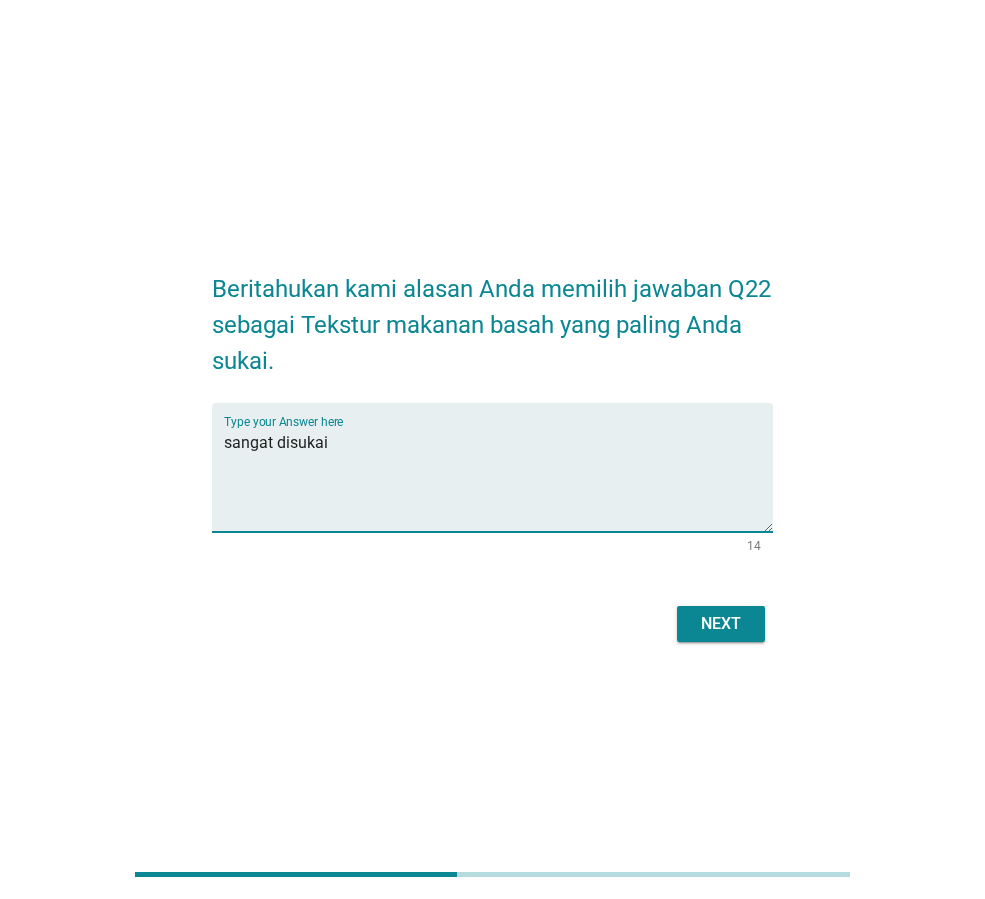 type on "sangat disukai" 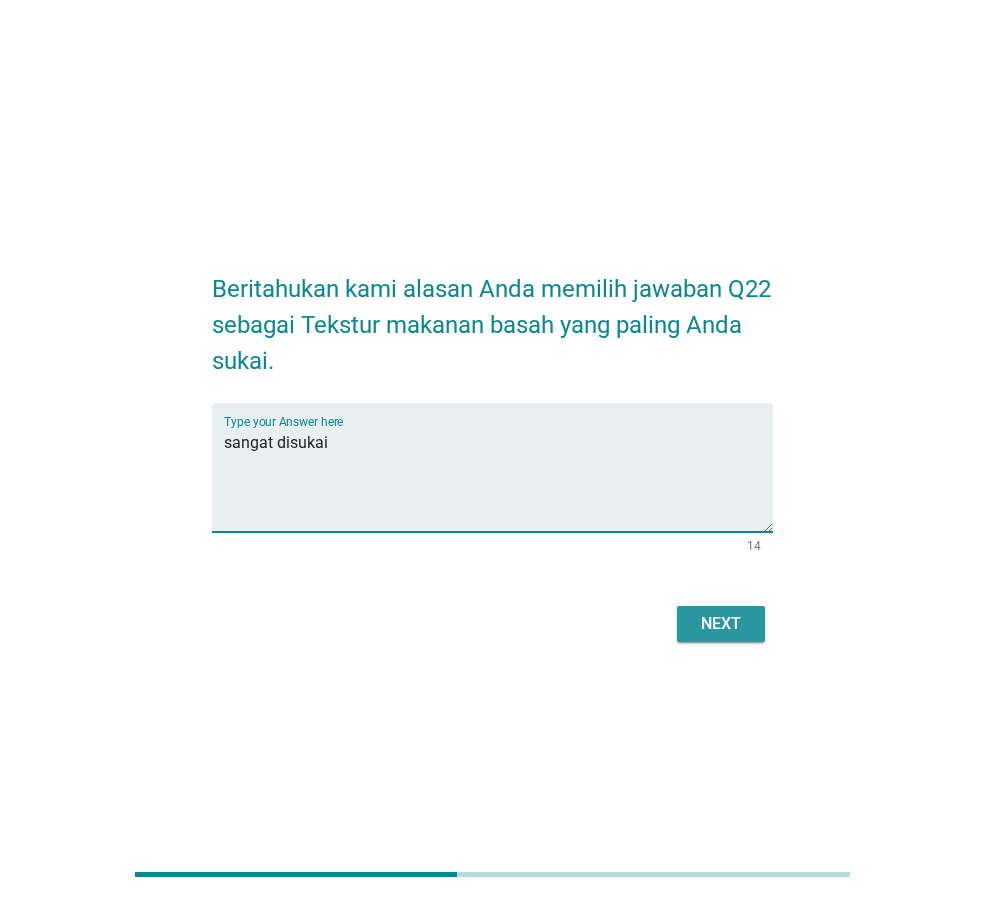 click on "Next" at bounding box center [721, 624] 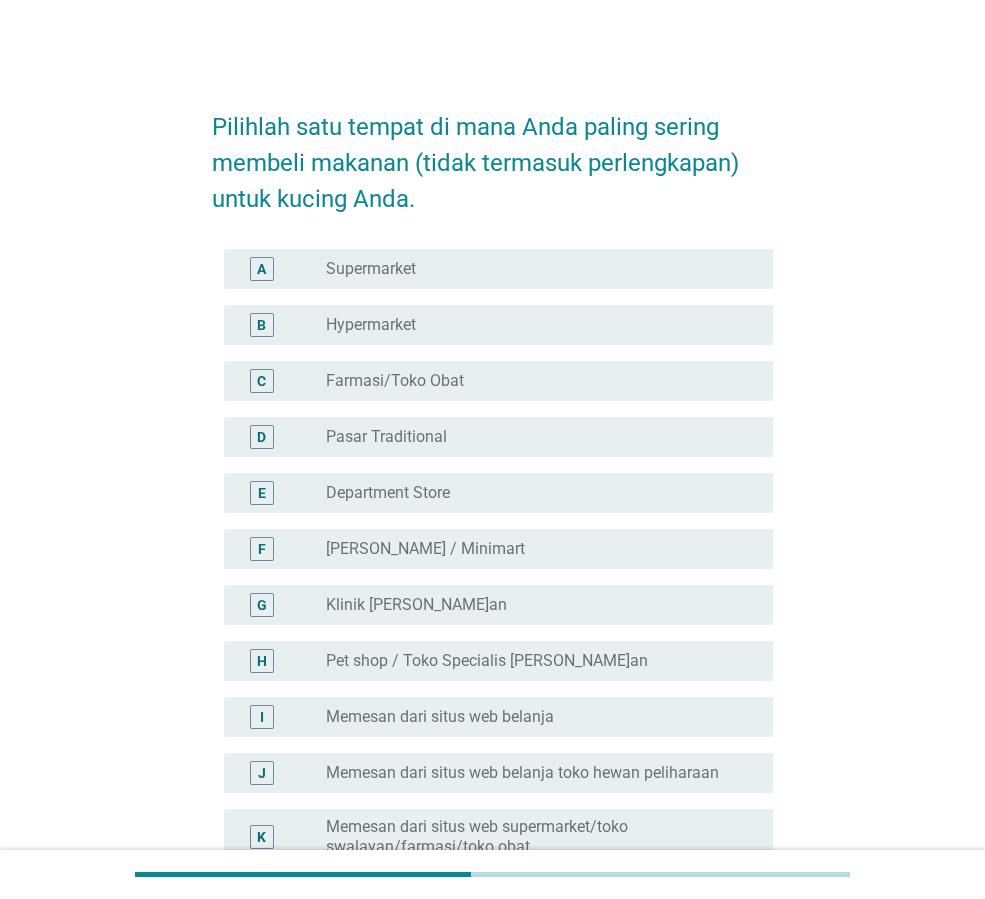 click on "radio_button_unchecked Klinik [PERSON_NAME]an" at bounding box center (533, 605) 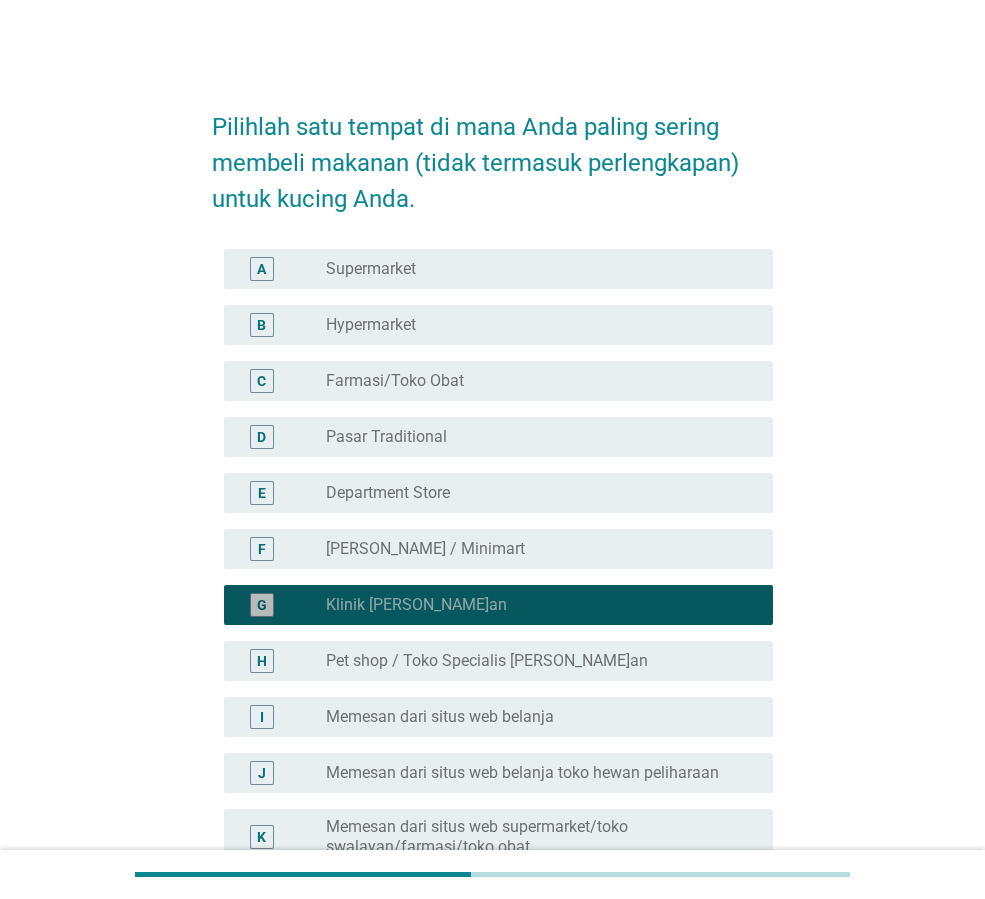 click on "radio_button_checked Klinik [PERSON_NAME]an" at bounding box center [533, 605] 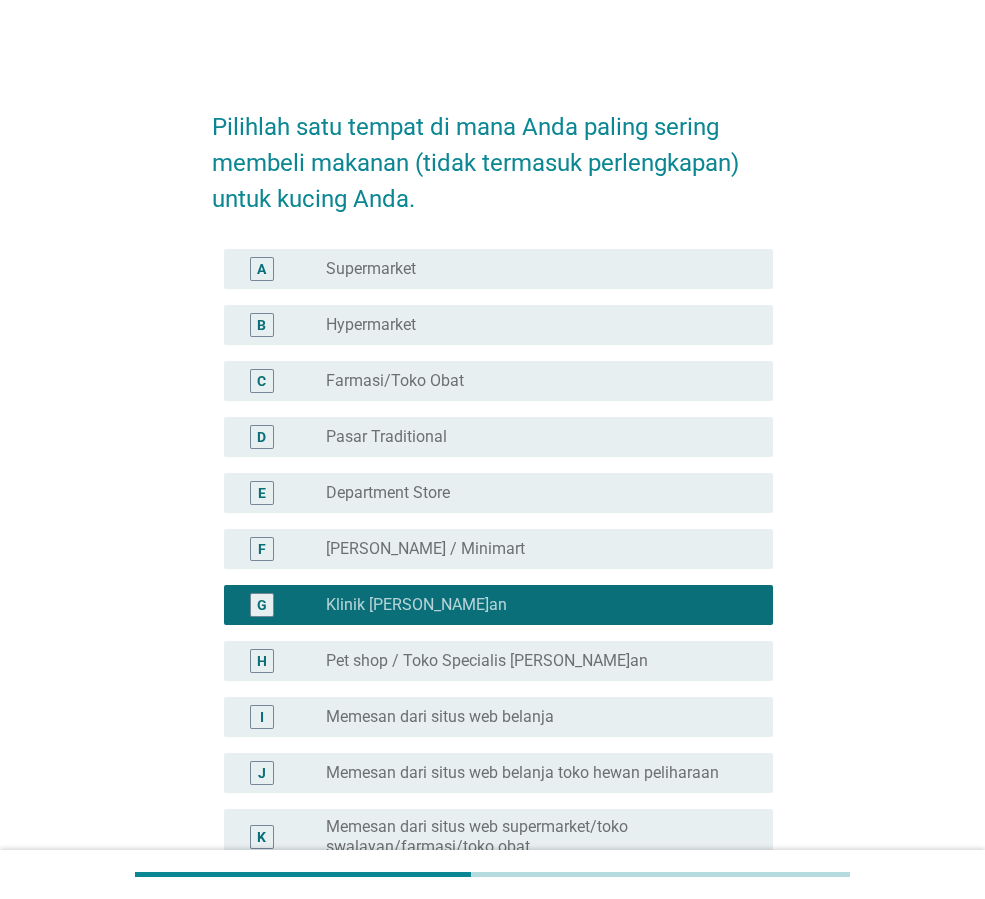 click on "Pet shop / Toko Specialis [PERSON_NAME]an" at bounding box center [487, 661] 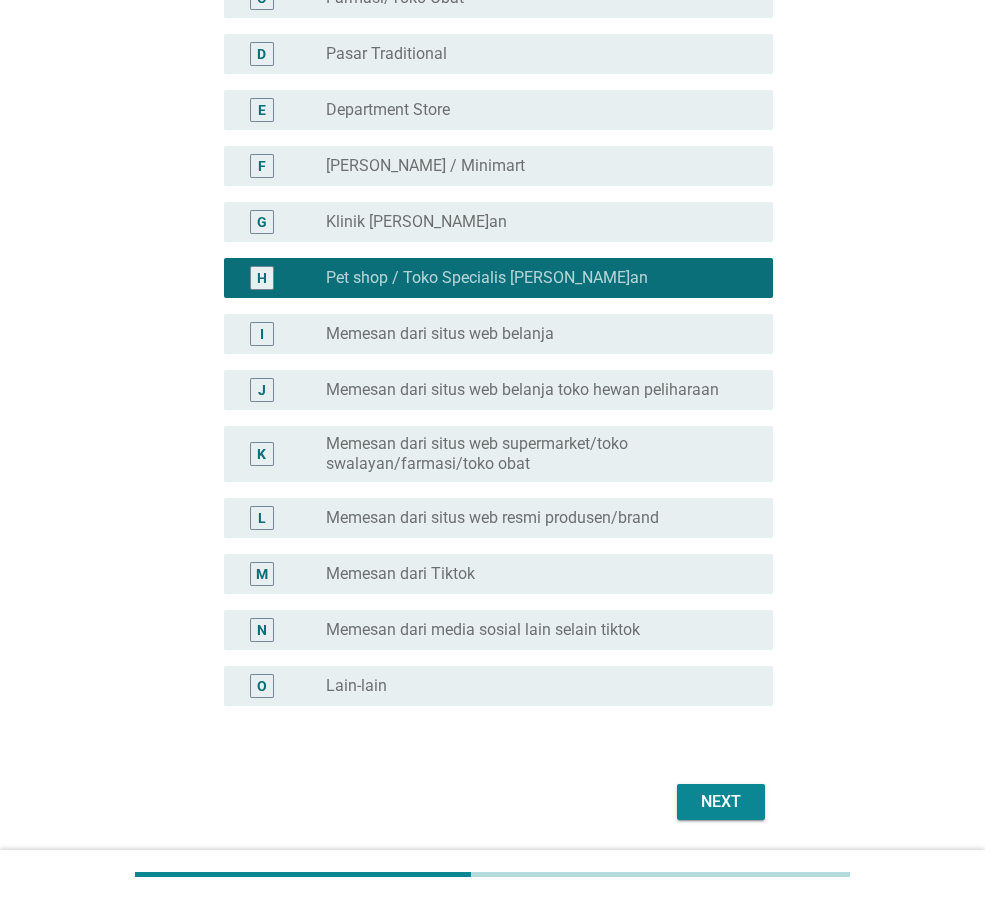 scroll, scrollTop: 400, scrollLeft: 0, axis: vertical 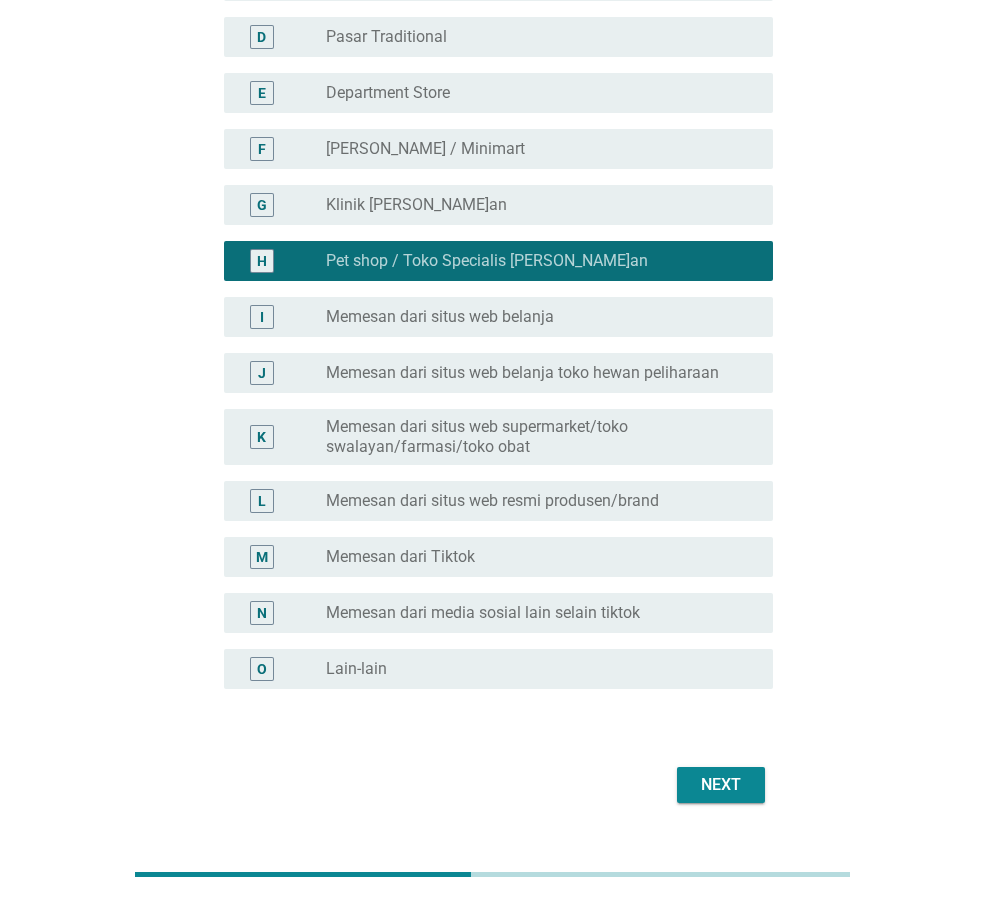 click on "Next" at bounding box center [721, 785] 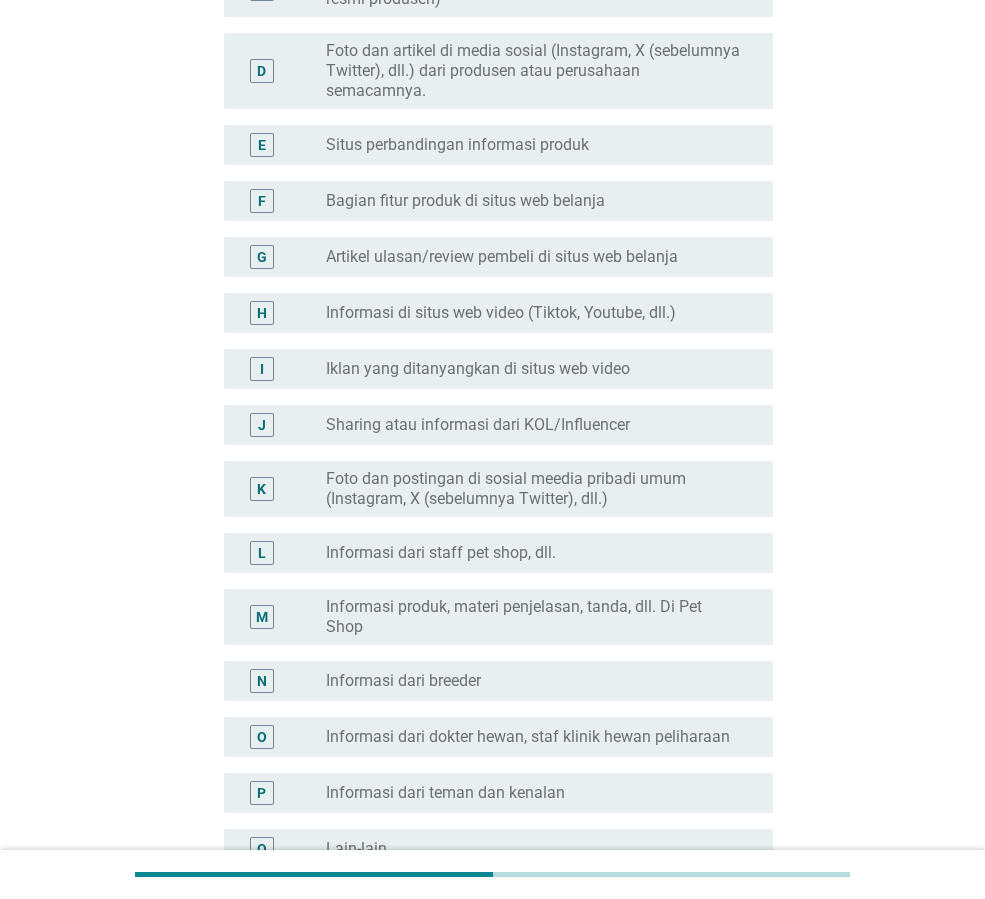 scroll, scrollTop: 0, scrollLeft: 0, axis: both 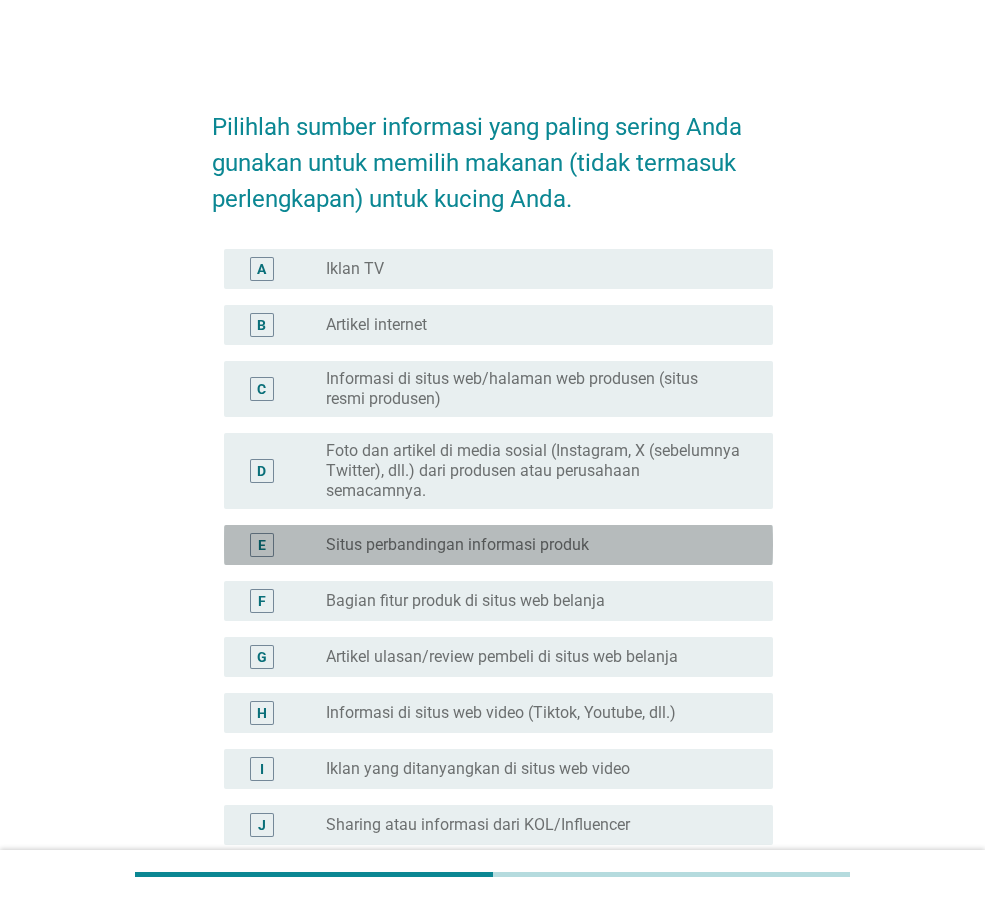 click on "Situs perbandingan informasi produk" at bounding box center (457, 545) 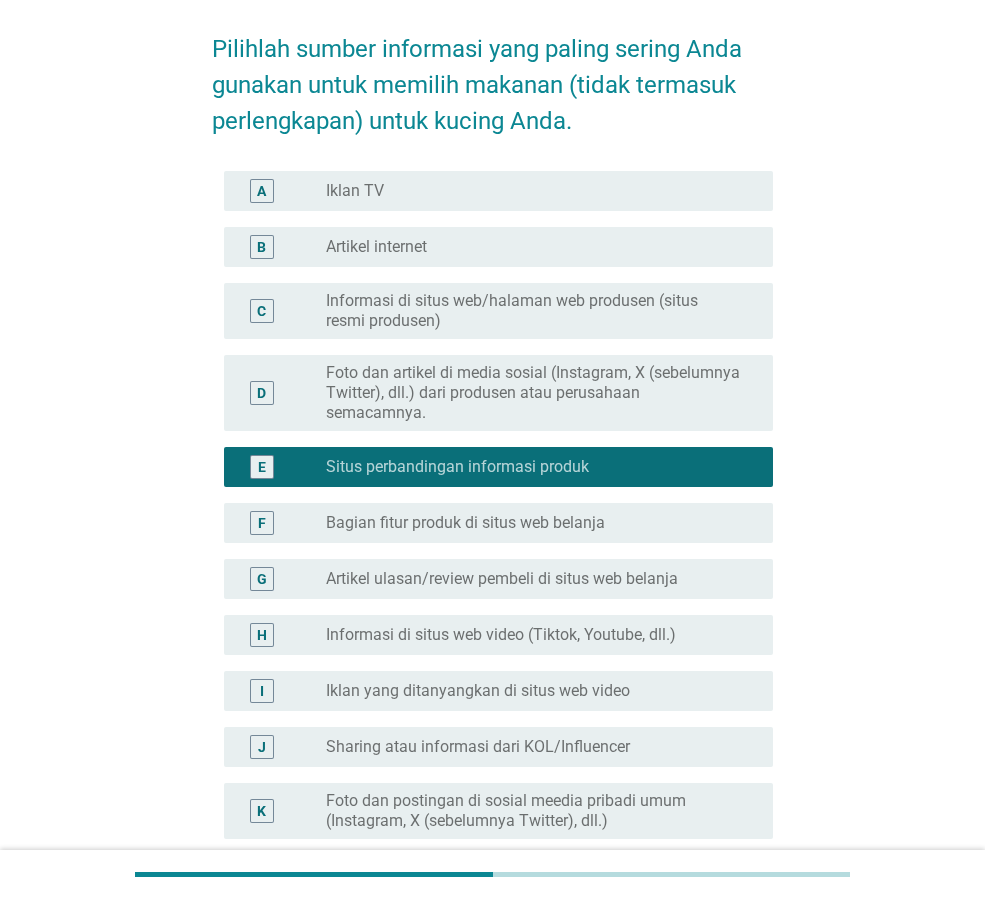 scroll, scrollTop: 100, scrollLeft: 0, axis: vertical 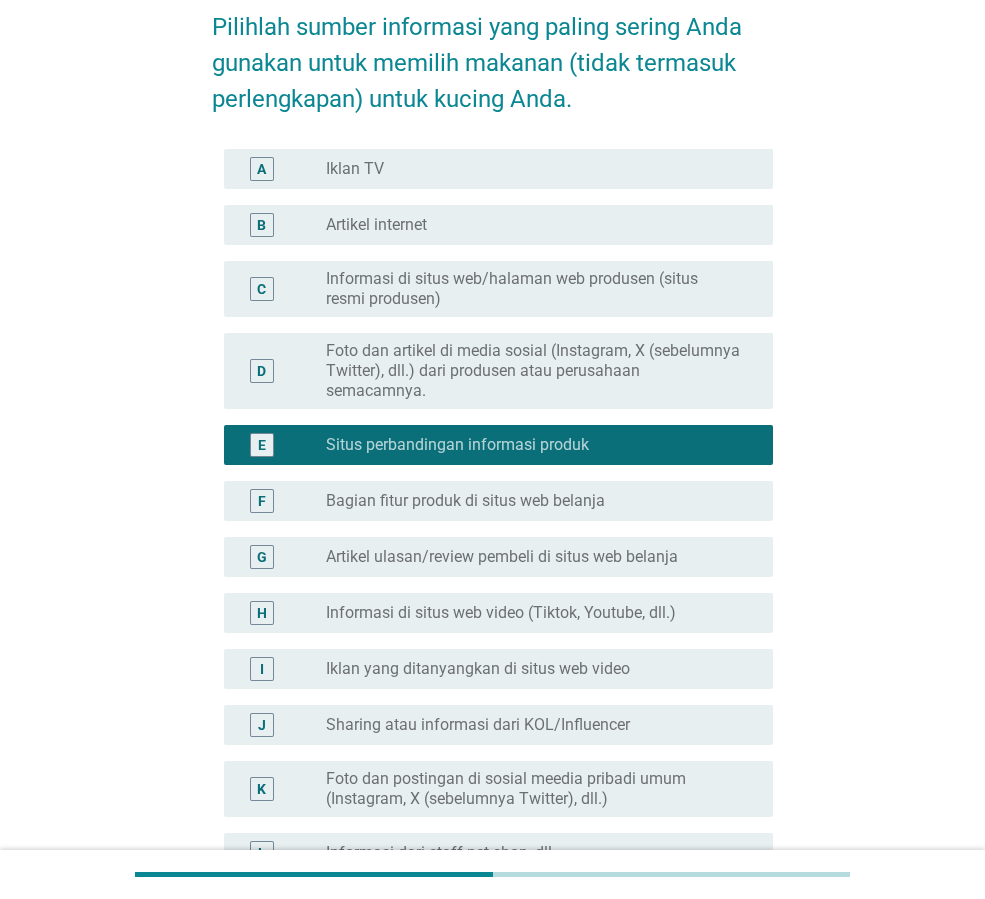 click on "radio_button_unchecked Artikel internet" at bounding box center [533, 225] 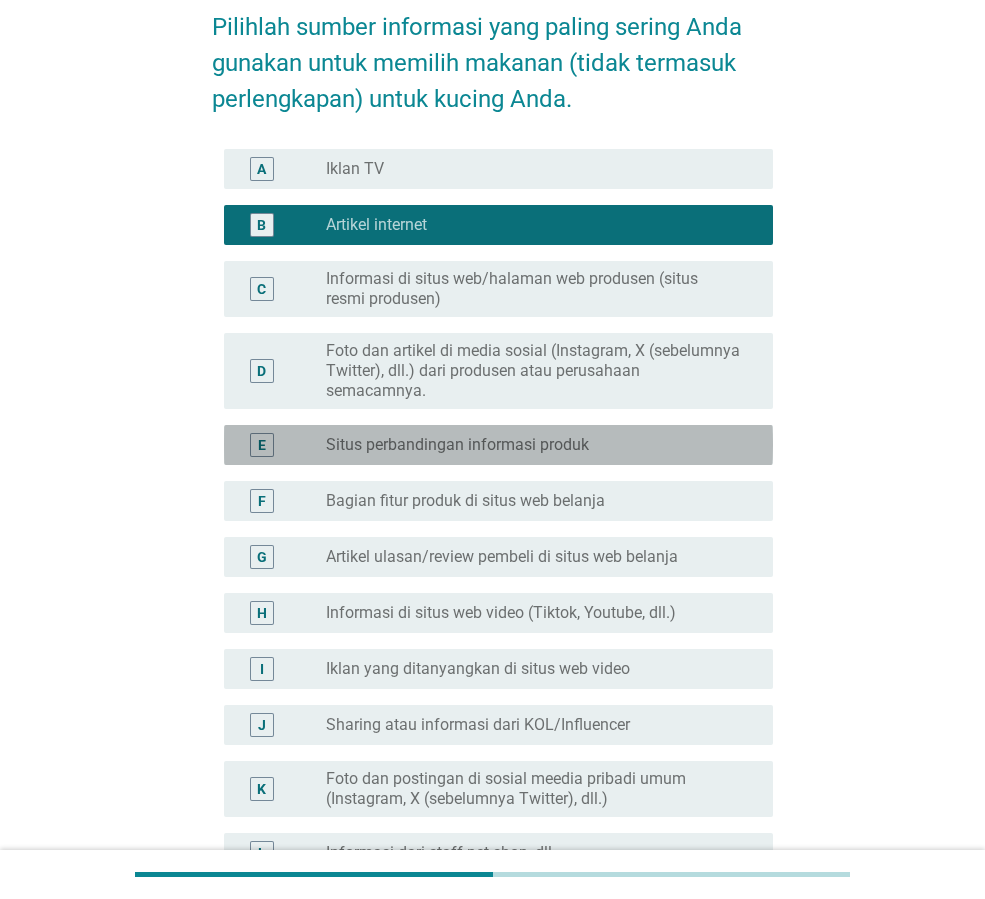 drag, startPoint x: 518, startPoint y: 455, endPoint x: 529, endPoint y: 464, distance: 14.21267 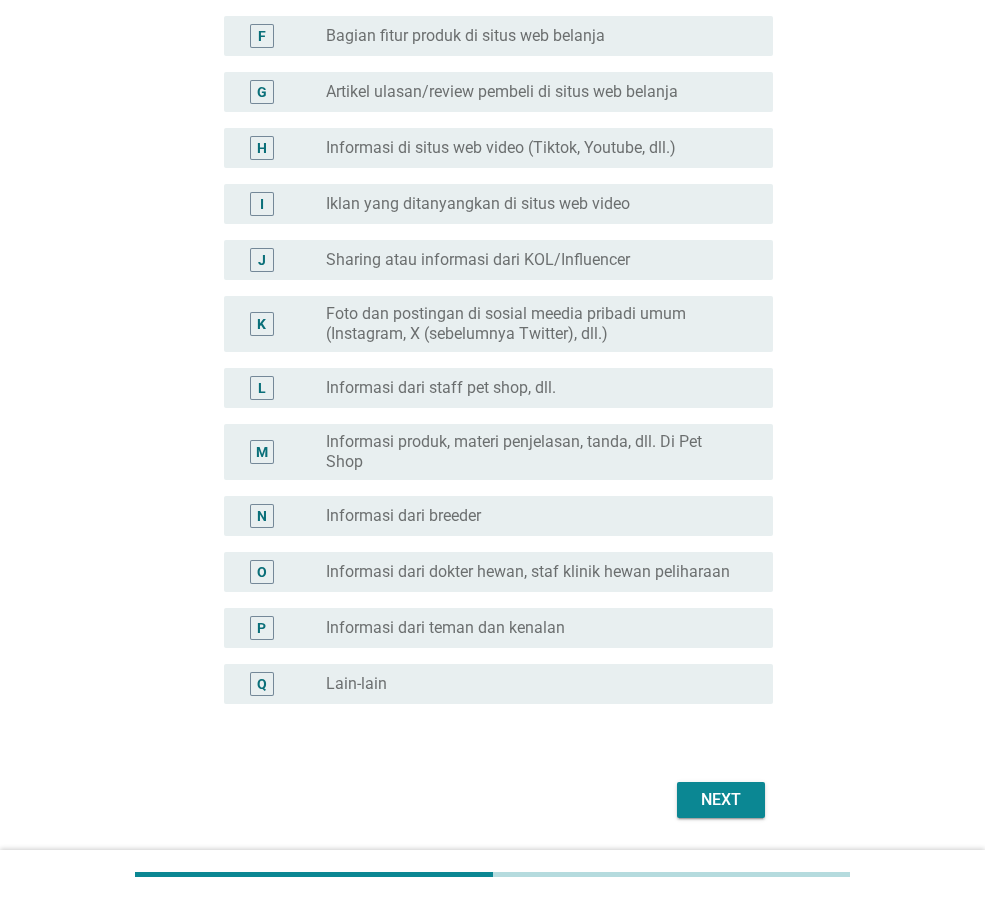 scroll, scrollTop: 627, scrollLeft: 0, axis: vertical 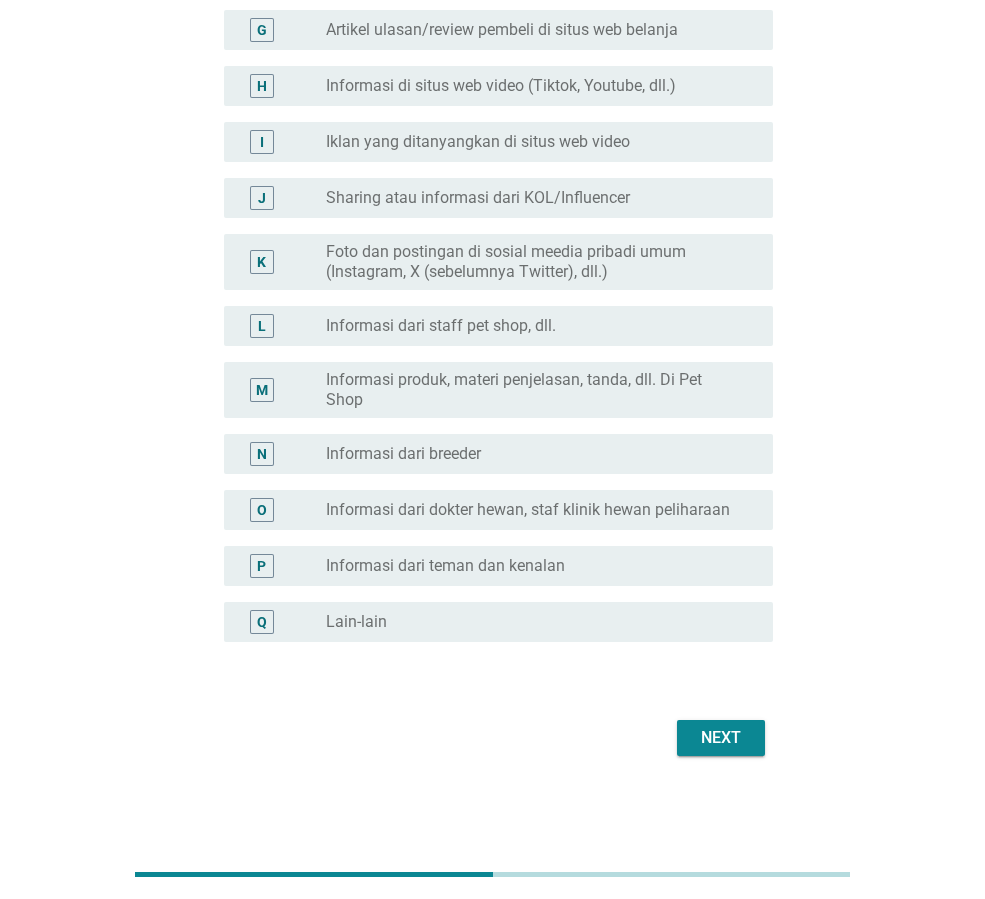 click on "Next" at bounding box center (721, 738) 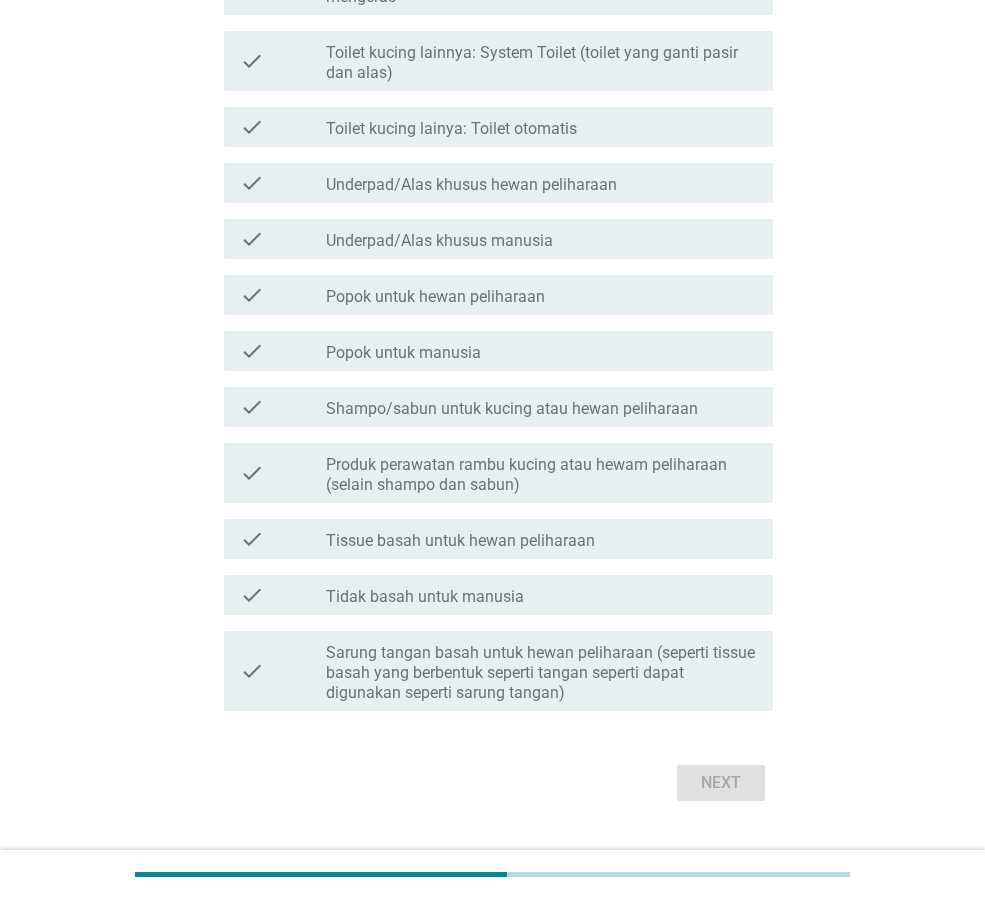 scroll, scrollTop: 0, scrollLeft: 0, axis: both 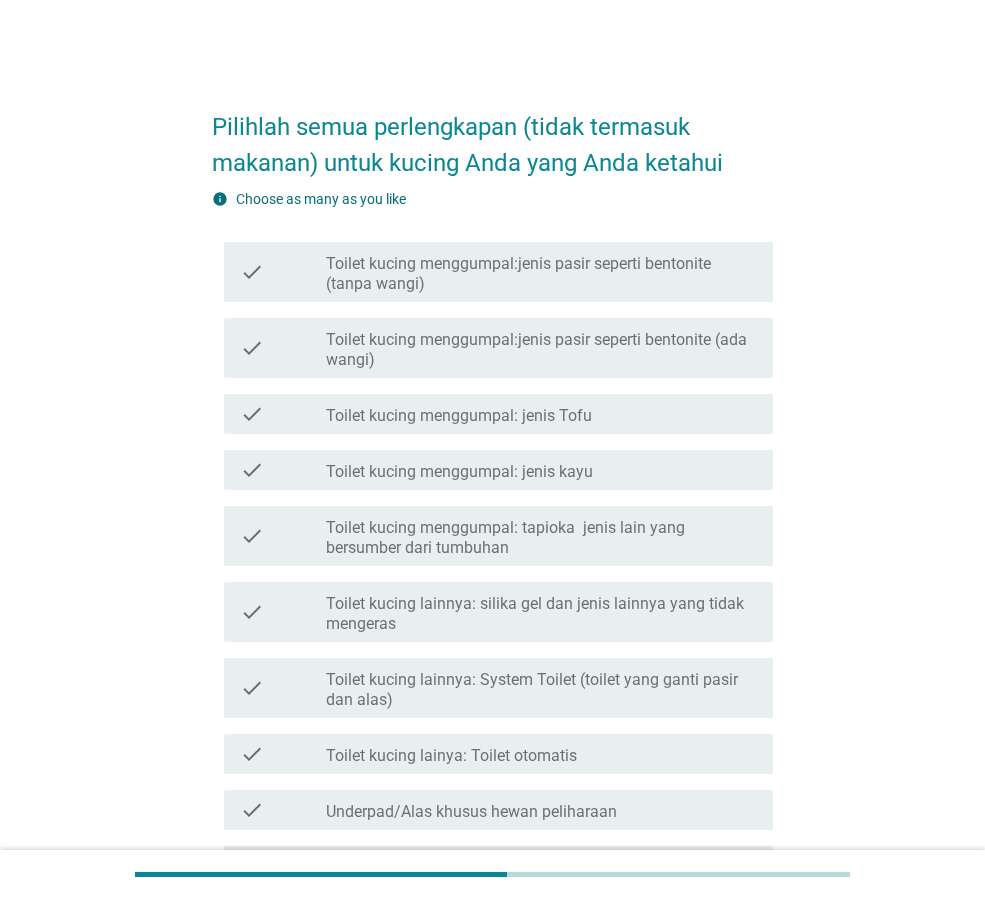 click on "Toilet kucing menggumpal:jenis pasir seperti bentonite (ada wangi)" at bounding box center (541, 350) 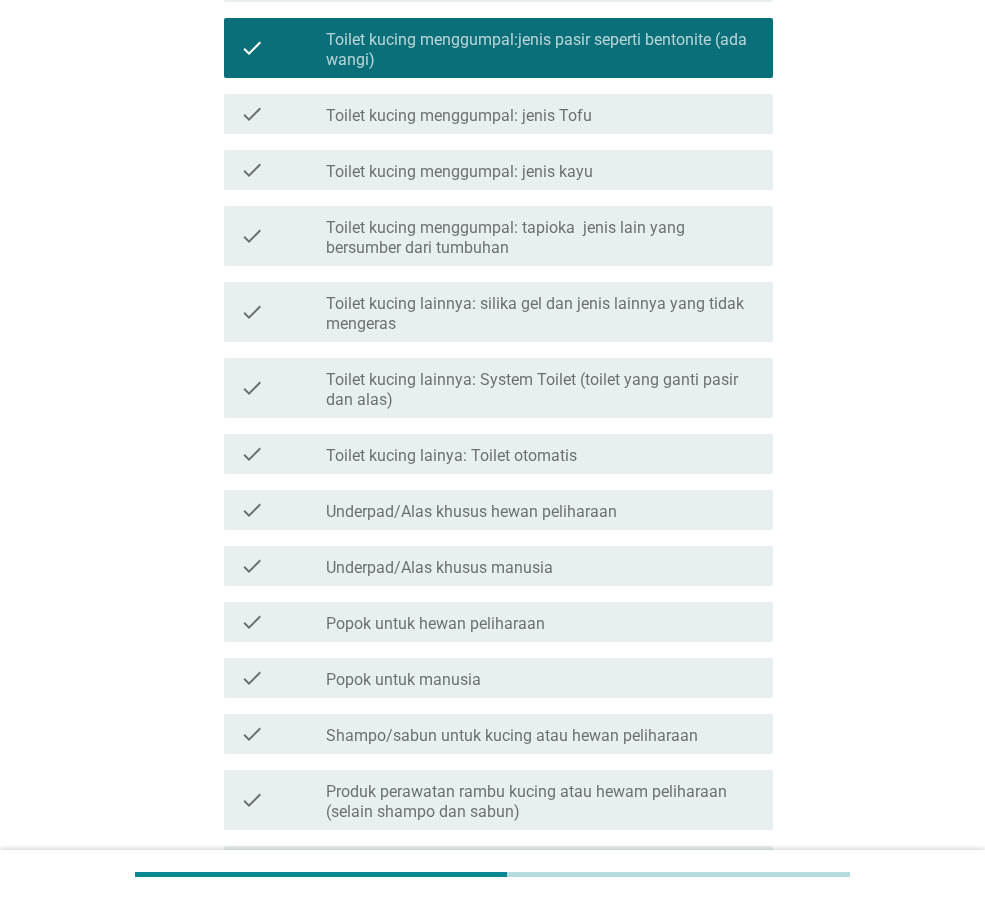 scroll, scrollTop: 400, scrollLeft: 0, axis: vertical 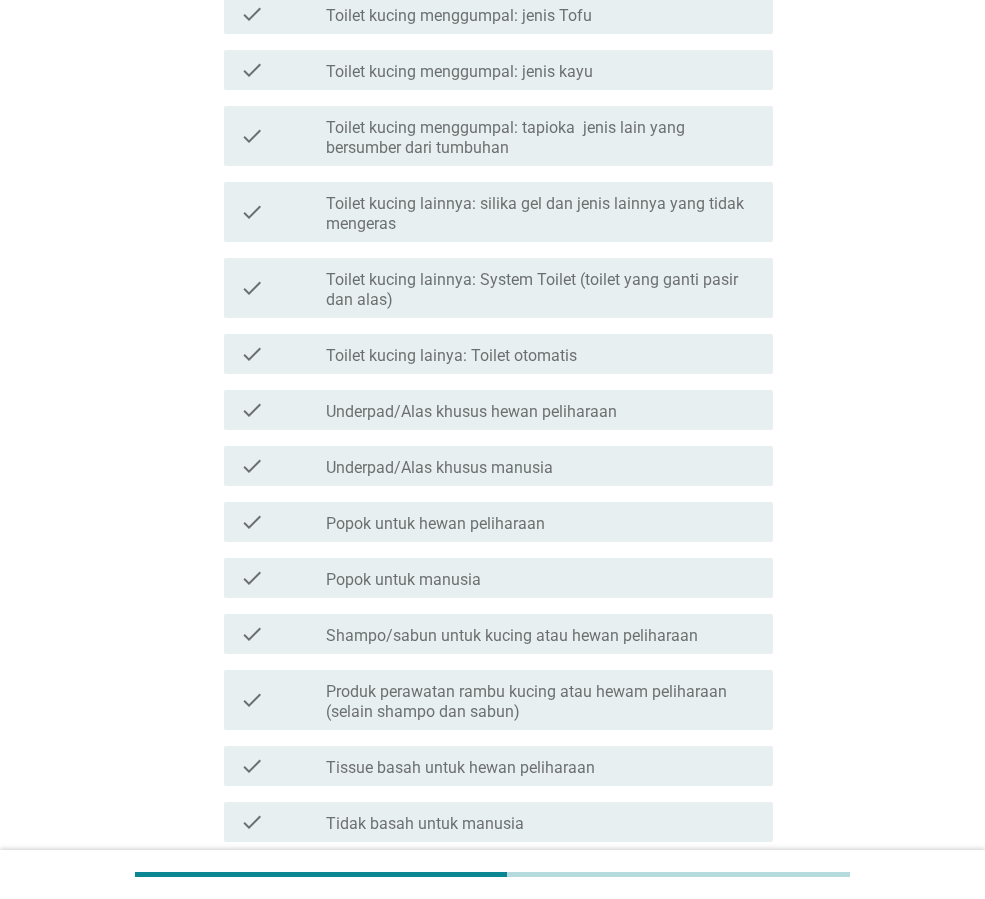 click on "Produk perawatan rambu kucing atau hewam peliharaan (selain shampo dan sabun)" at bounding box center [541, 702] 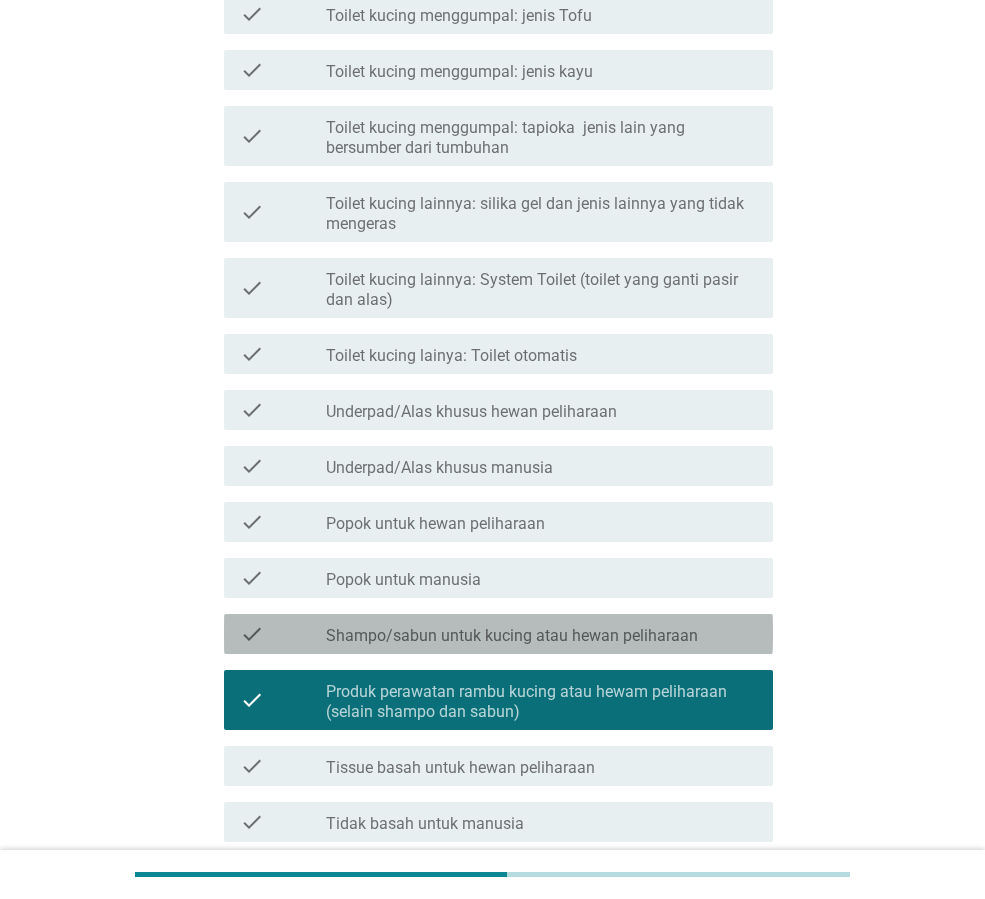 click on "check     check_box_outline_blank Shampo/sabun untuk kucing atau hewan peliharaan" at bounding box center (498, 634) 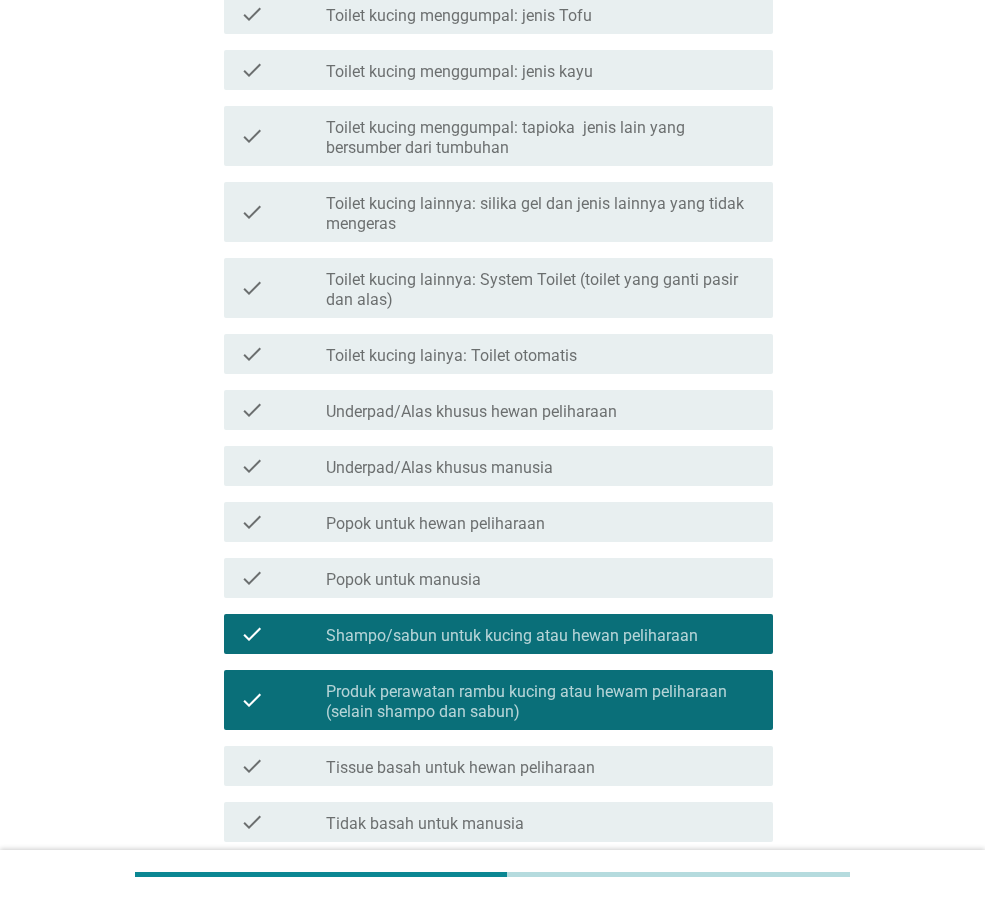 click on "Produk perawatan rambu kucing atau hewam peliharaan (selain shampo dan sabun)" at bounding box center (541, 702) 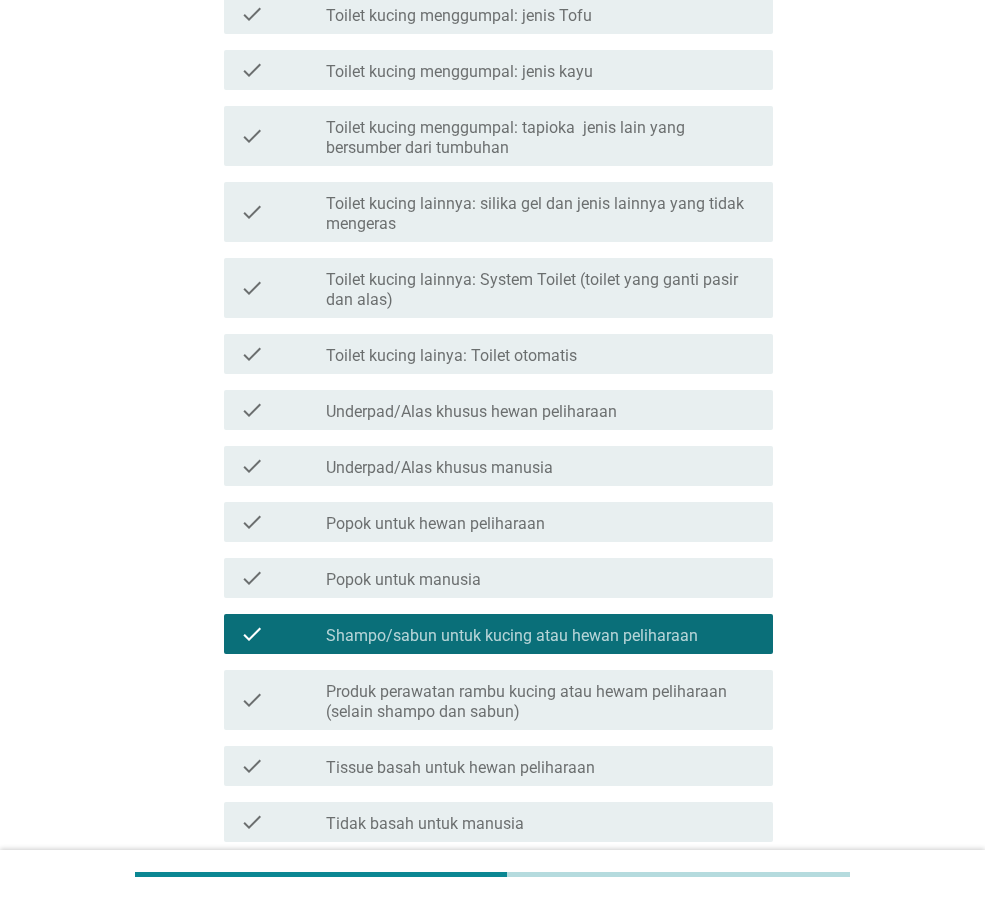 click on "Produk perawatan rambu kucing atau hewam peliharaan (selain shampo dan sabun)" at bounding box center (541, 702) 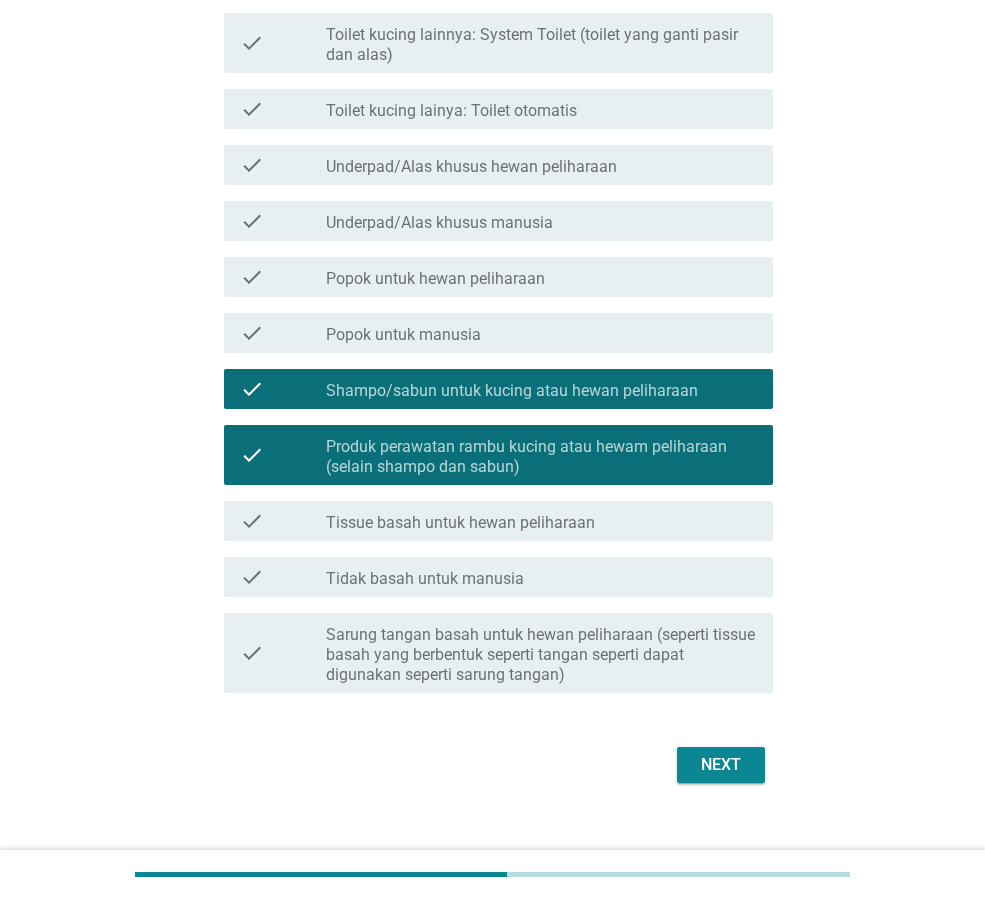 scroll, scrollTop: 672, scrollLeft: 0, axis: vertical 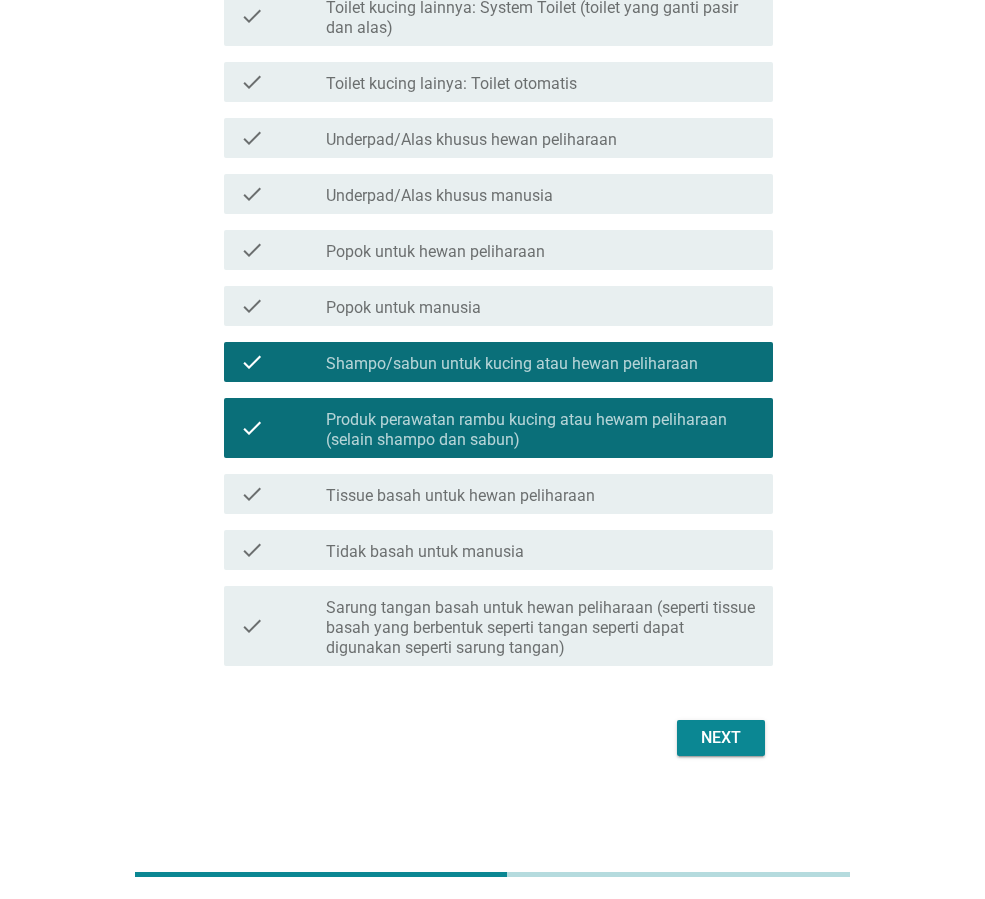 click on "Next" at bounding box center [721, 738] 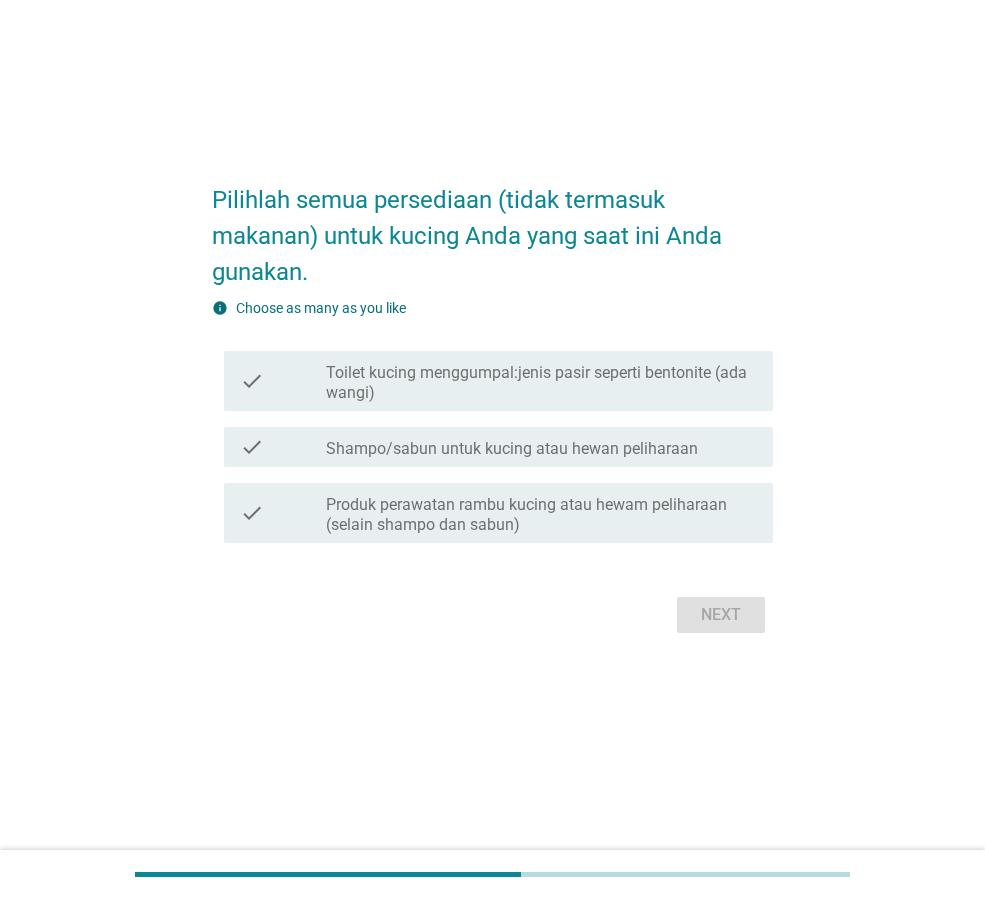 scroll, scrollTop: 0, scrollLeft: 0, axis: both 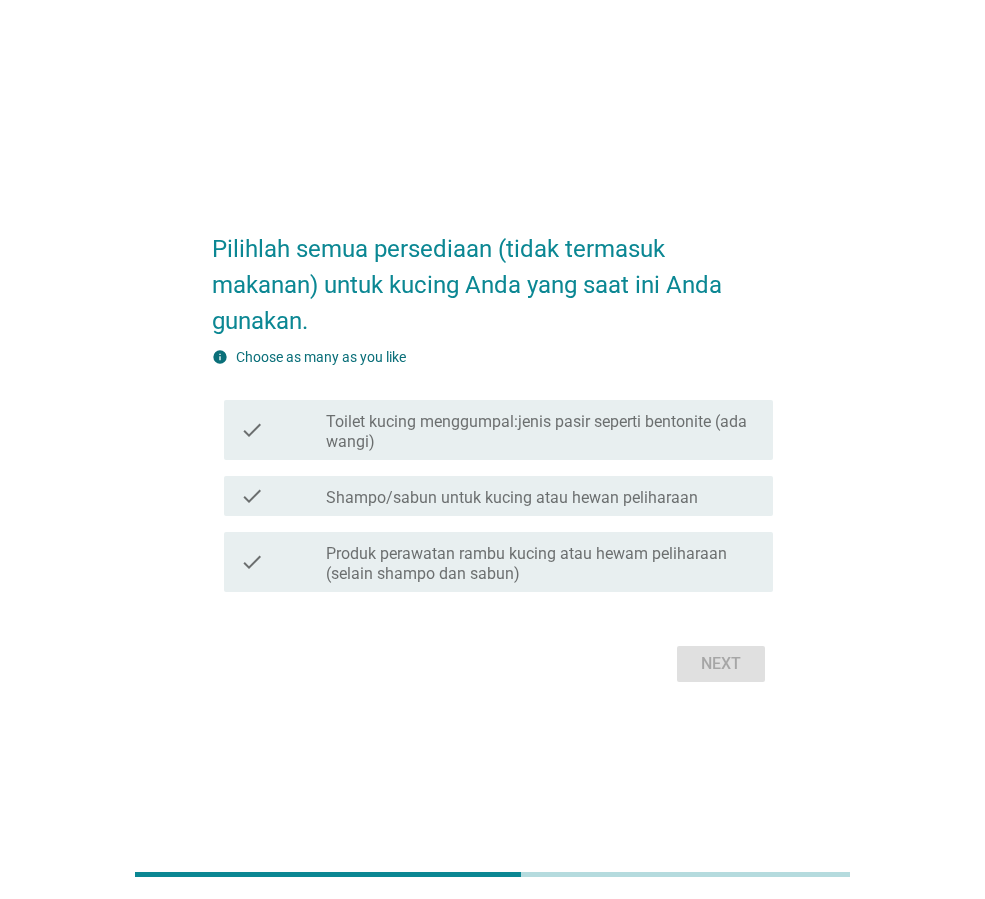 click on "Toilet kucing menggumpal:jenis pasir seperti bentonite (ada wangi)" at bounding box center (541, 432) 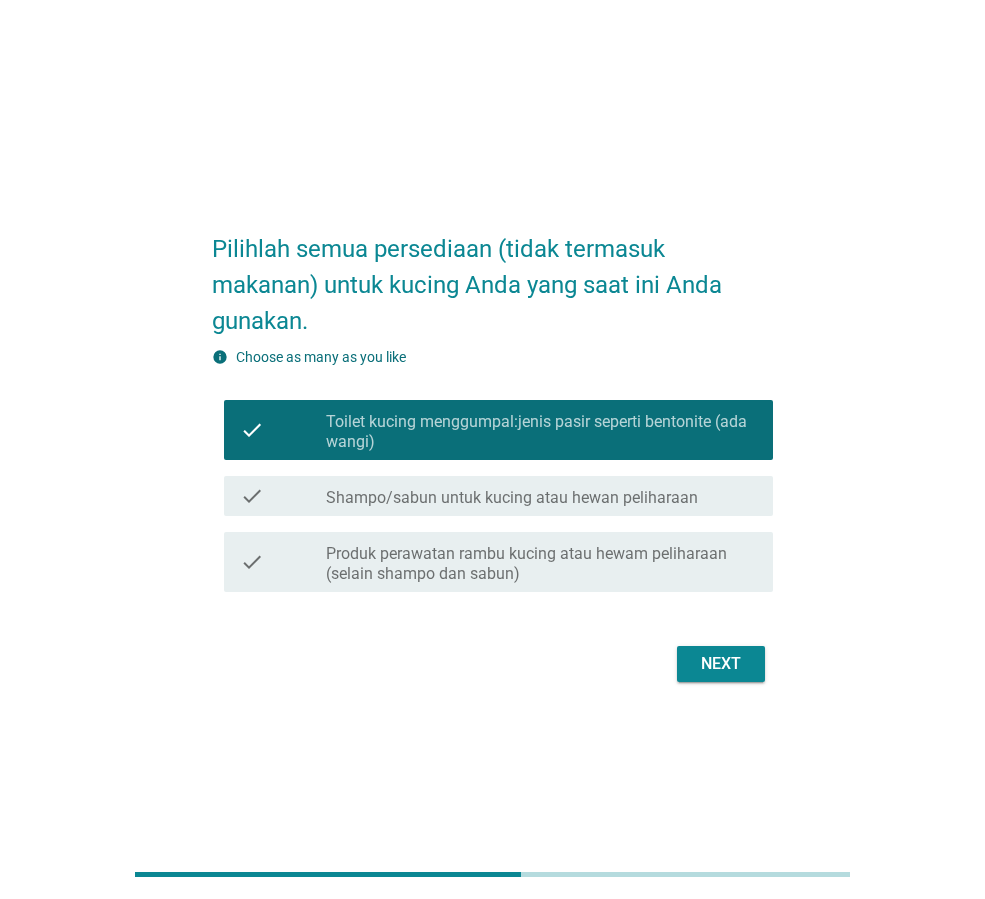click on "check     check_box_outline_blank Shampo/sabun untuk kucing atau hewan peliharaan" at bounding box center (498, 496) 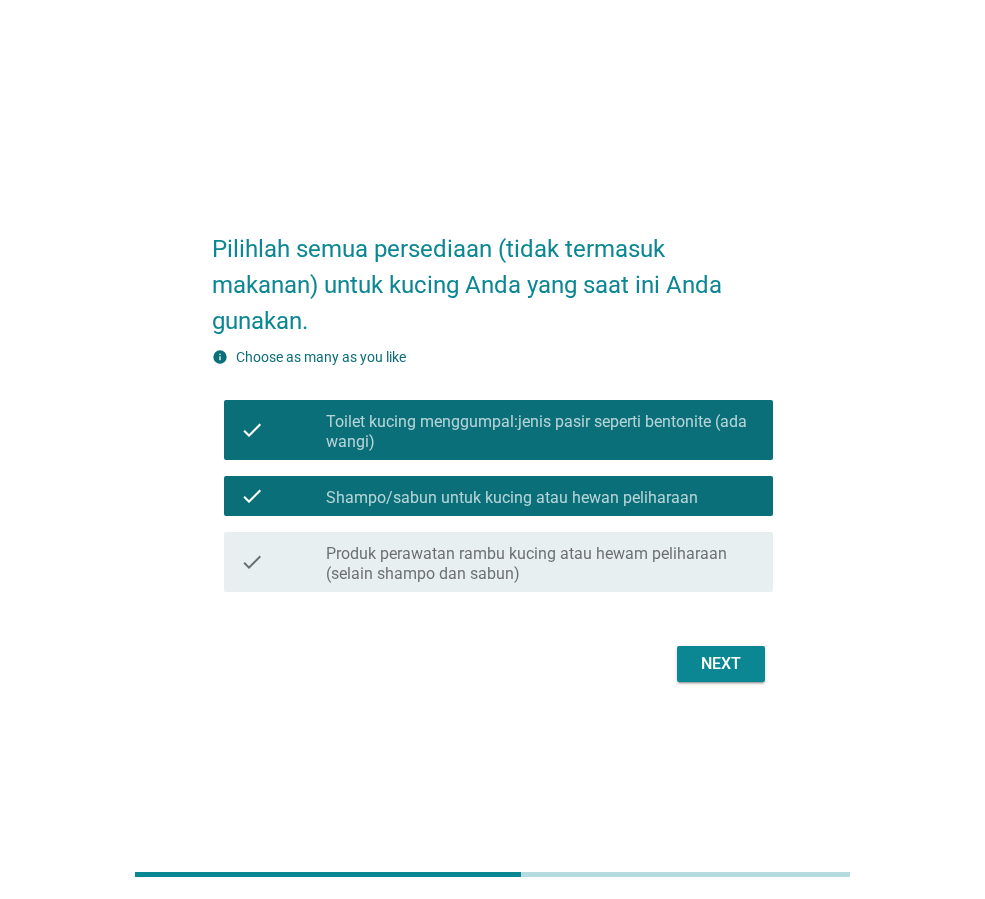 click on "Produk perawatan rambu kucing atau hewam peliharaan (selain shampo dan sabun)" at bounding box center (541, 564) 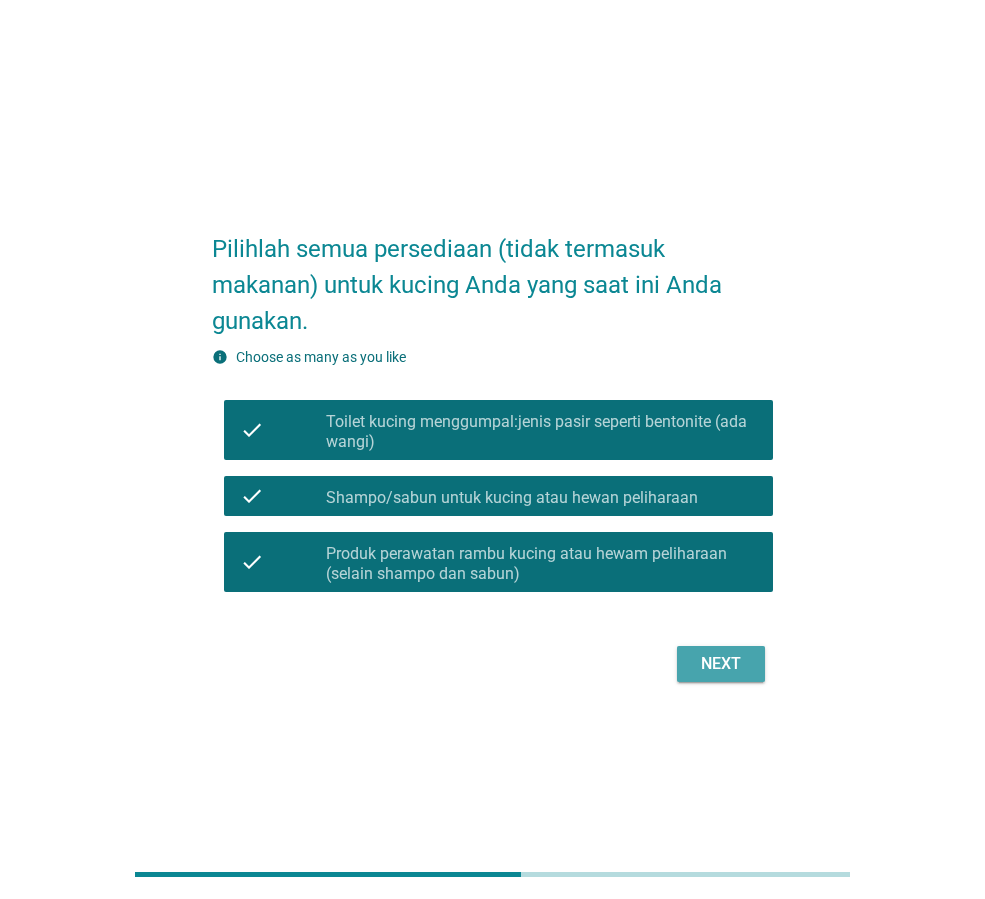 click on "Next" at bounding box center [721, 664] 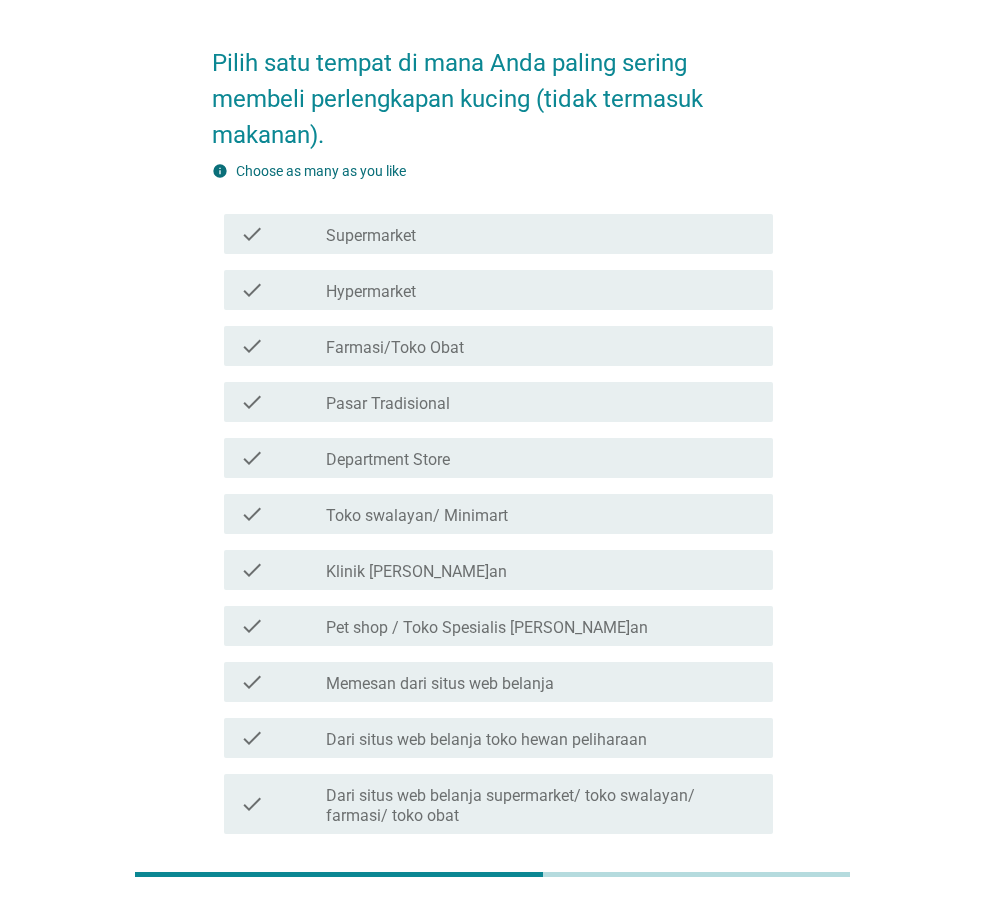 scroll, scrollTop: 100, scrollLeft: 0, axis: vertical 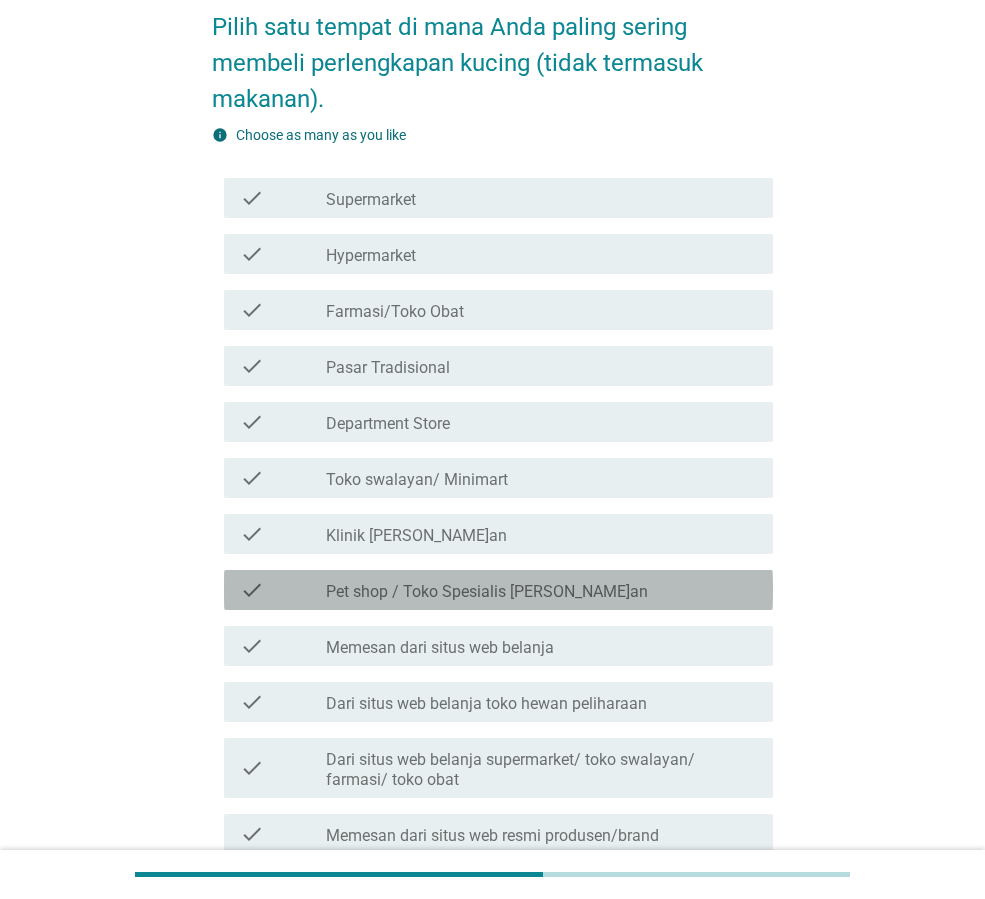 click on "Pet shop / Toko Spesialis [PERSON_NAME]an" at bounding box center (487, 592) 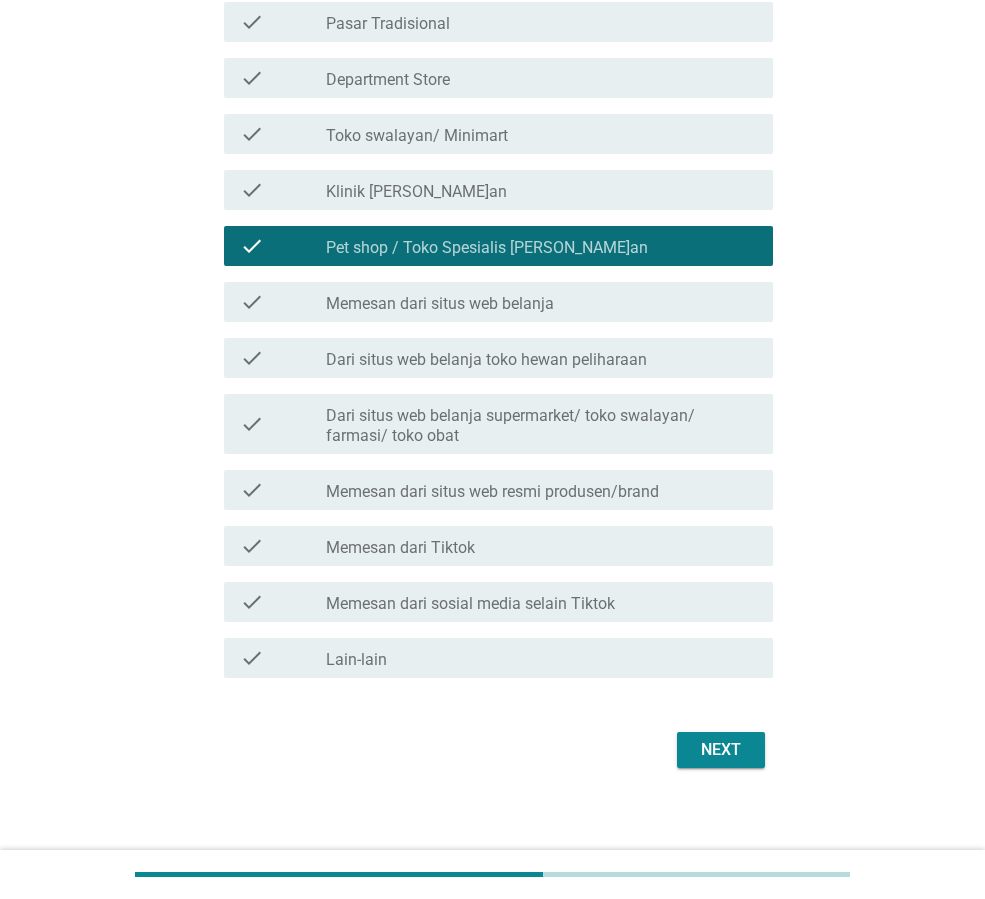 scroll, scrollTop: 456, scrollLeft: 0, axis: vertical 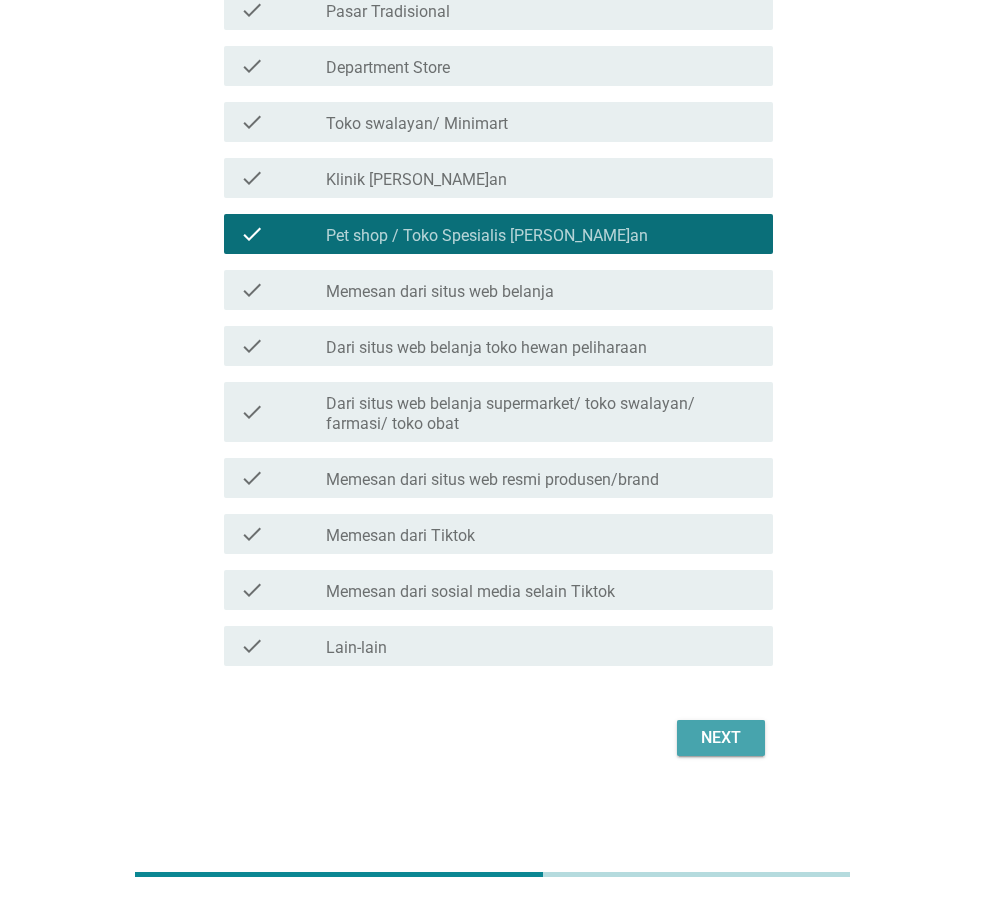 click on "Next" at bounding box center [721, 738] 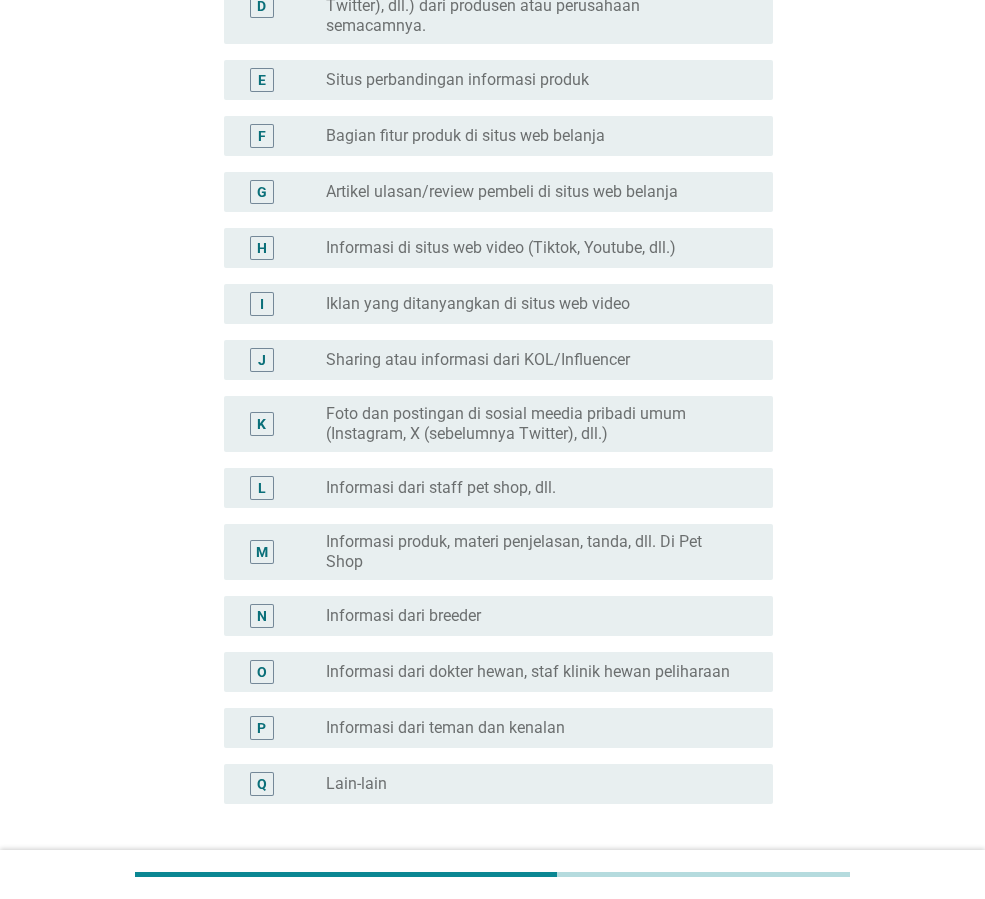 scroll, scrollTop: 500, scrollLeft: 0, axis: vertical 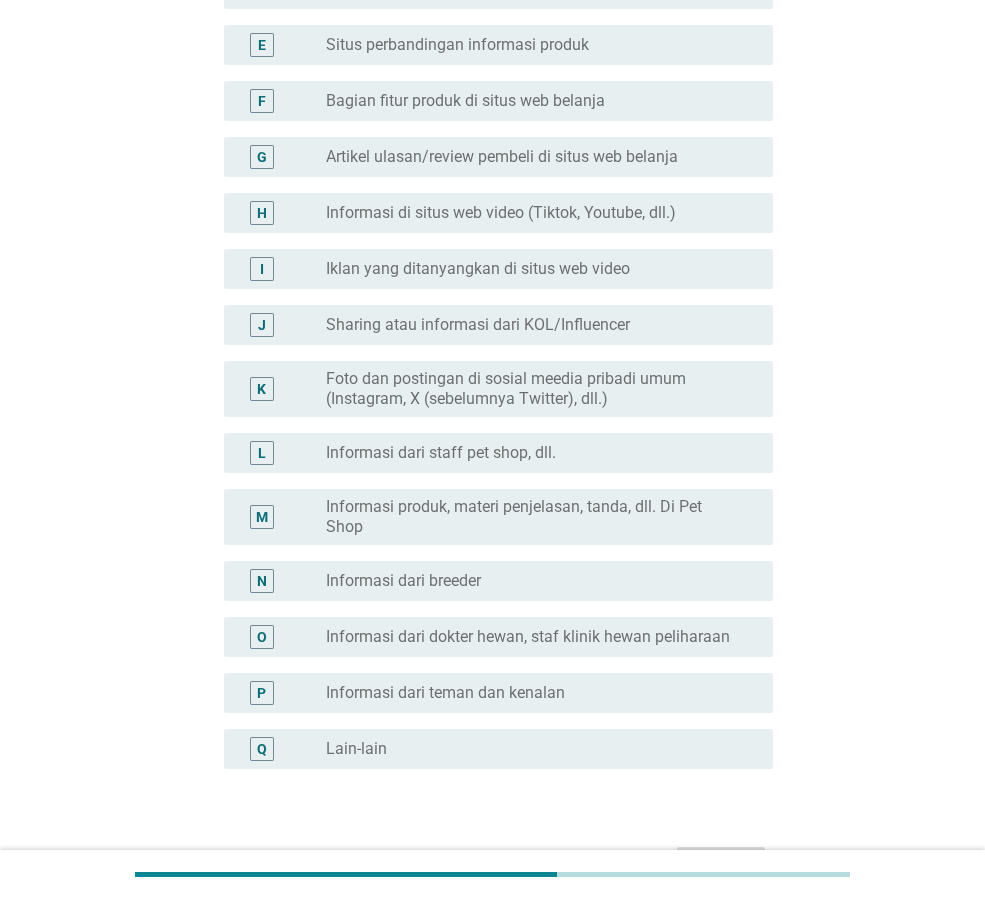 click on "Informasi dari teman dan kenalan" at bounding box center (445, 693) 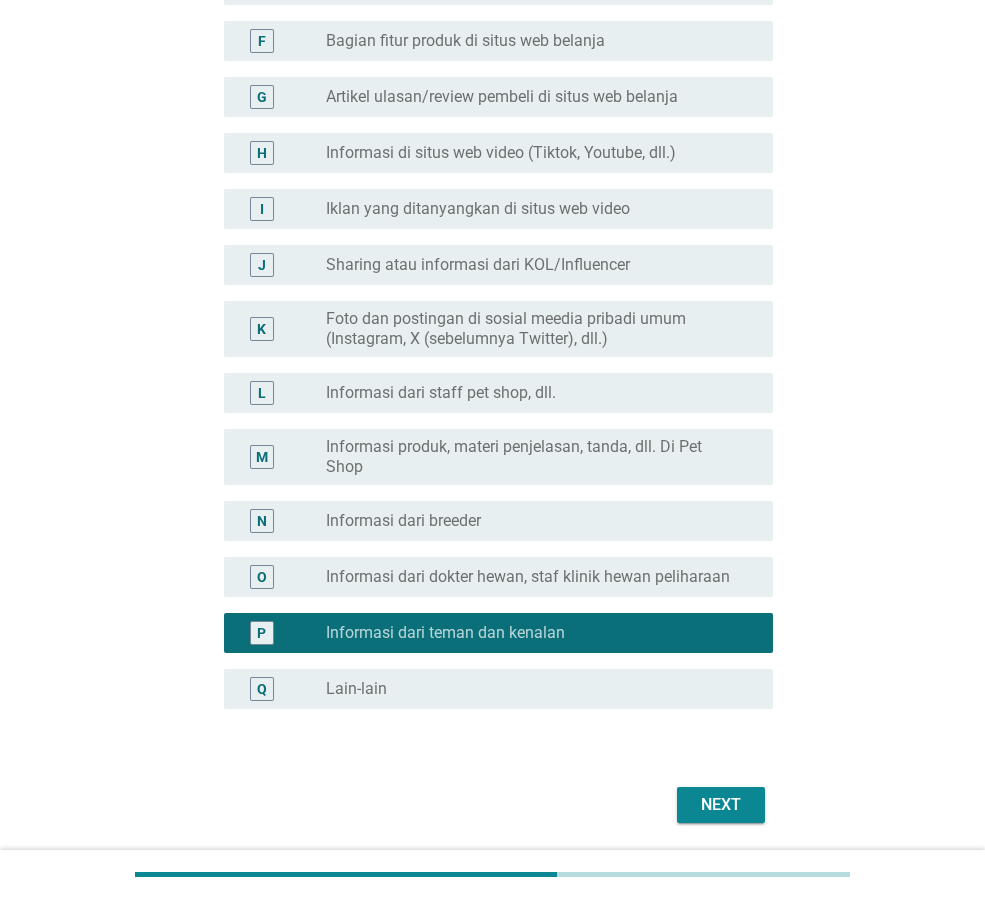 scroll, scrollTop: 627, scrollLeft: 0, axis: vertical 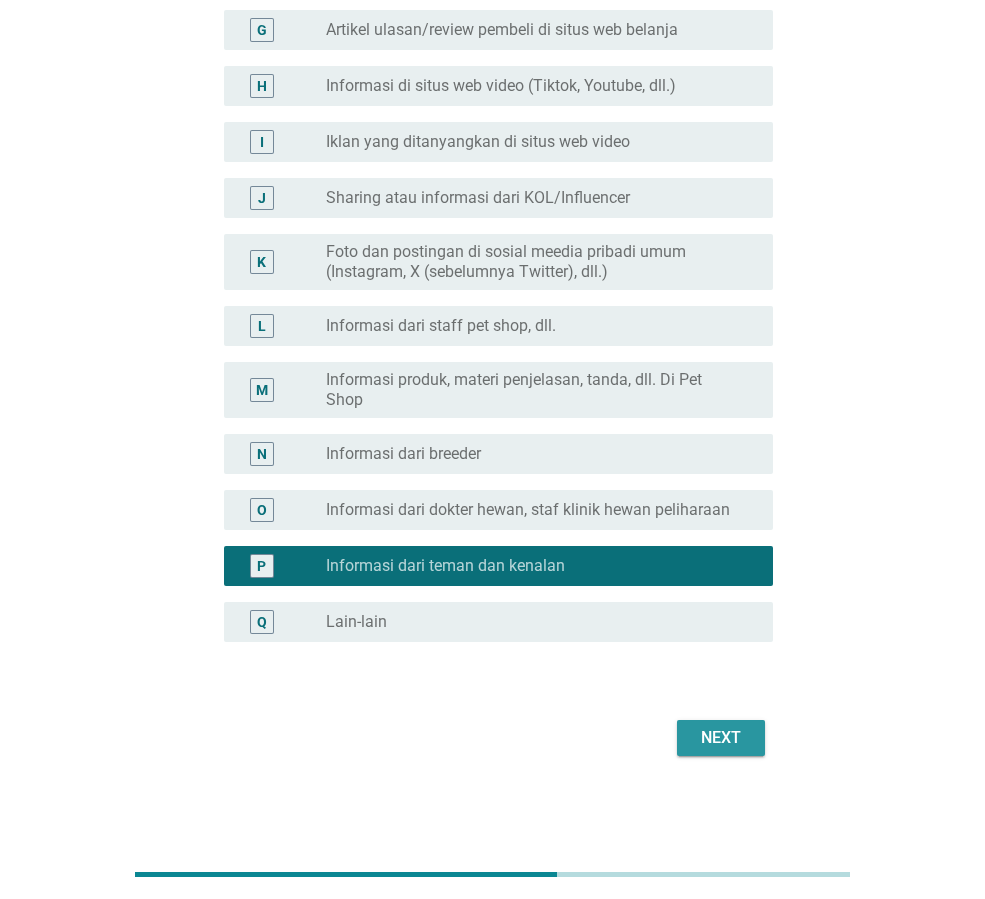 click on "Next" at bounding box center [721, 738] 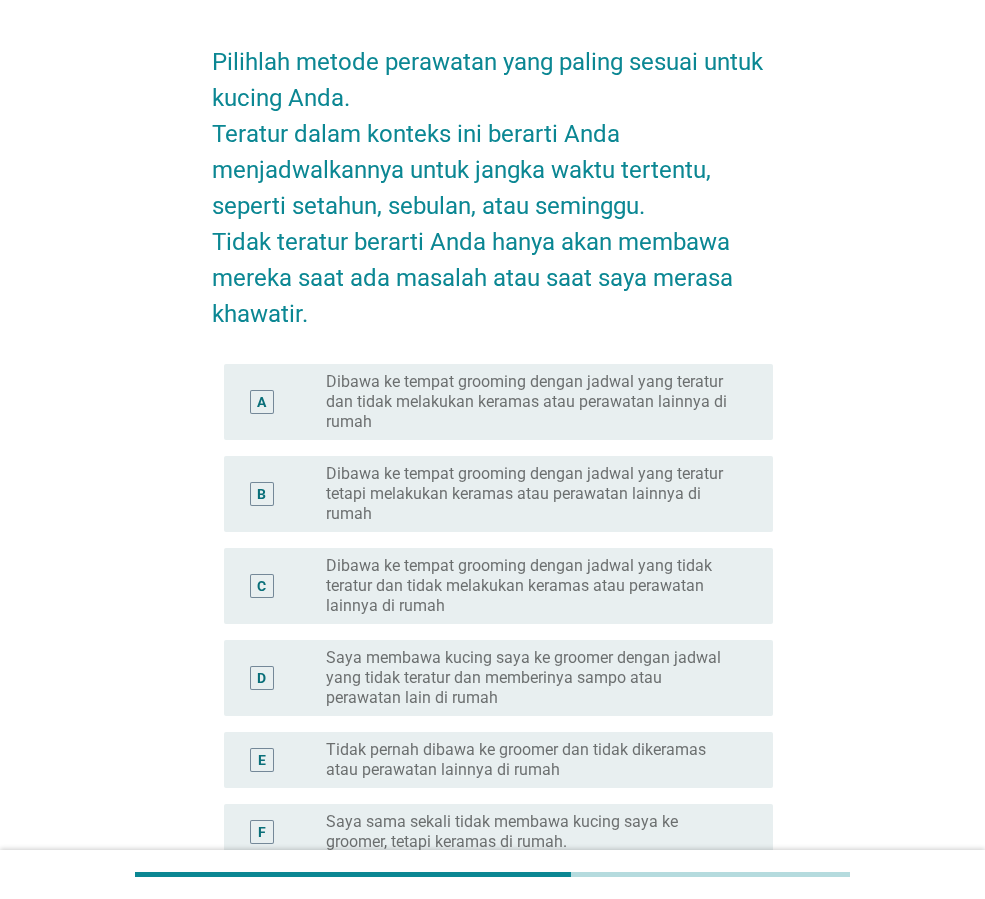 scroll, scrollTop: 100, scrollLeft: 0, axis: vertical 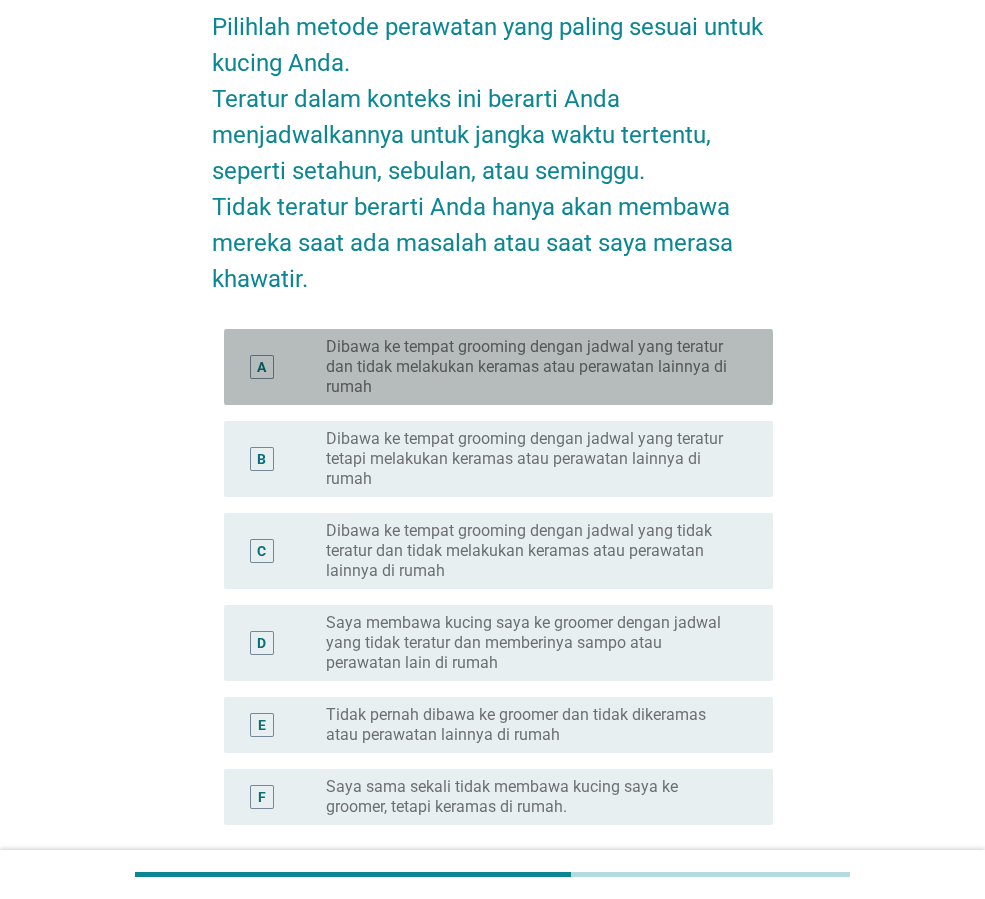 click on "Dibawa ke tempat grooming dengan jadwal yang teratur dan tidak melakukan keramas atau perawatan lainnya di rumah" at bounding box center [533, 367] 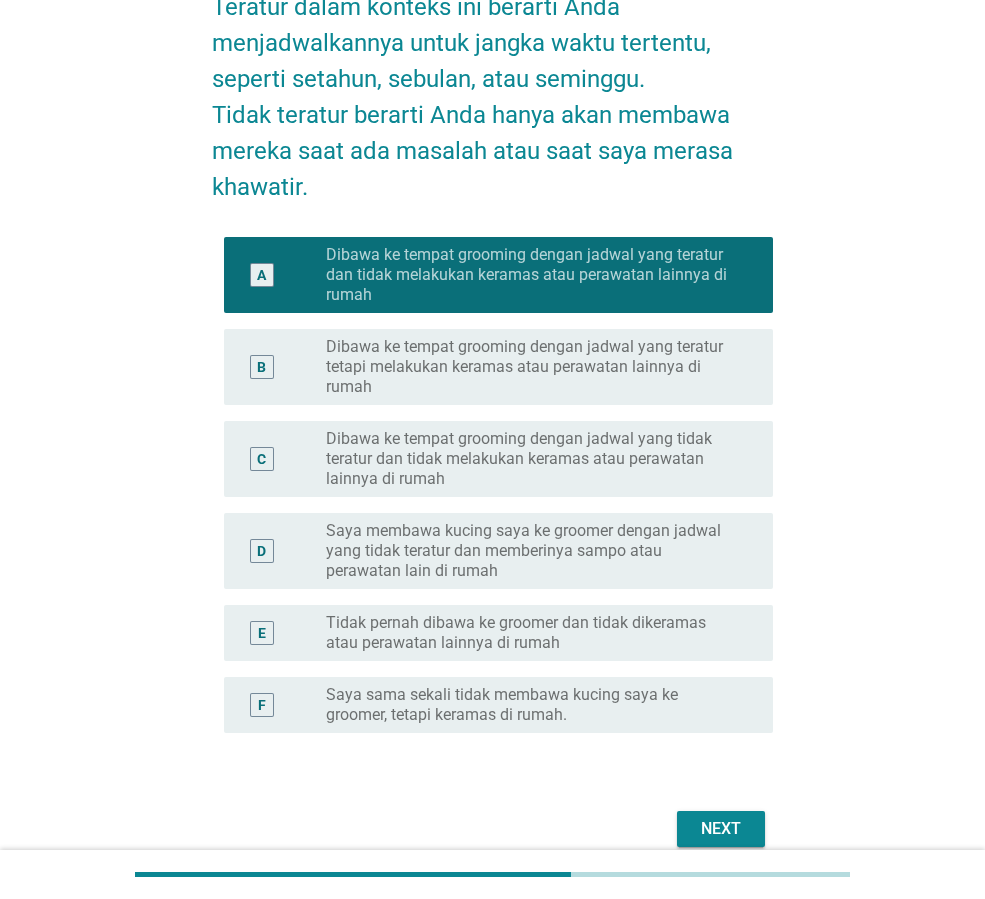 scroll, scrollTop: 283, scrollLeft: 0, axis: vertical 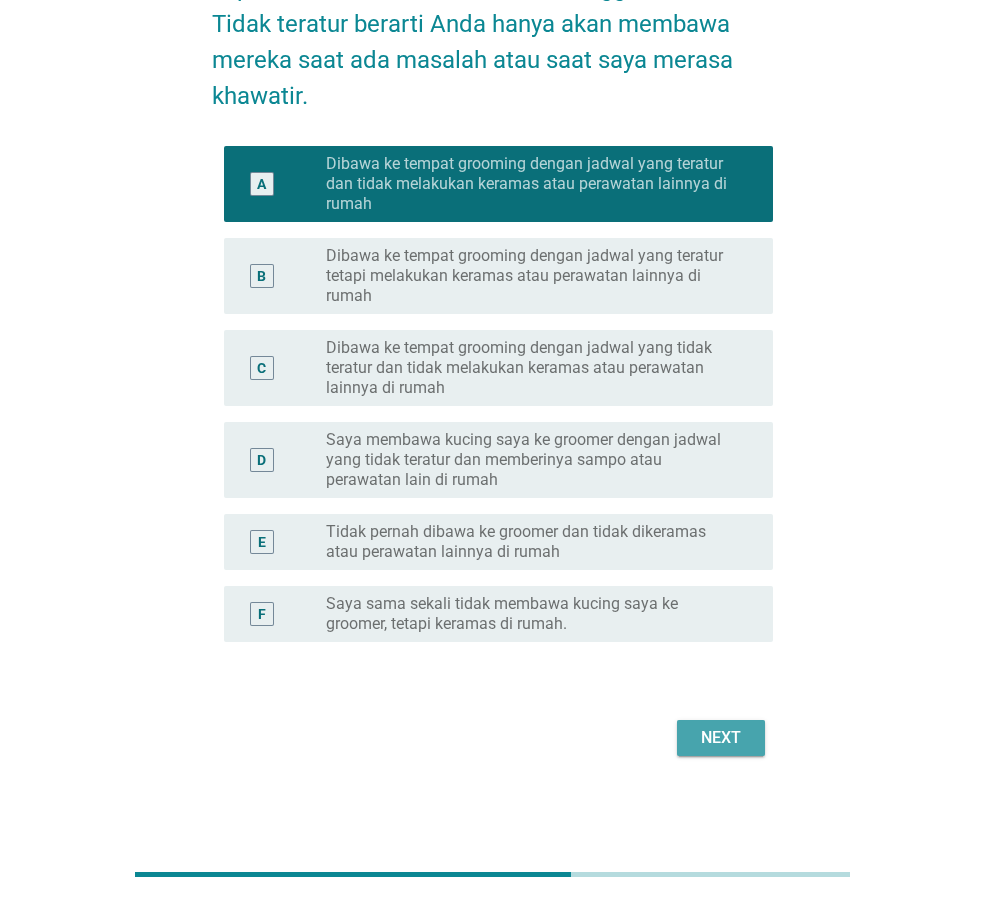 click on "Next" at bounding box center (721, 738) 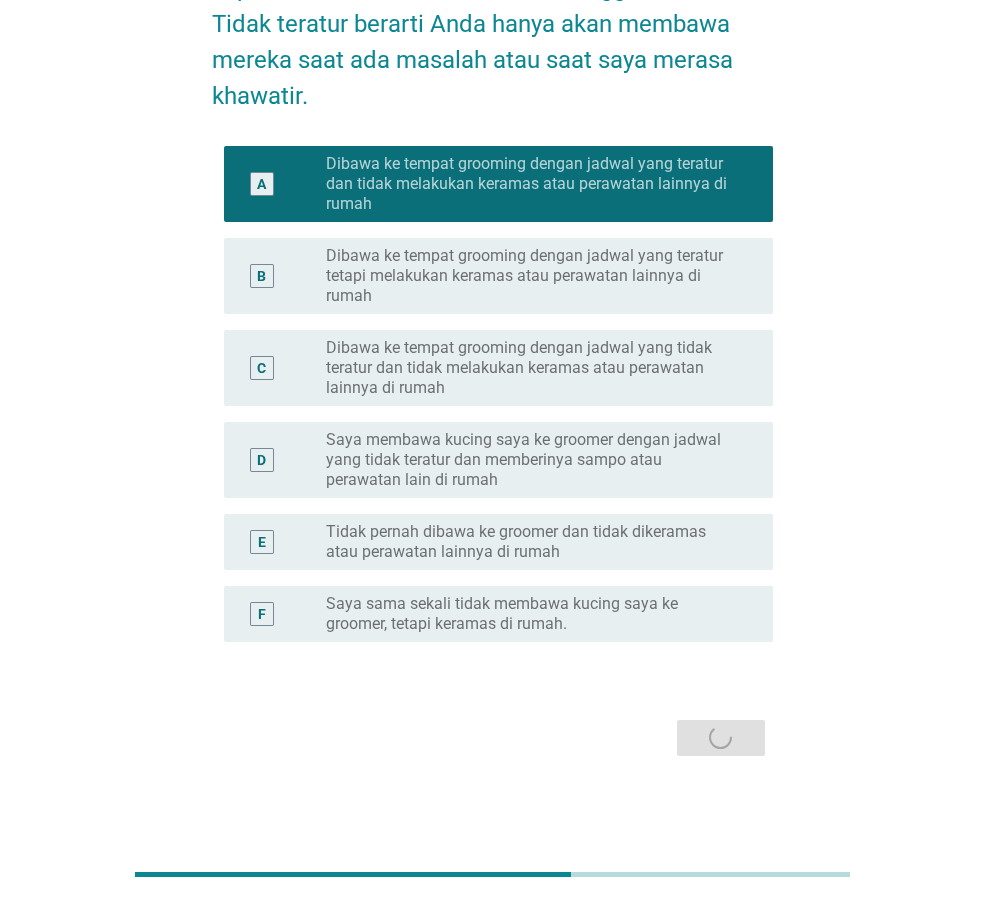 scroll, scrollTop: 0, scrollLeft: 0, axis: both 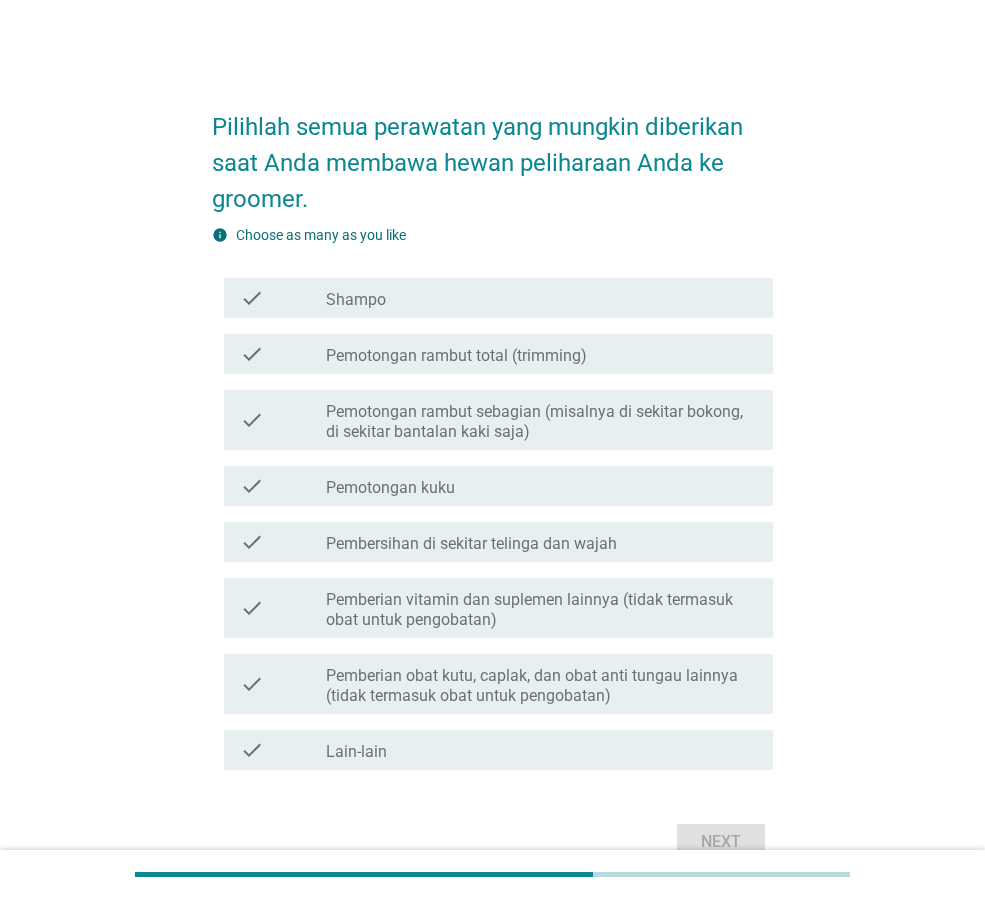 click on "check     check_box_outline_blank Shampo" at bounding box center (492, 298) 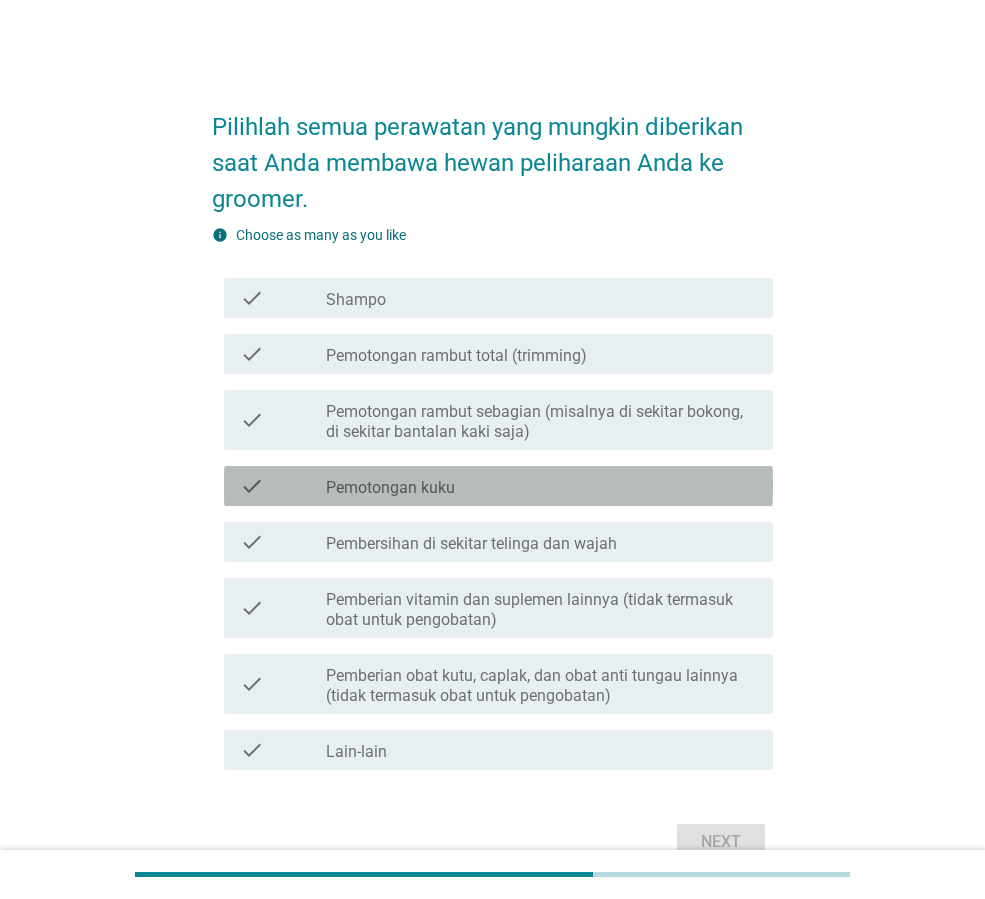 click on "check_box_outline_blank Pemotongan kuku" at bounding box center (541, 486) 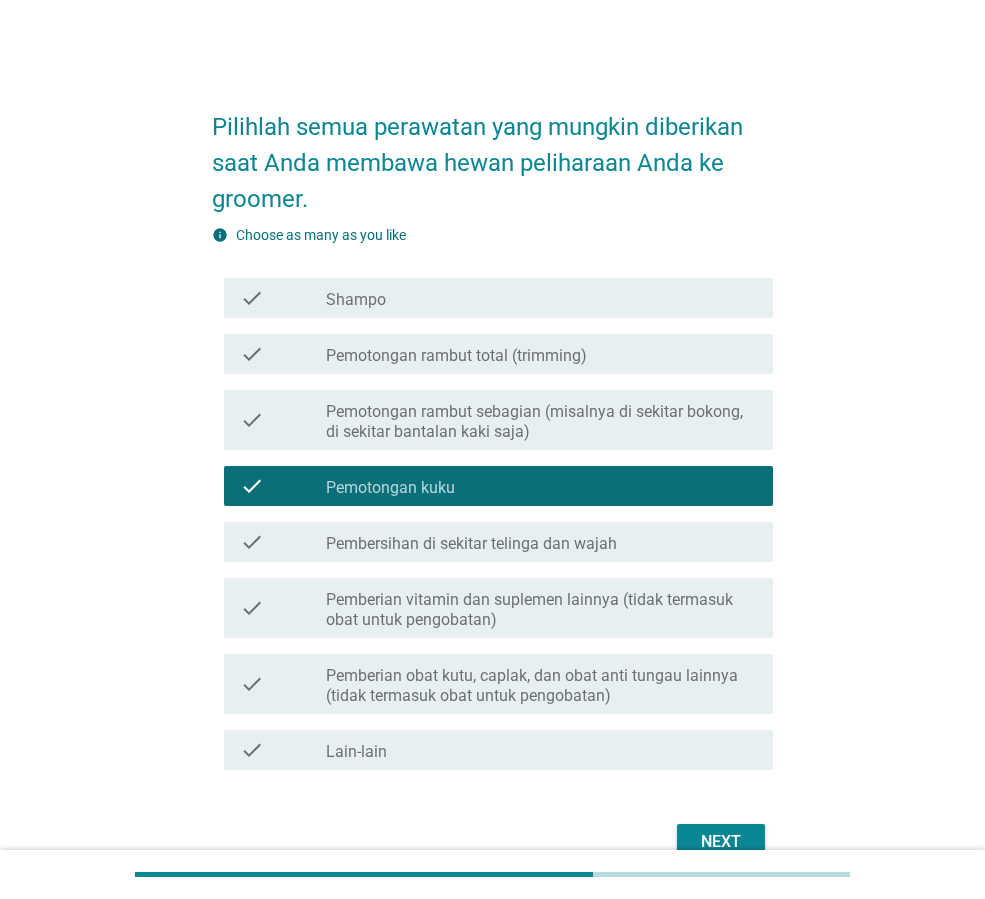 click on "Pembersihan di sekitar telinga dan wajah" at bounding box center (471, 544) 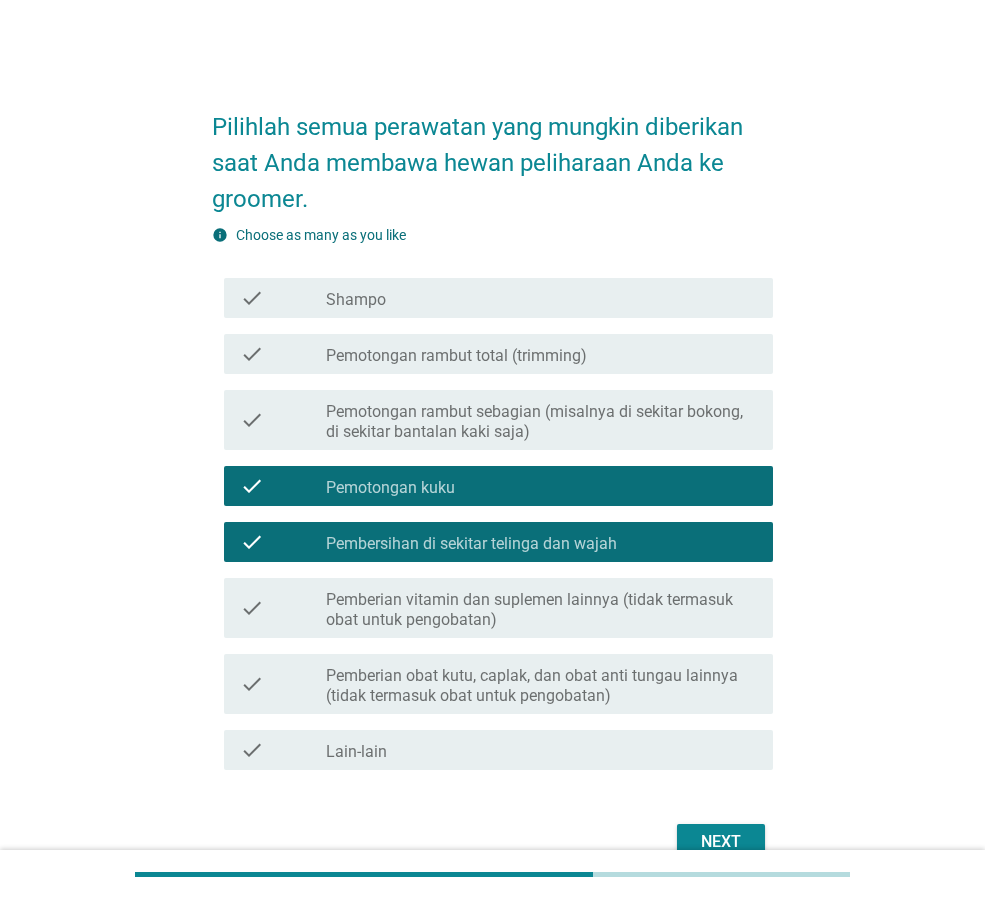 click on "Pemotongan rambut sebagian (misalnya di sekitar bokong, di sekitar bantalan kaki saja)" at bounding box center (541, 422) 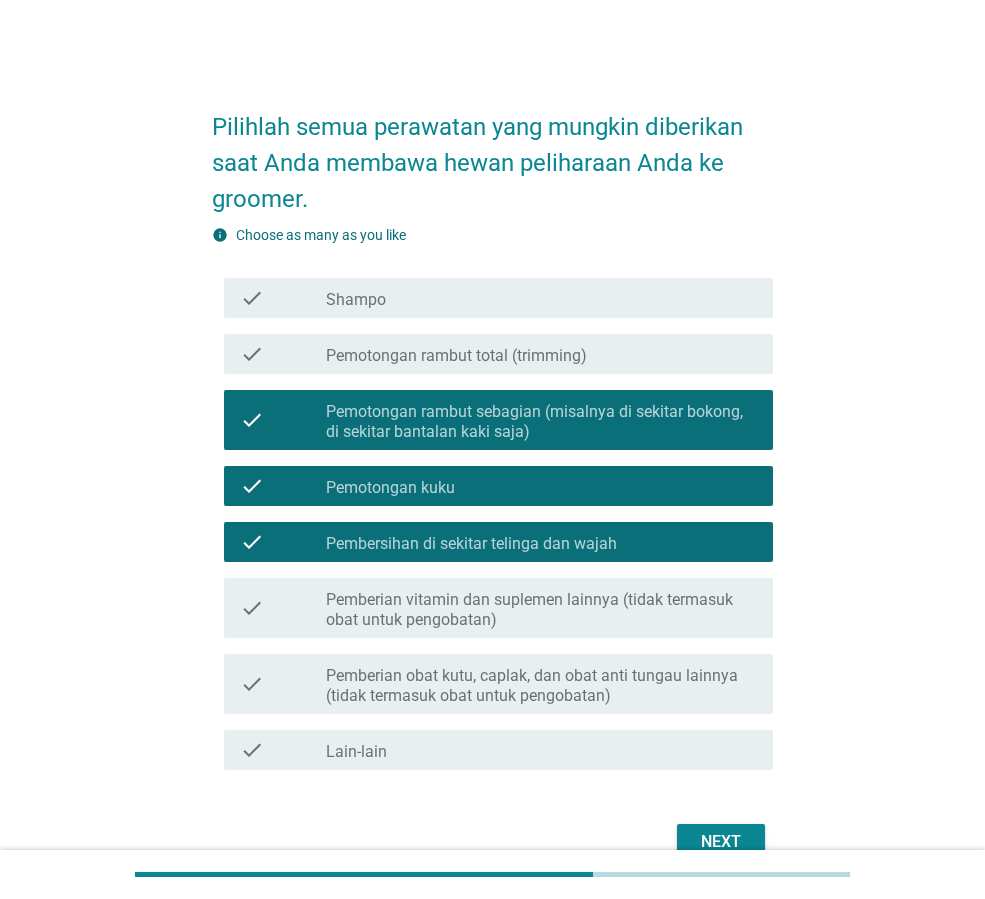 click on "check     check_box_outline_blank Pemotongan rambut total (trimming)" at bounding box center (492, 354) 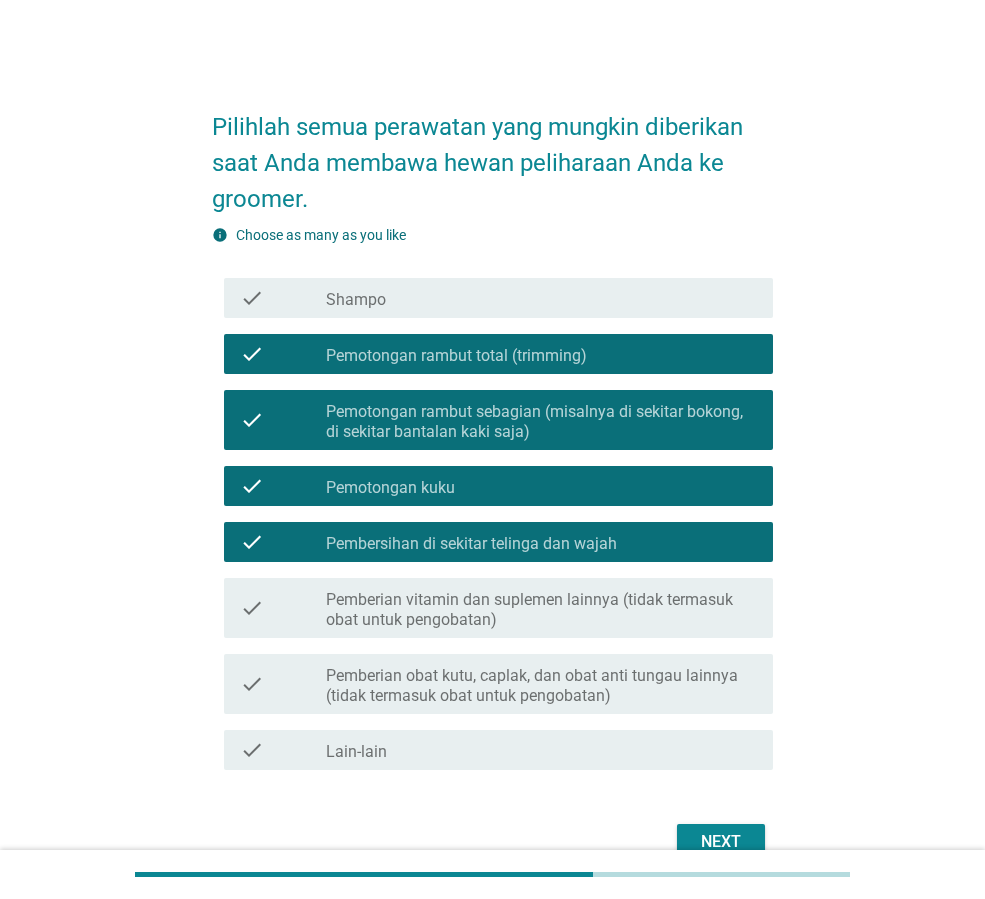 click on "check_box_outline_blank Shampo" at bounding box center (541, 298) 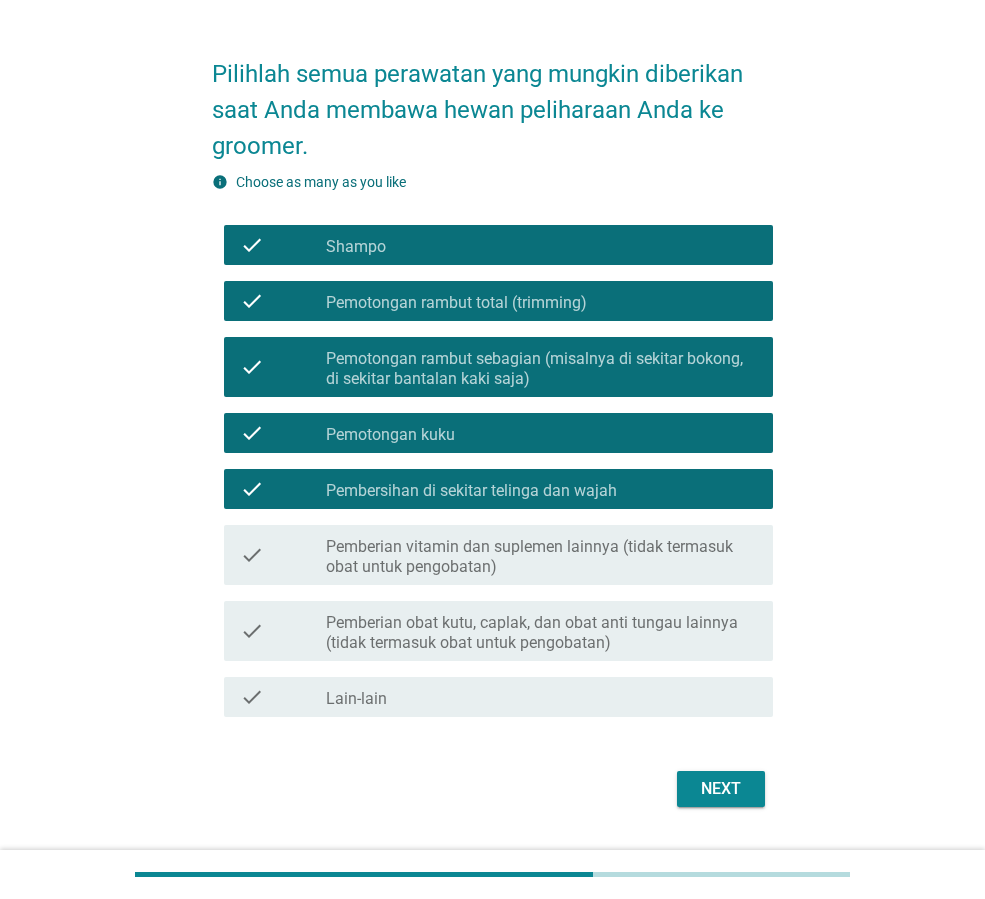 scroll, scrollTop: 104, scrollLeft: 0, axis: vertical 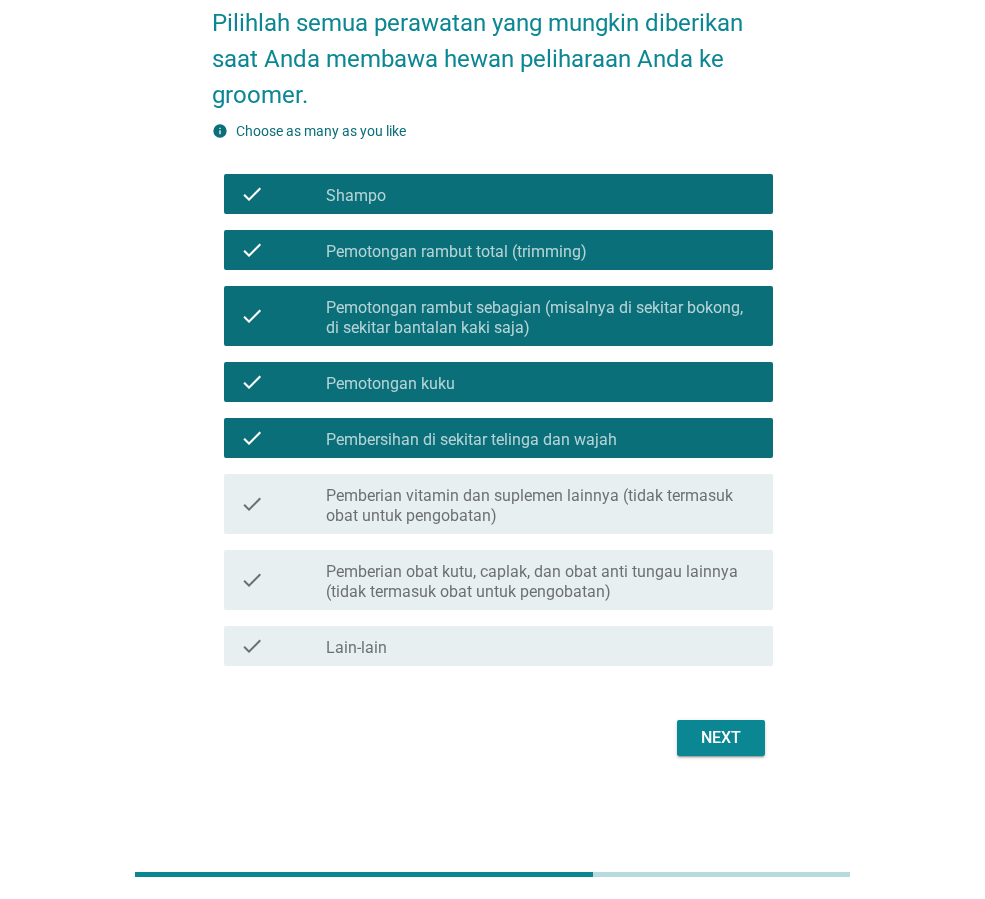 click on "Pemberian obat kutu, caplak, dan obat anti tungau lainnya (tidak termasuk obat untuk pengobatan)" at bounding box center [541, 582] 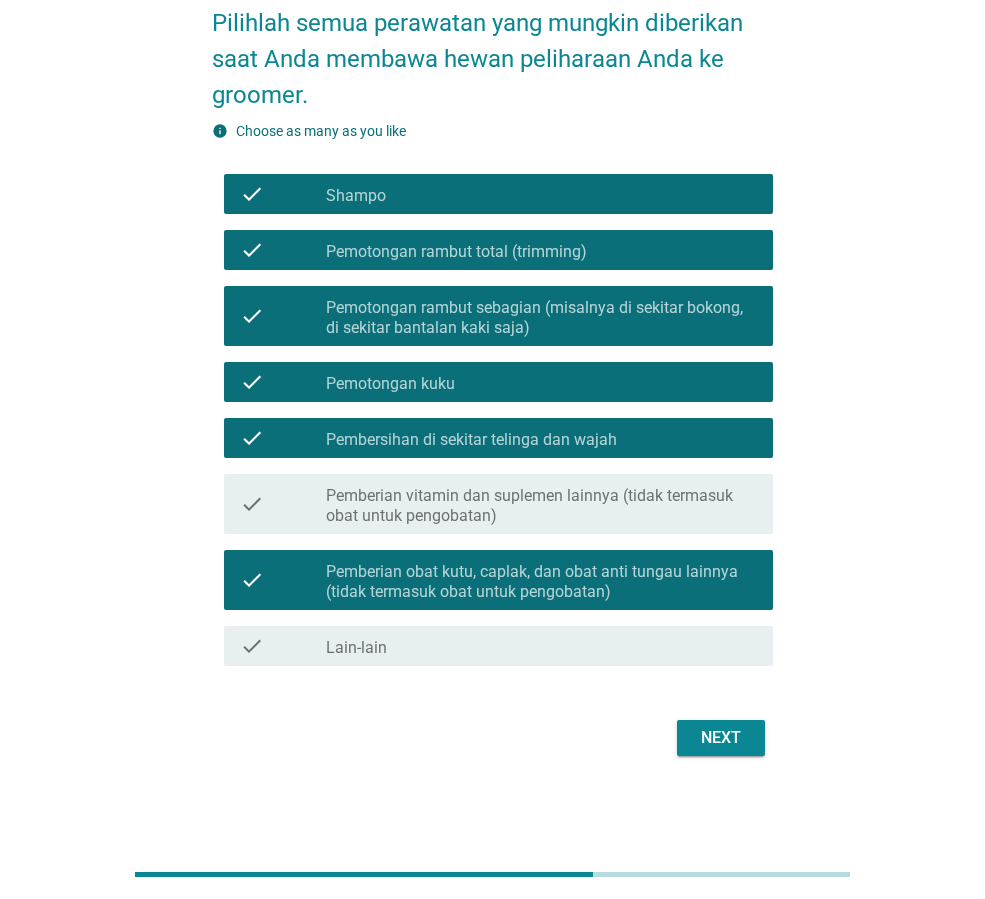 click on "Next" at bounding box center (721, 738) 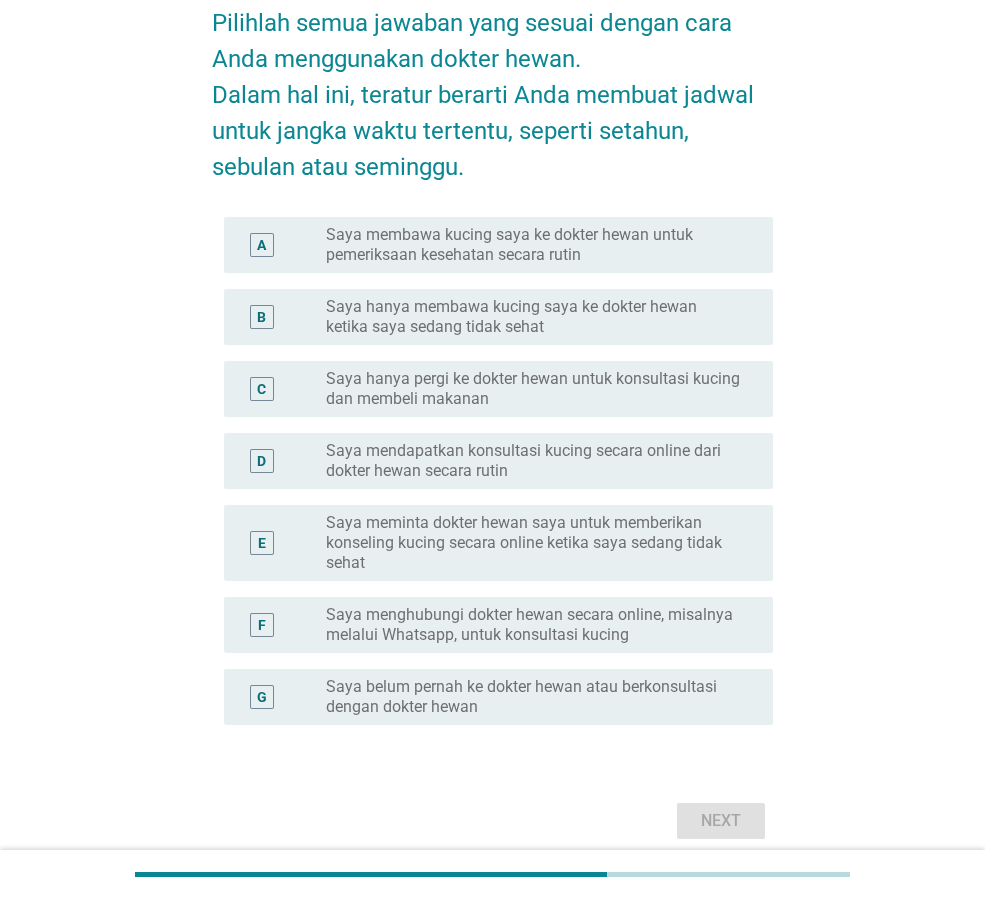 scroll, scrollTop: 0, scrollLeft: 0, axis: both 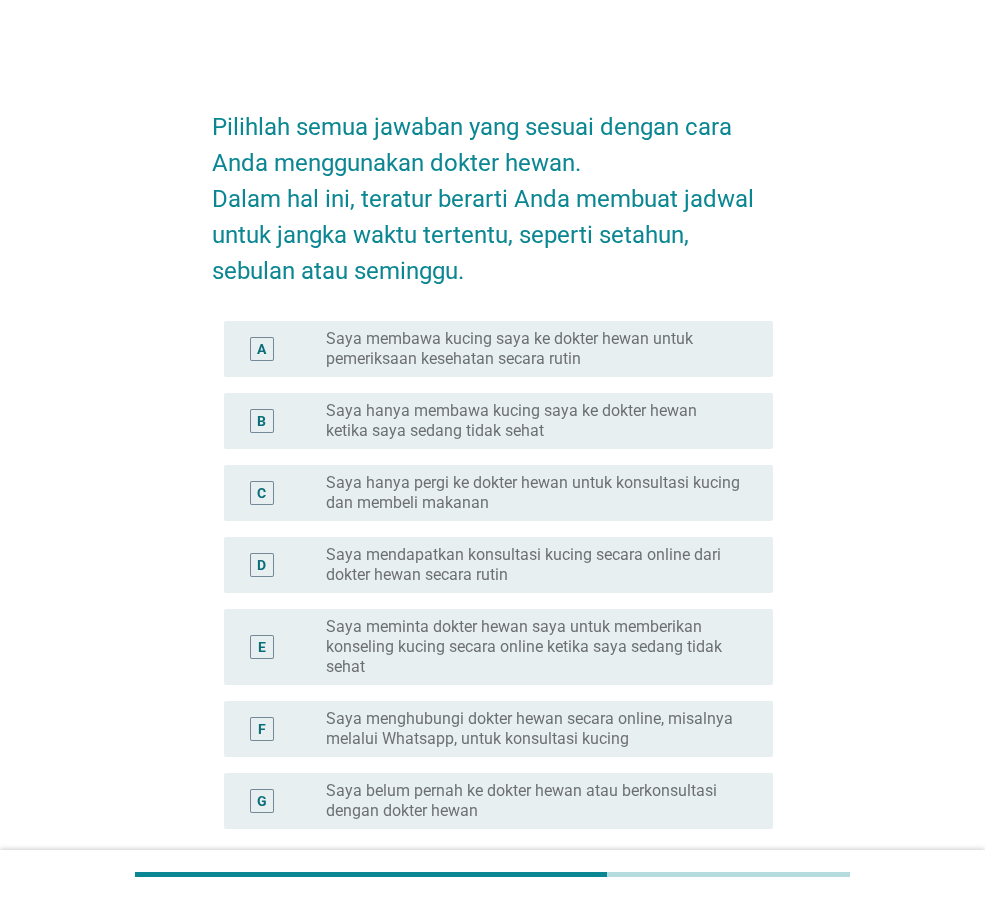 click on "radio_button_unchecked Saya hanya membawa kucing saya ke dokter hewan ketika saya sedang tidak sehat" at bounding box center [541, 421] 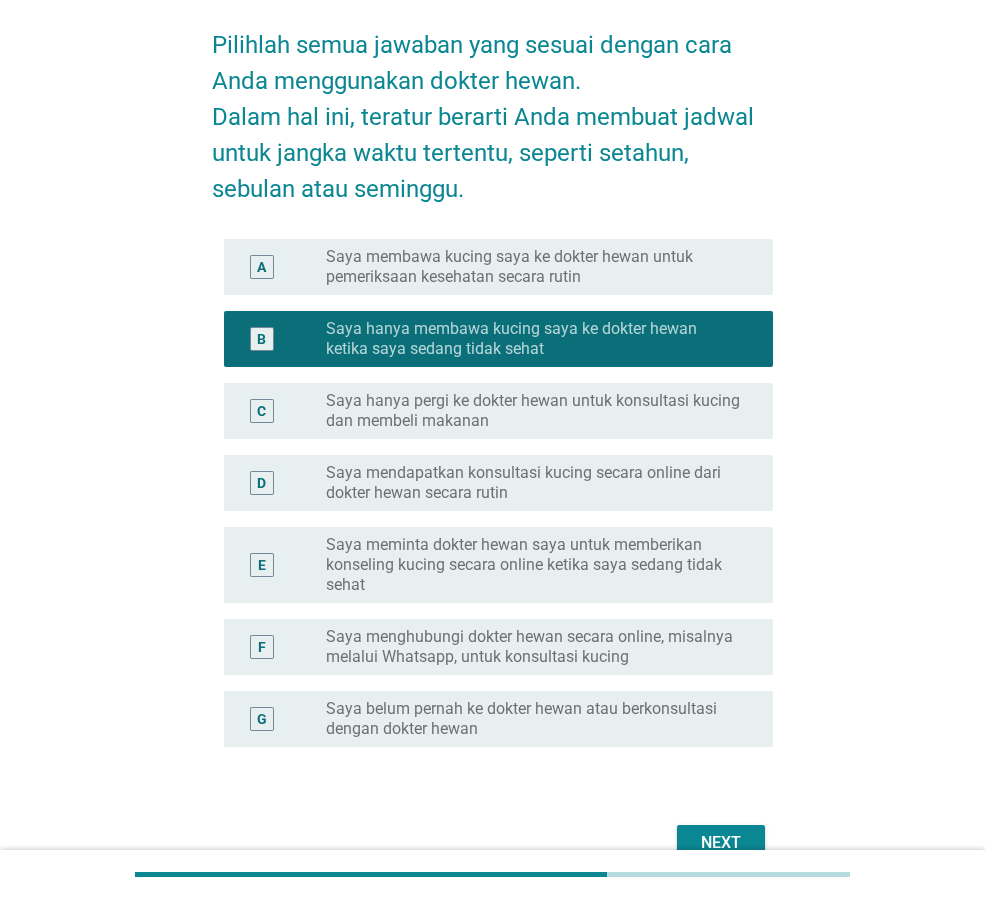 scroll, scrollTop: 187, scrollLeft: 0, axis: vertical 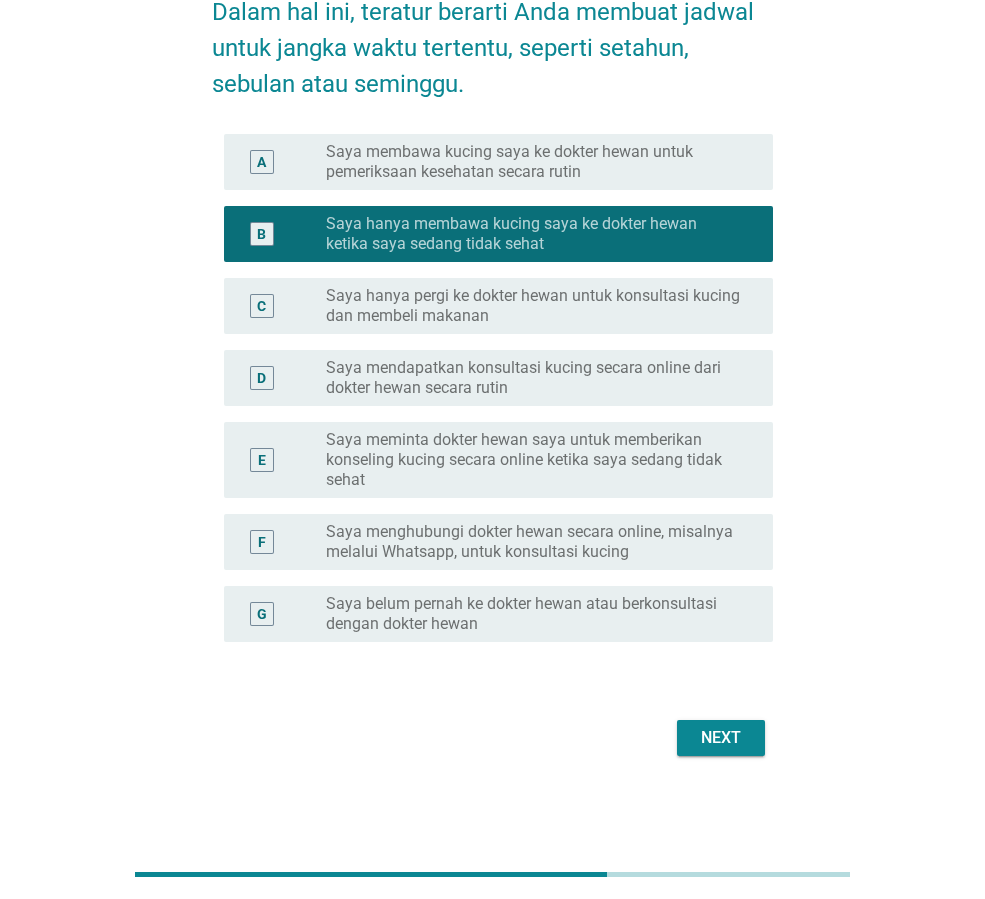 click on "Next" at bounding box center [721, 738] 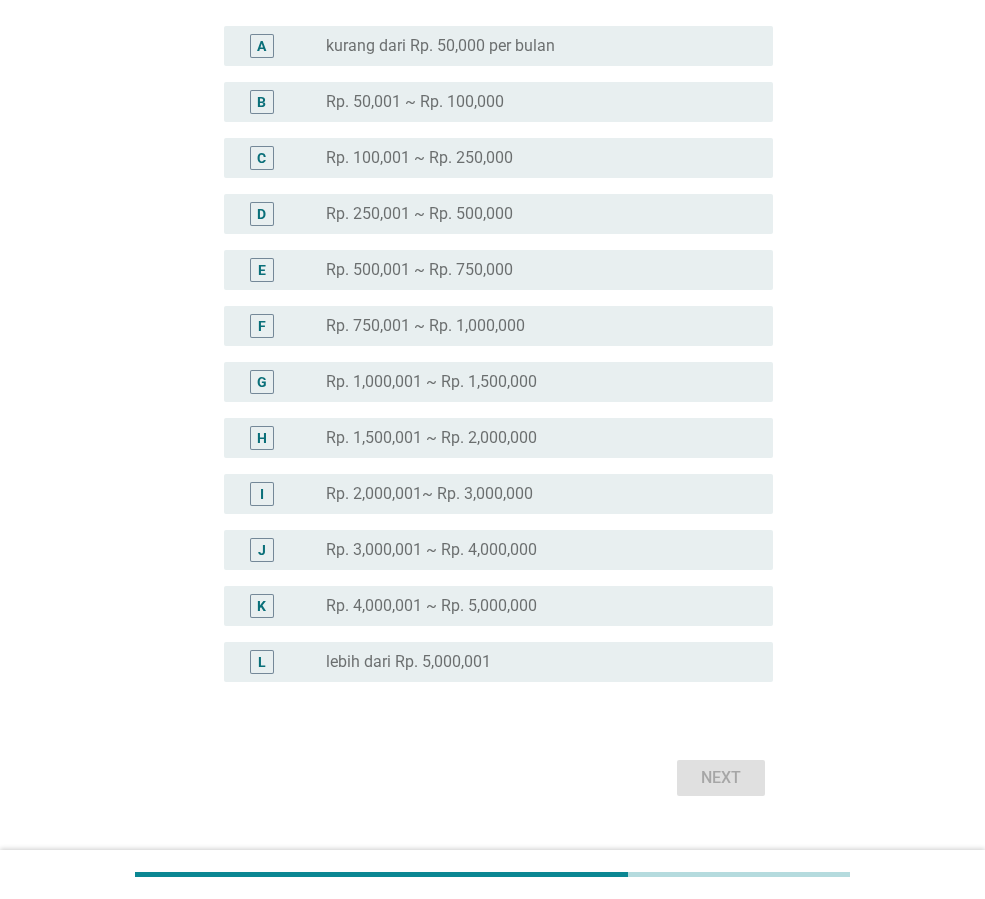 scroll, scrollTop: 0, scrollLeft: 0, axis: both 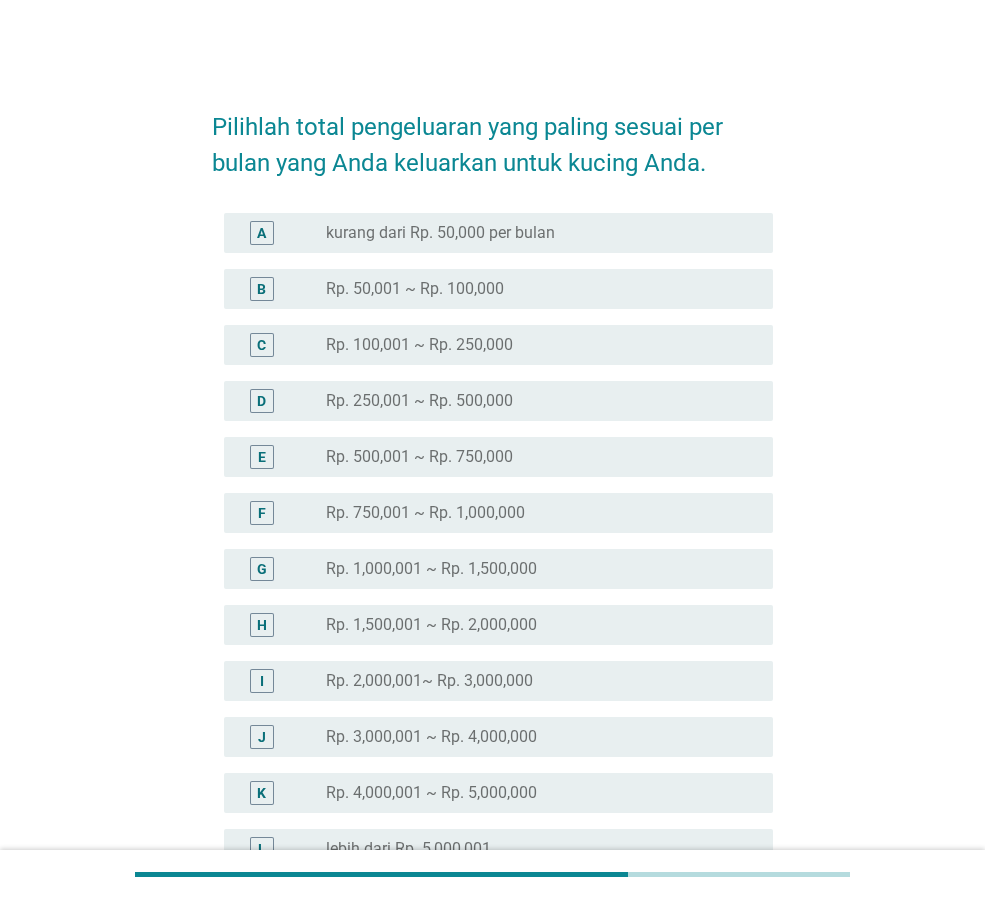 click on "radio_button_unchecked Rp. 250,001 ~ Rp. 500,000" at bounding box center (533, 401) 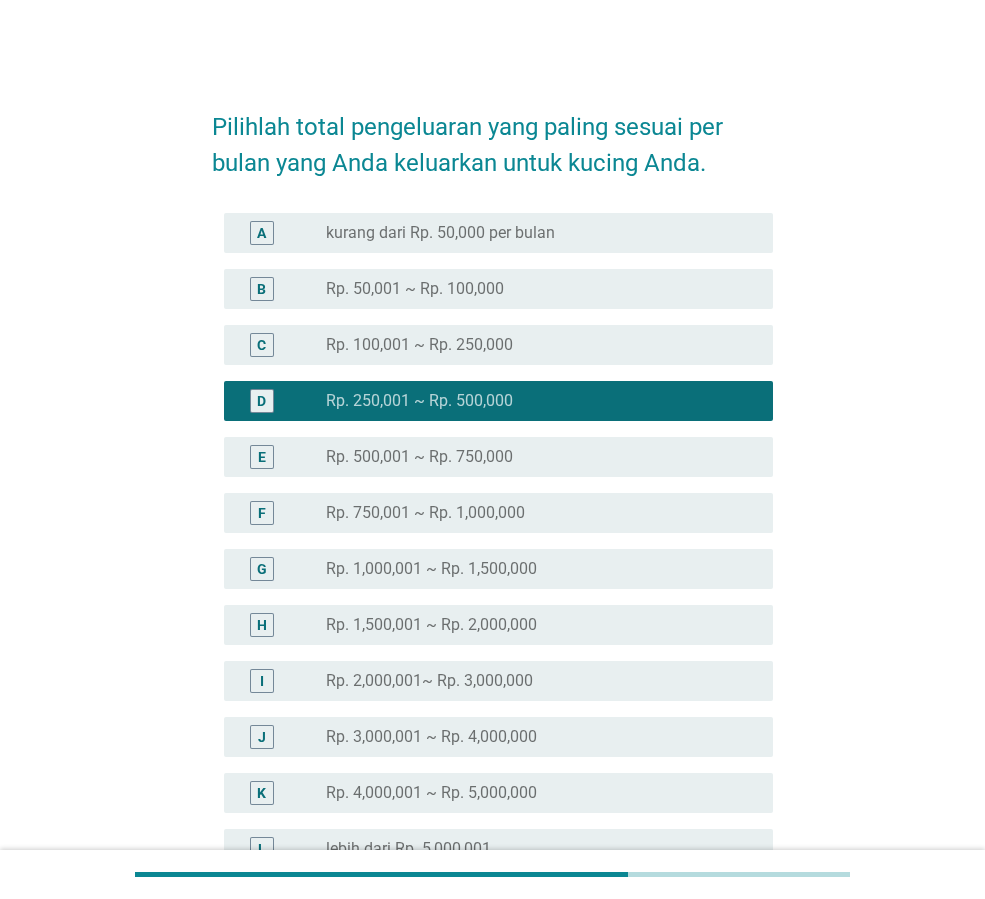 scroll, scrollTop: 227, scrollLeft: 0, axis: vertical 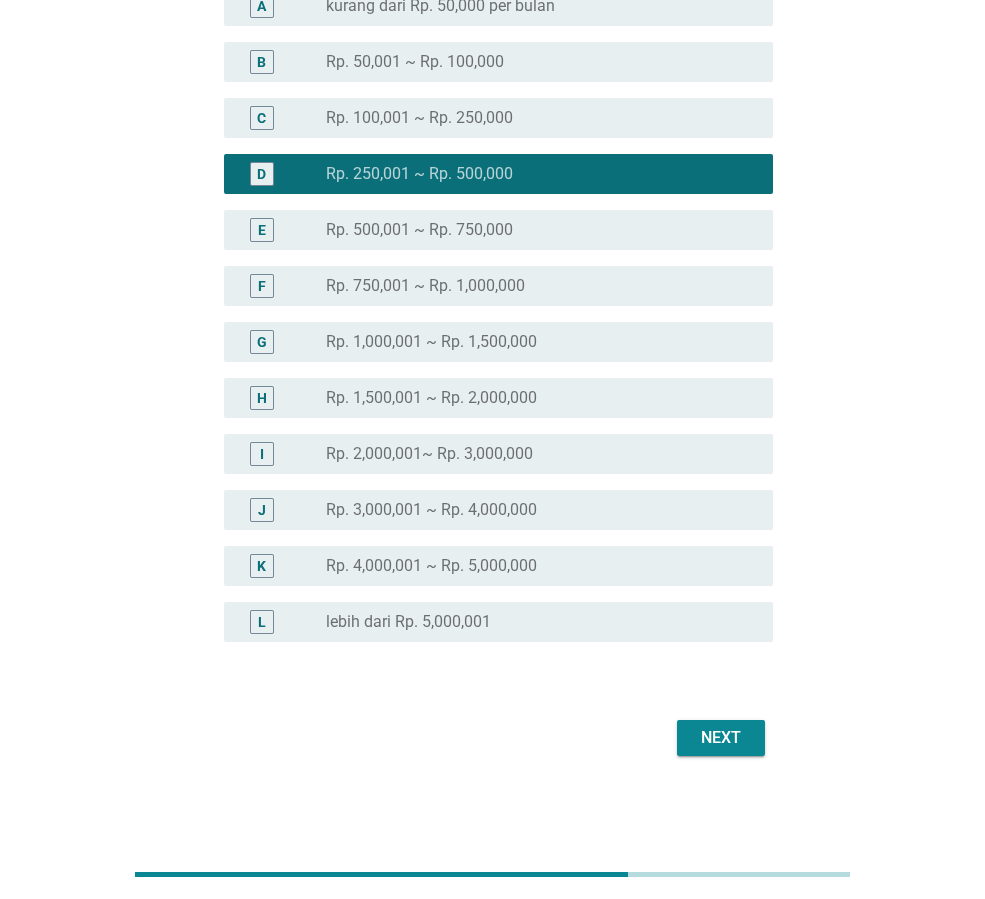 click on "Next" at bounding box center [721, 738] 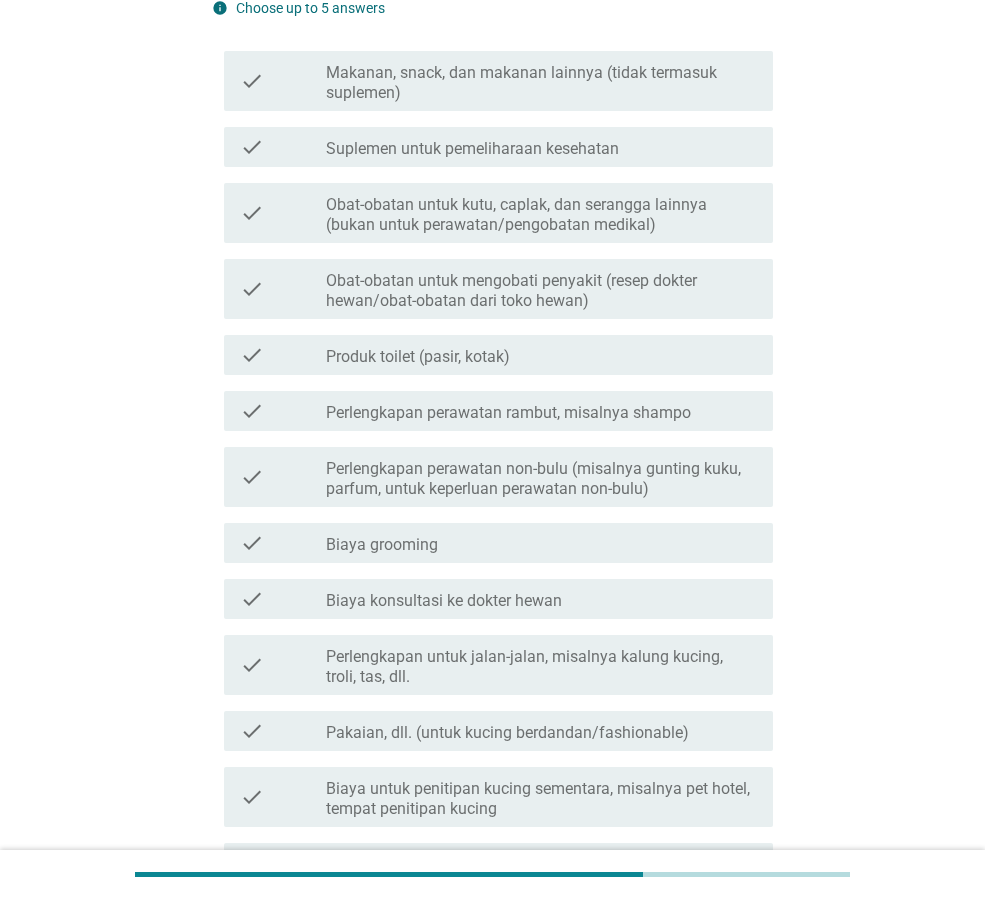 scroll, scrollTop: 0, scrollLeft: 0, axis: both 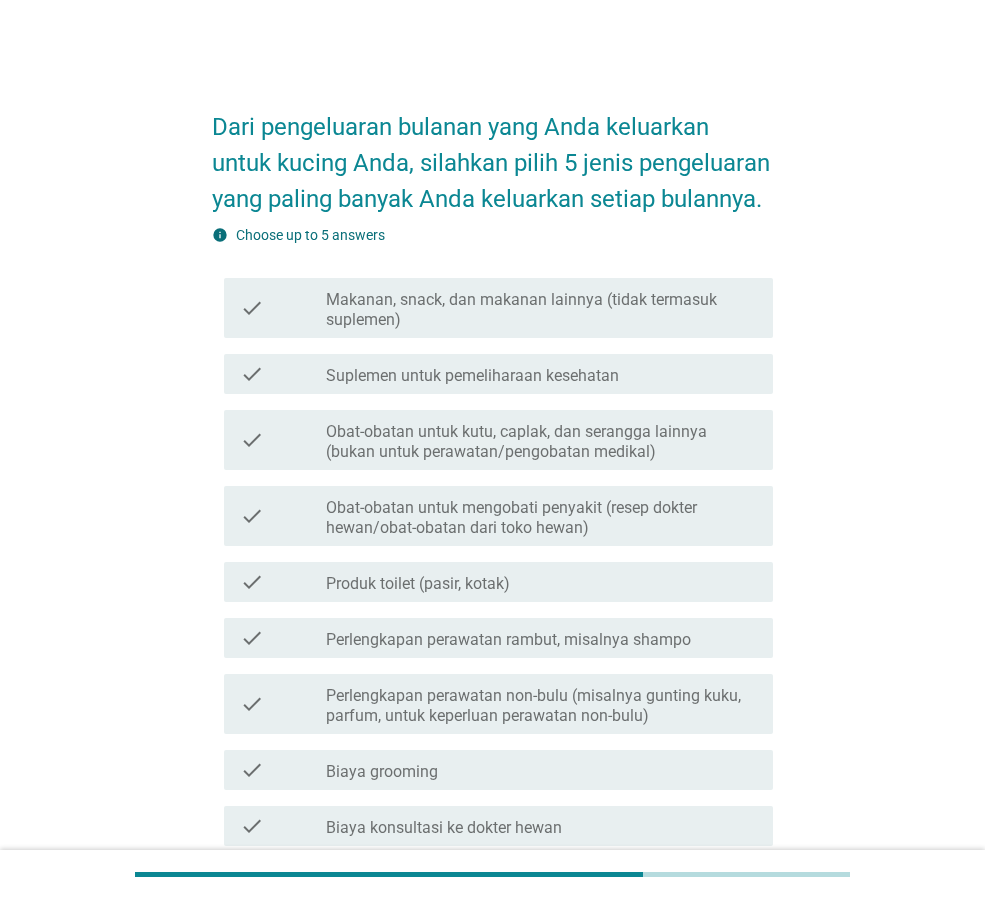 click on "Makanan, snack, dan makanan lainnya (tidak termasuk suplemen)" at bounding box center (541, 310) 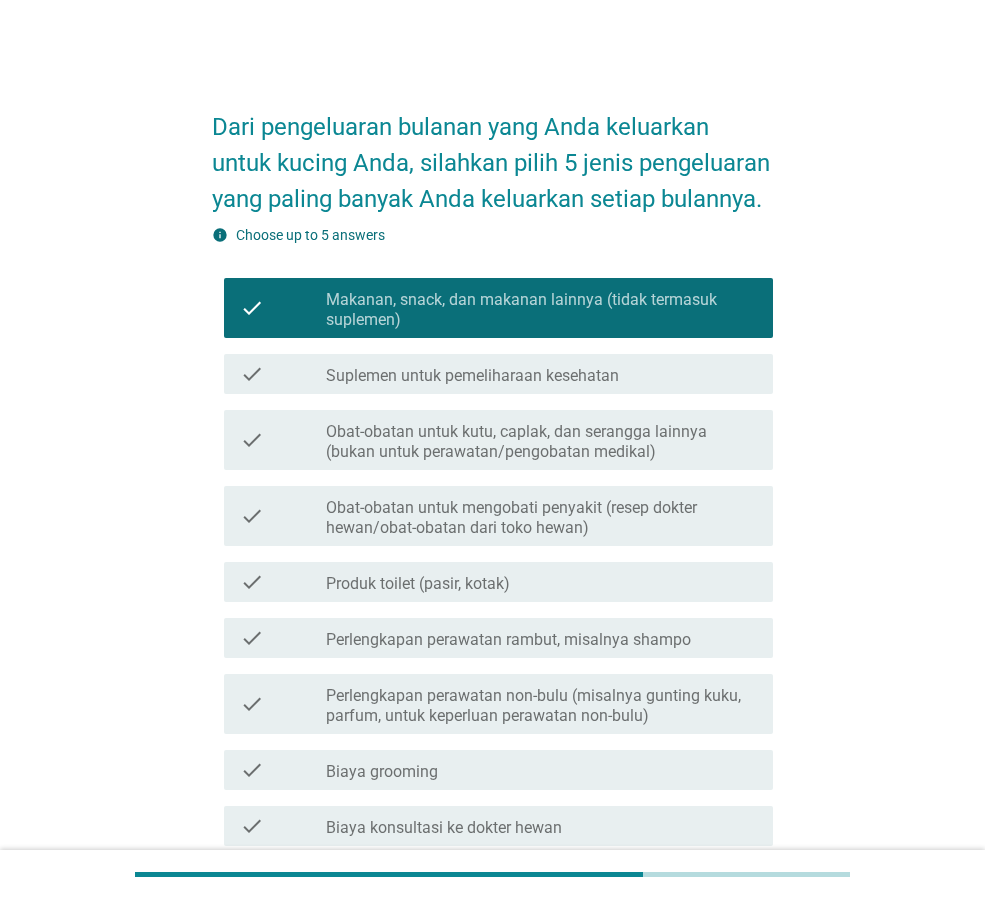 click on "Obat-obatan untuk kutu, caplak, dan serangga lainnya (bukan untuk perawatan/pengobatan medikal)" at bounding box center [541, 442] 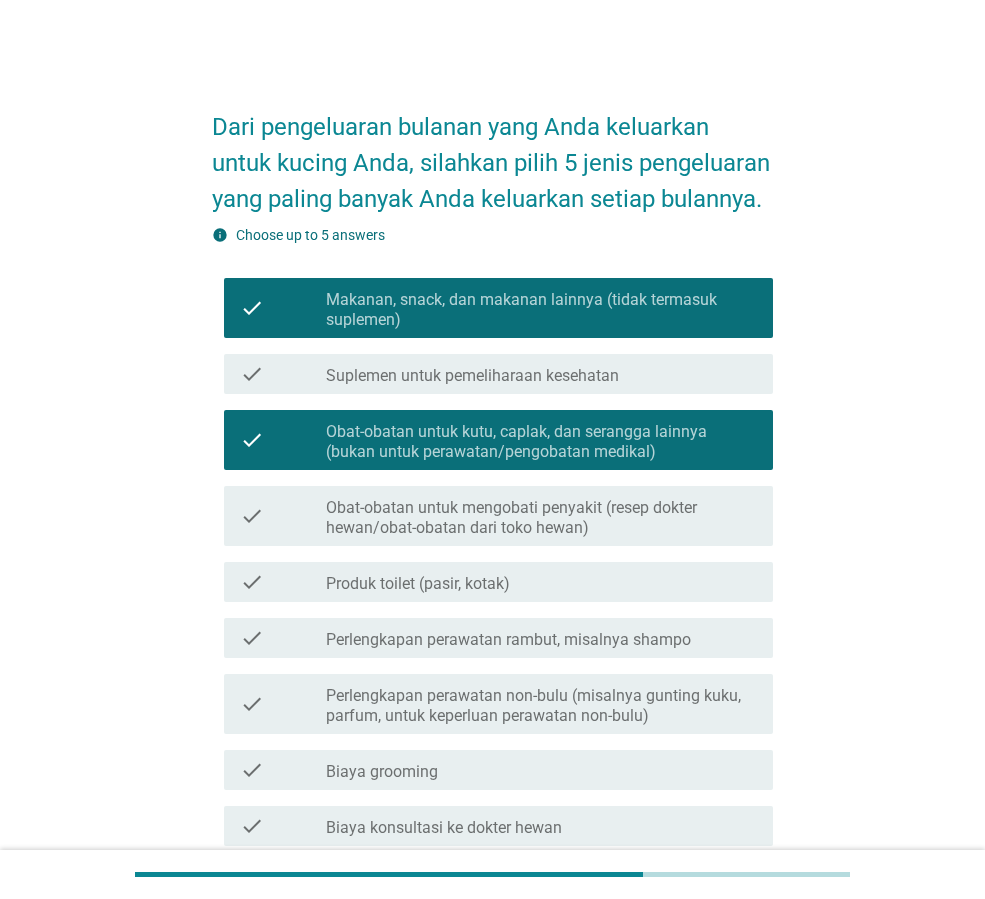 click on "check_box_outline_blank Produk toilet (pasir, kotak)" at bounding box center (541, 582) 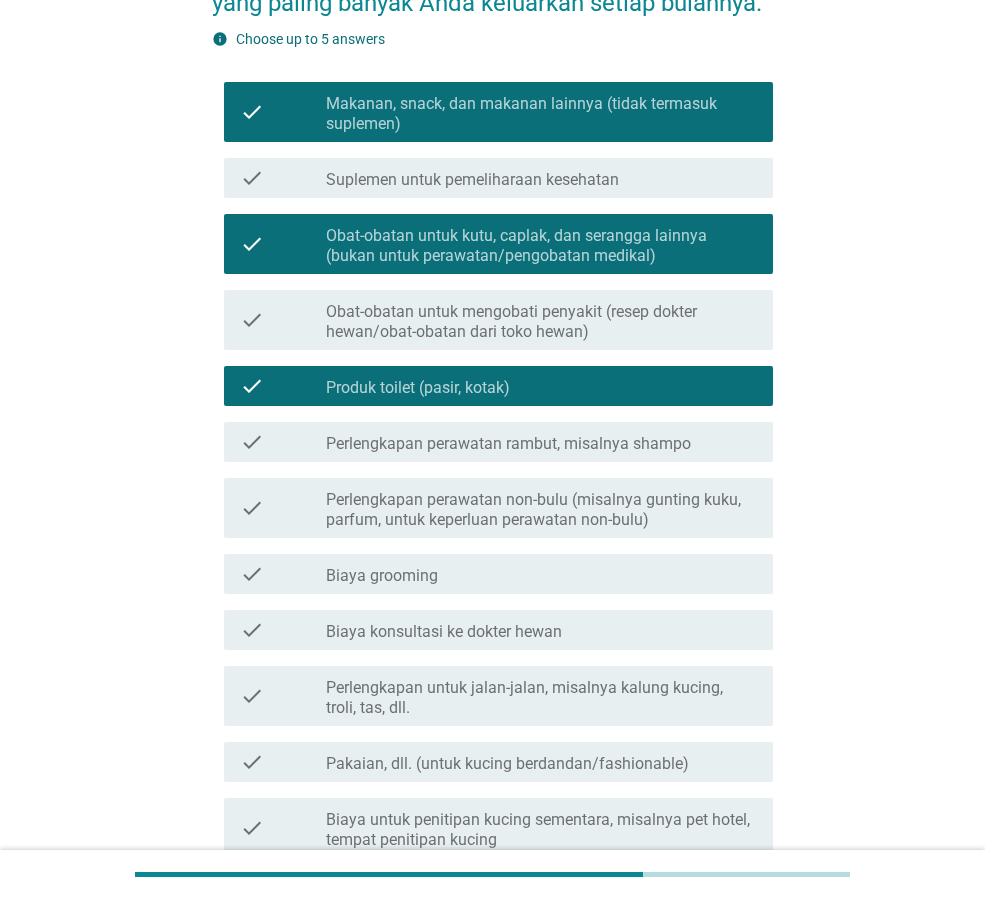scroll, scrollTop: 200, scrollLeft: 0, axis: vertical 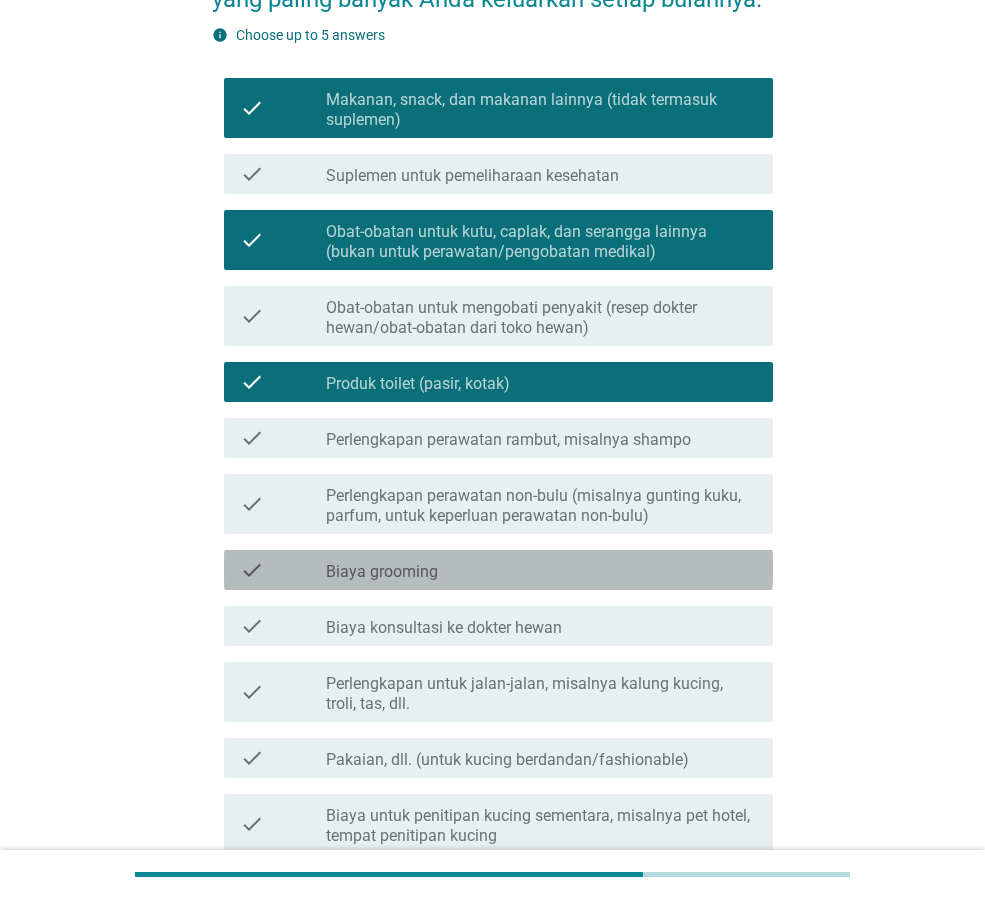 click on "check_box_outline_blank Biaya grooming" at bounding box center [541, 570] 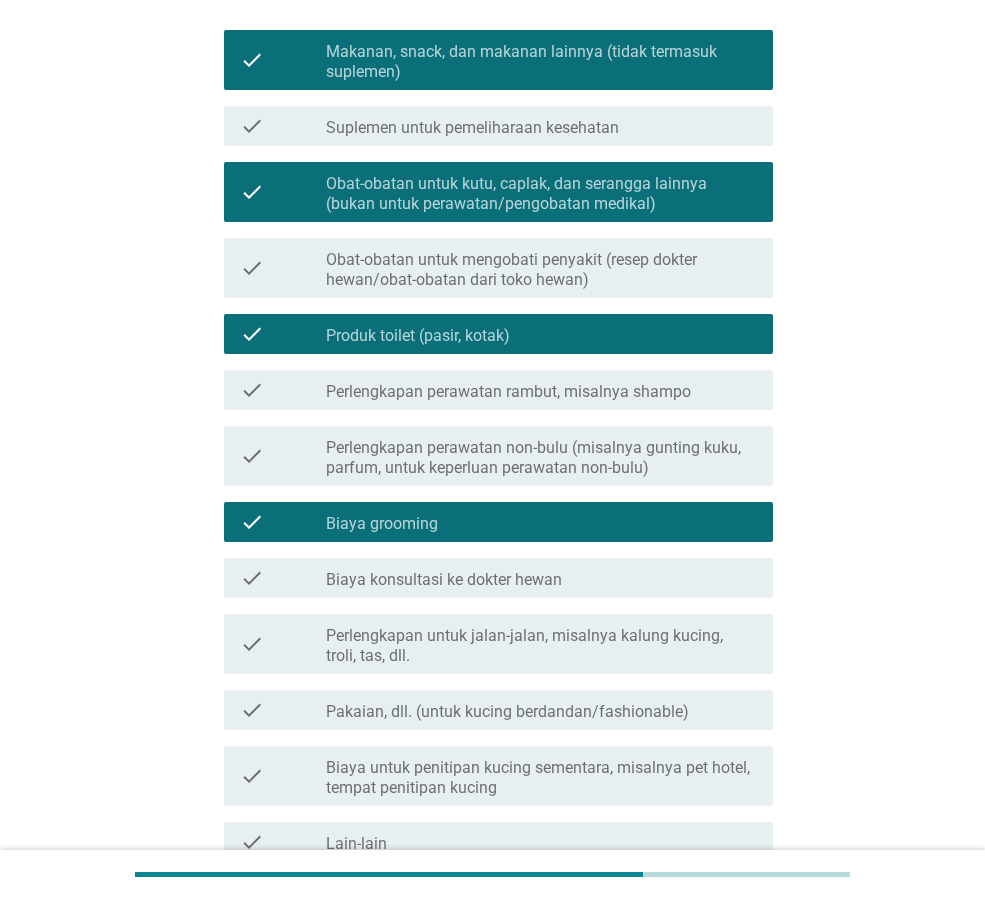 scroll, scrollTop: 400, scrollLeft: 0, axis: vertical 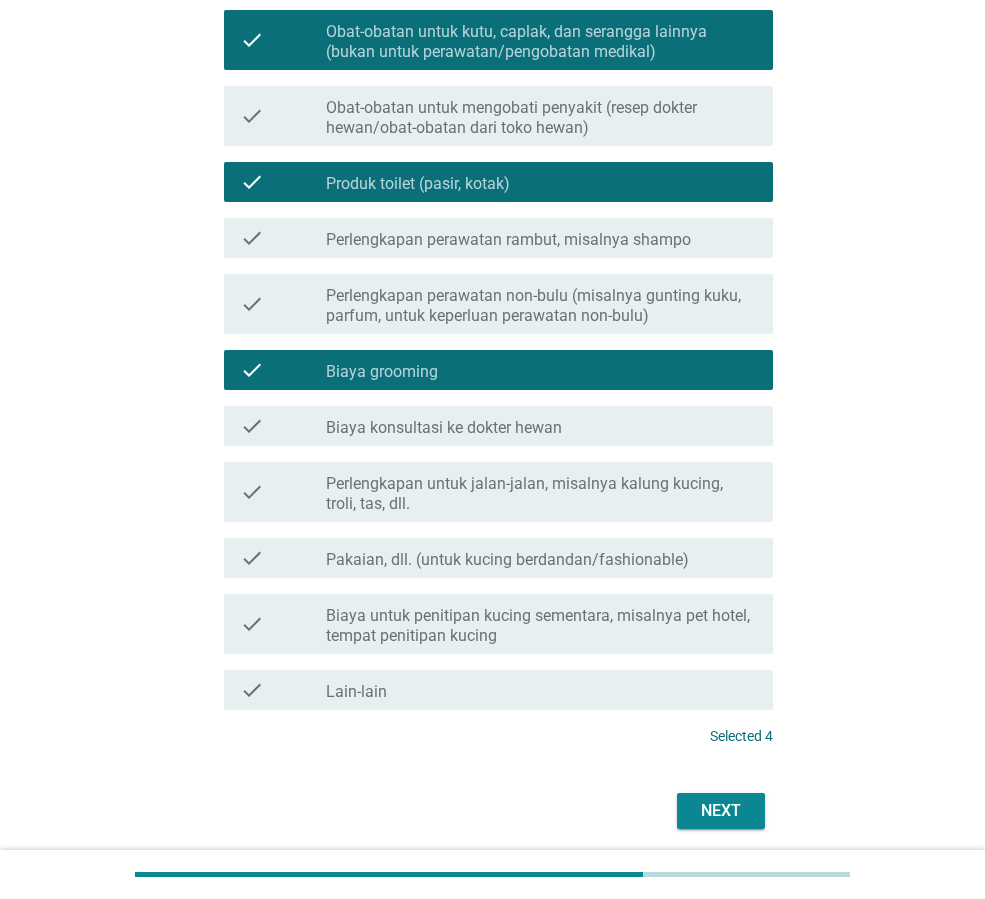click on "Next" at bounding box center (721, 811) 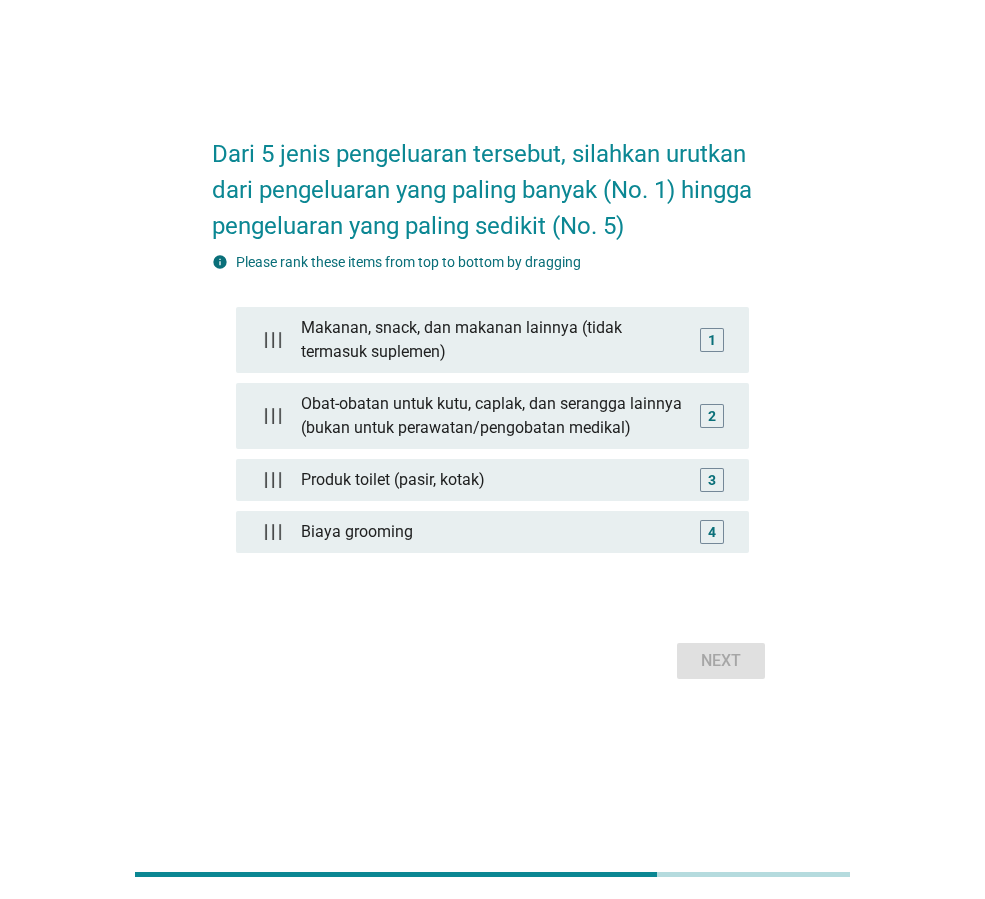 scroll, scrollTop: 0, scrollLeft: 0, axis: both 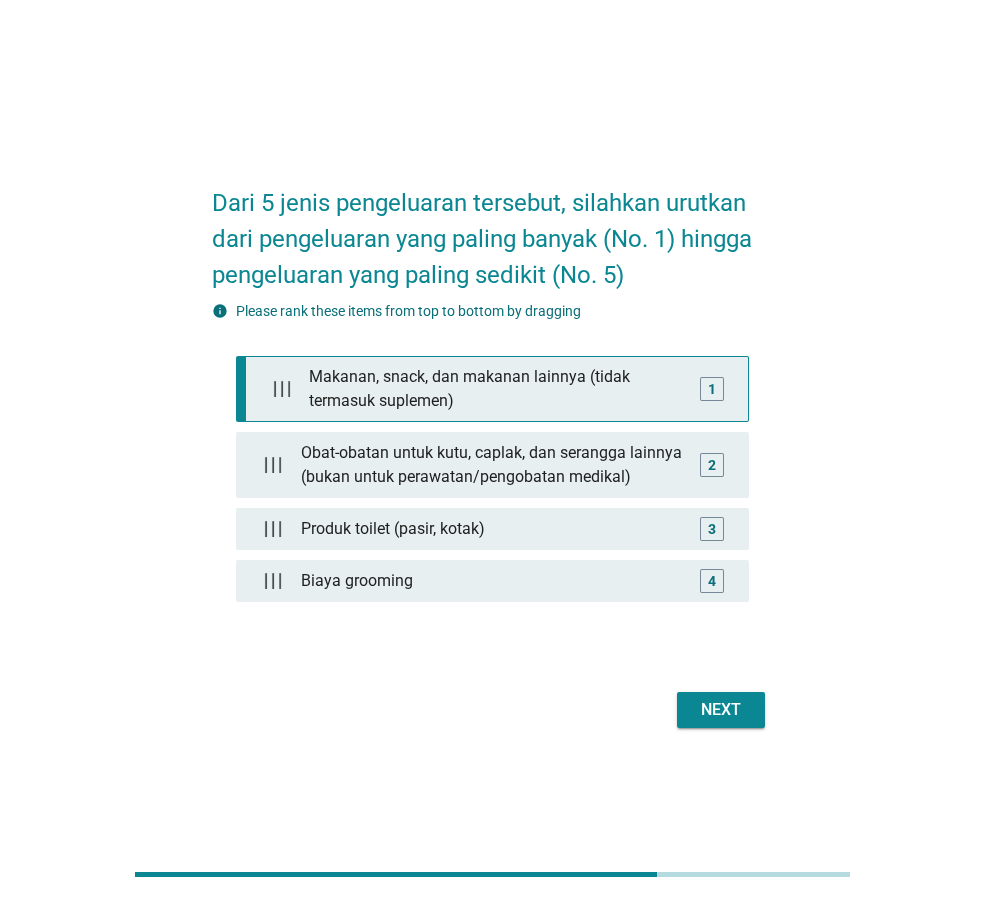 click on "1" at bounding box center (712, 389) 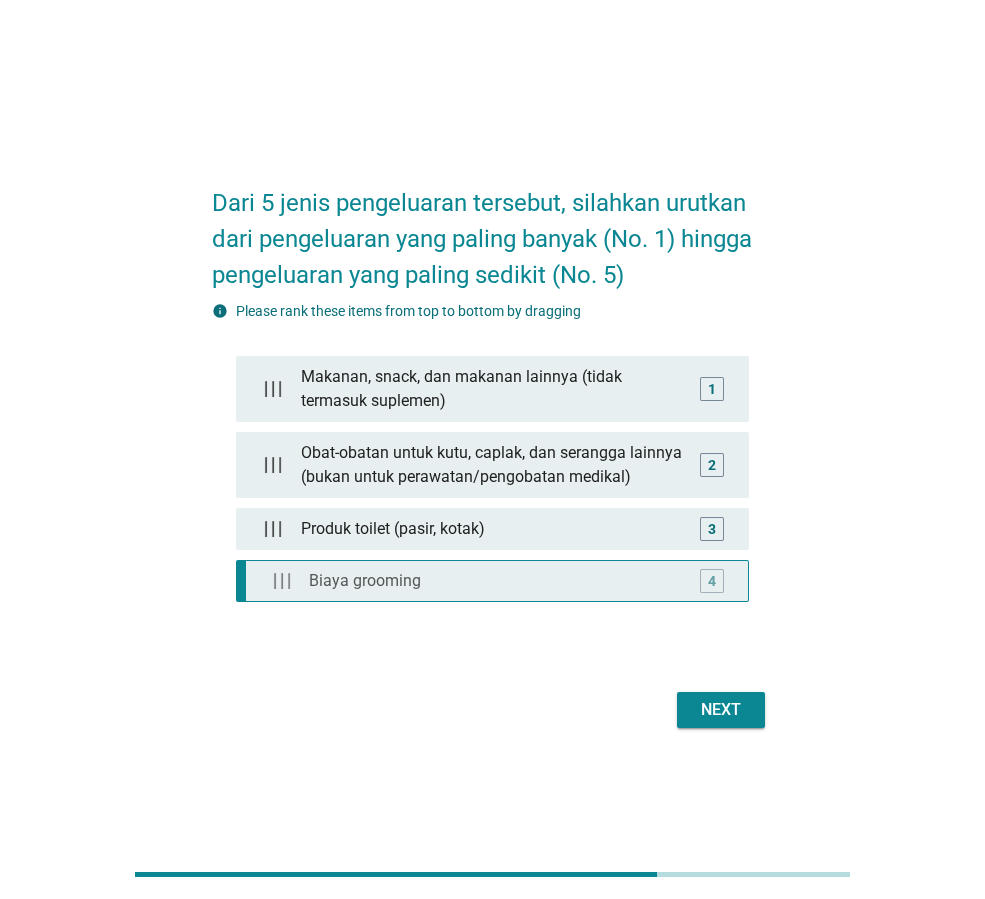 type 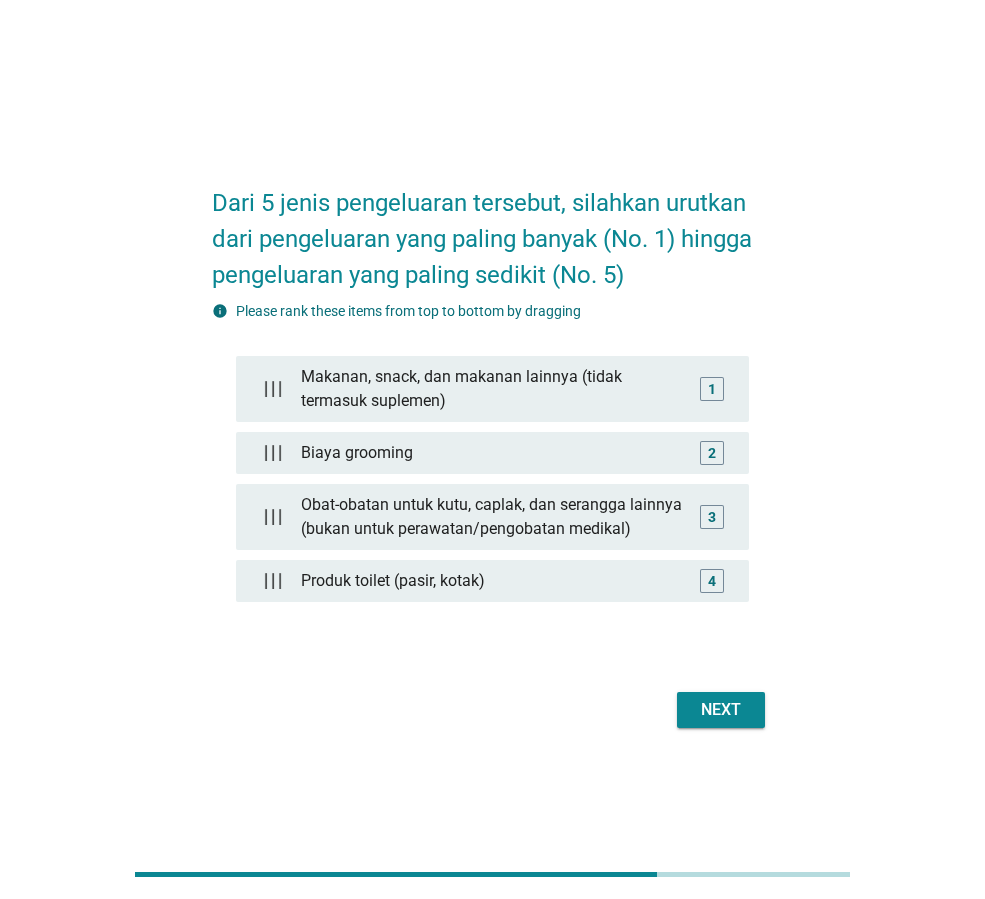 click on "Next" at bounding box center [721, 710] 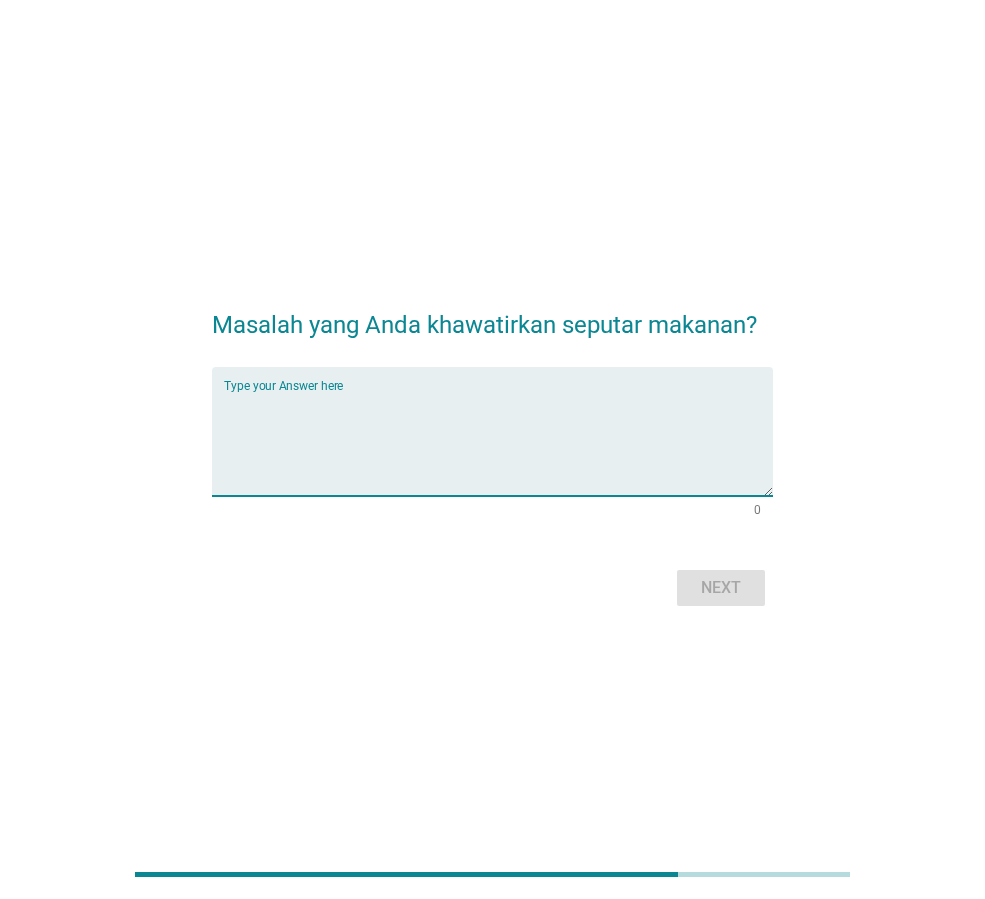 click at bounding box center (498, 443) 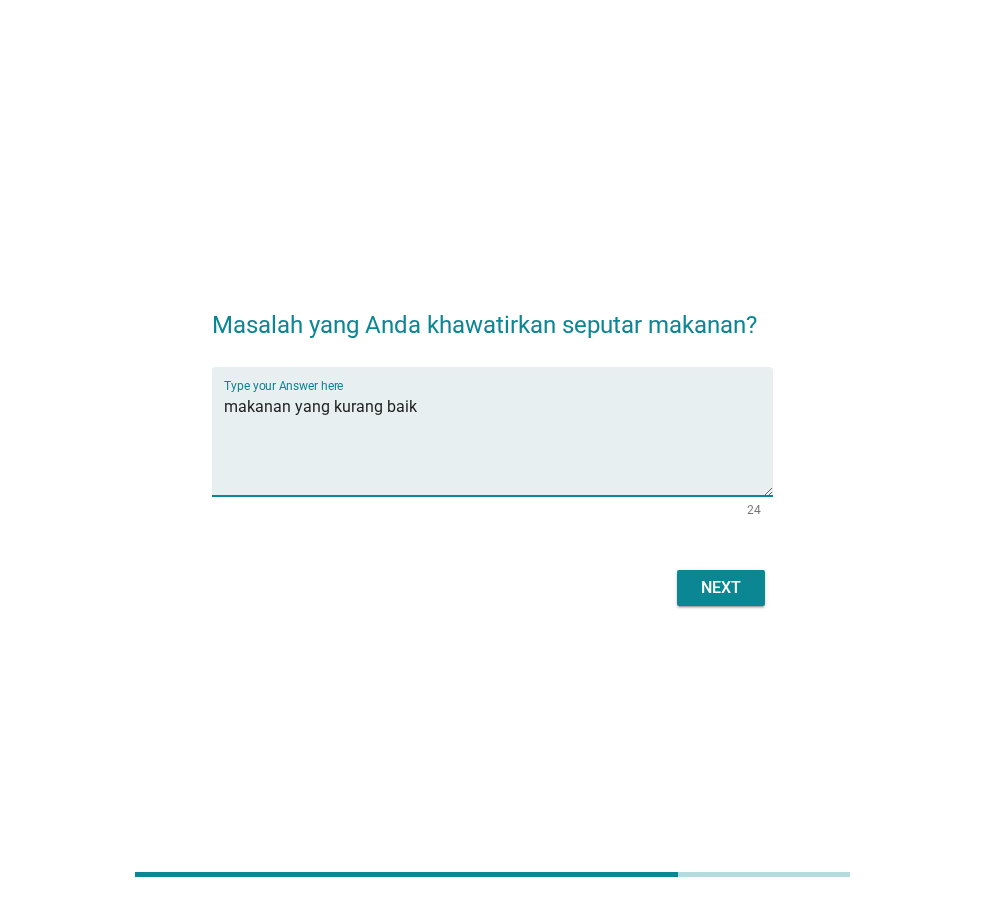 type on "makanan yang kurang baik" 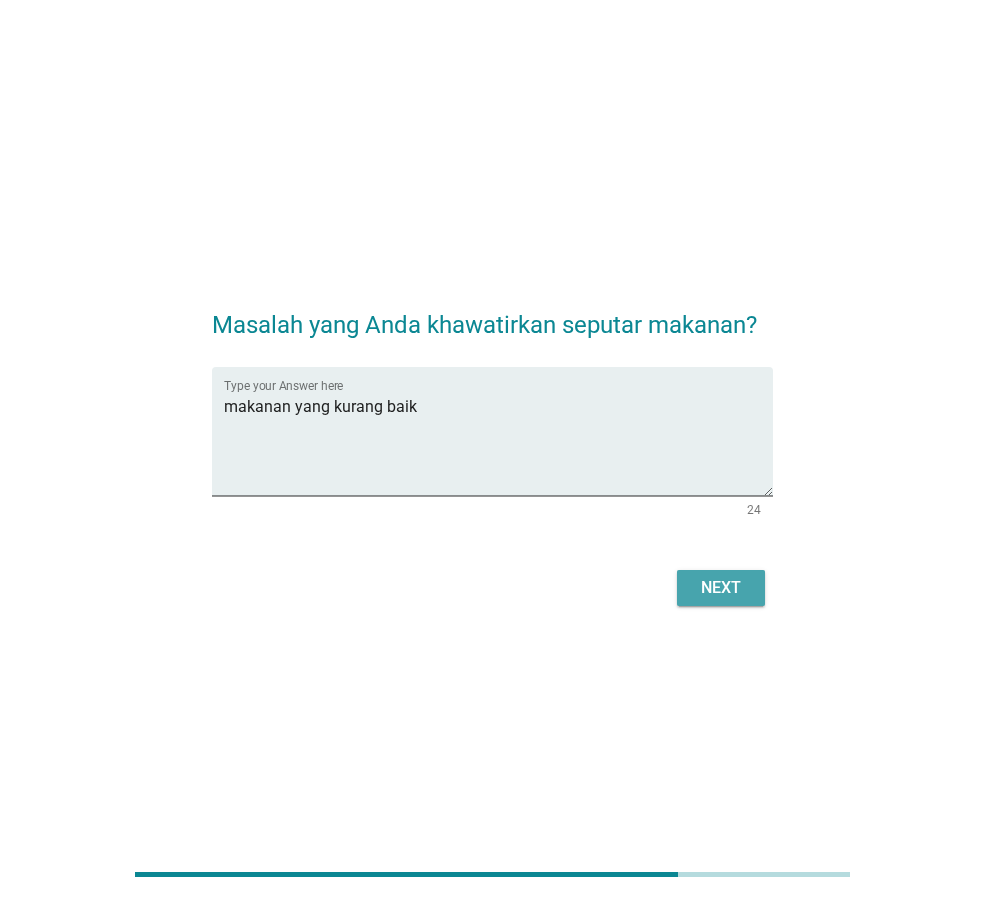 click on "Next" at bounding box center (721, 588) 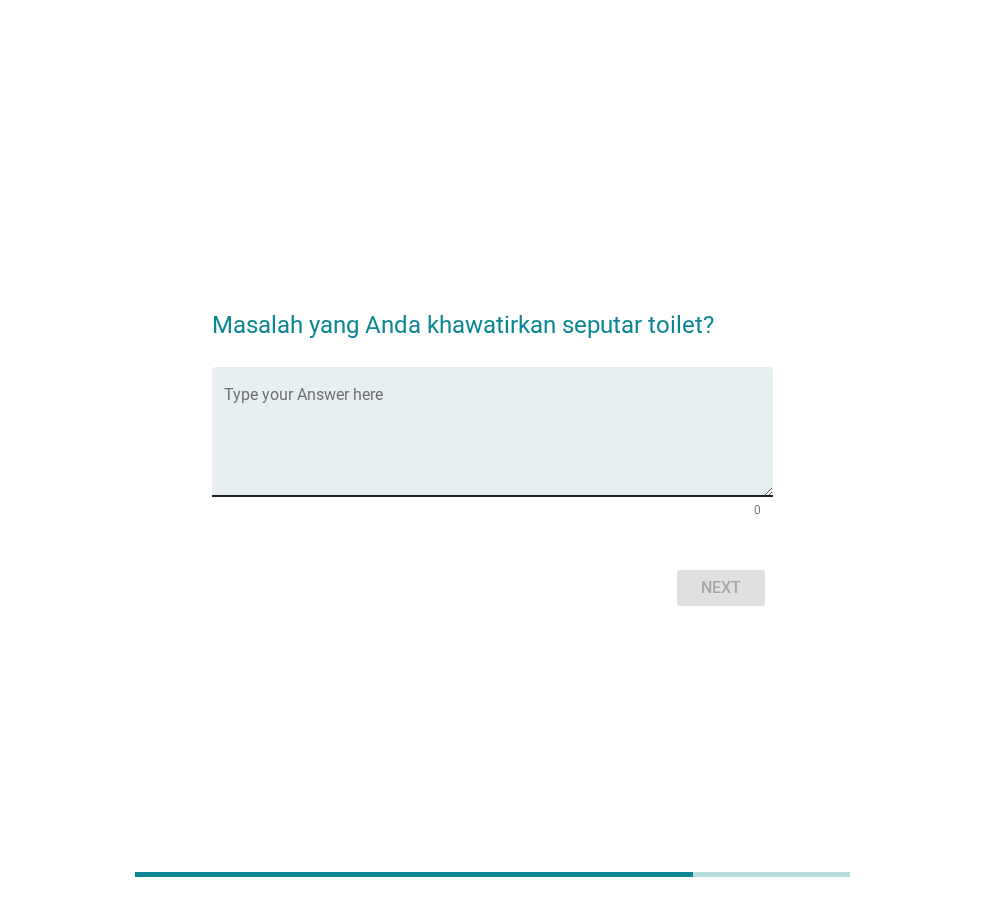 click at bounding box center (498, 443) 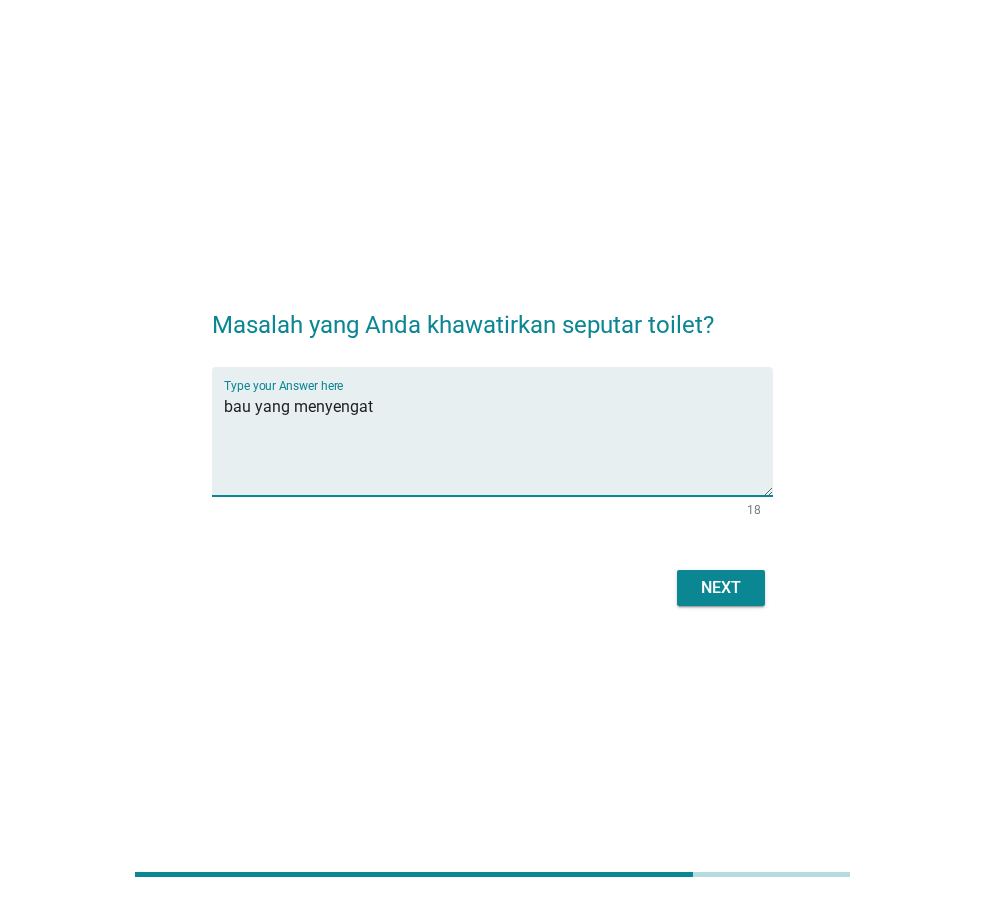 type on "bau yang menyengat" 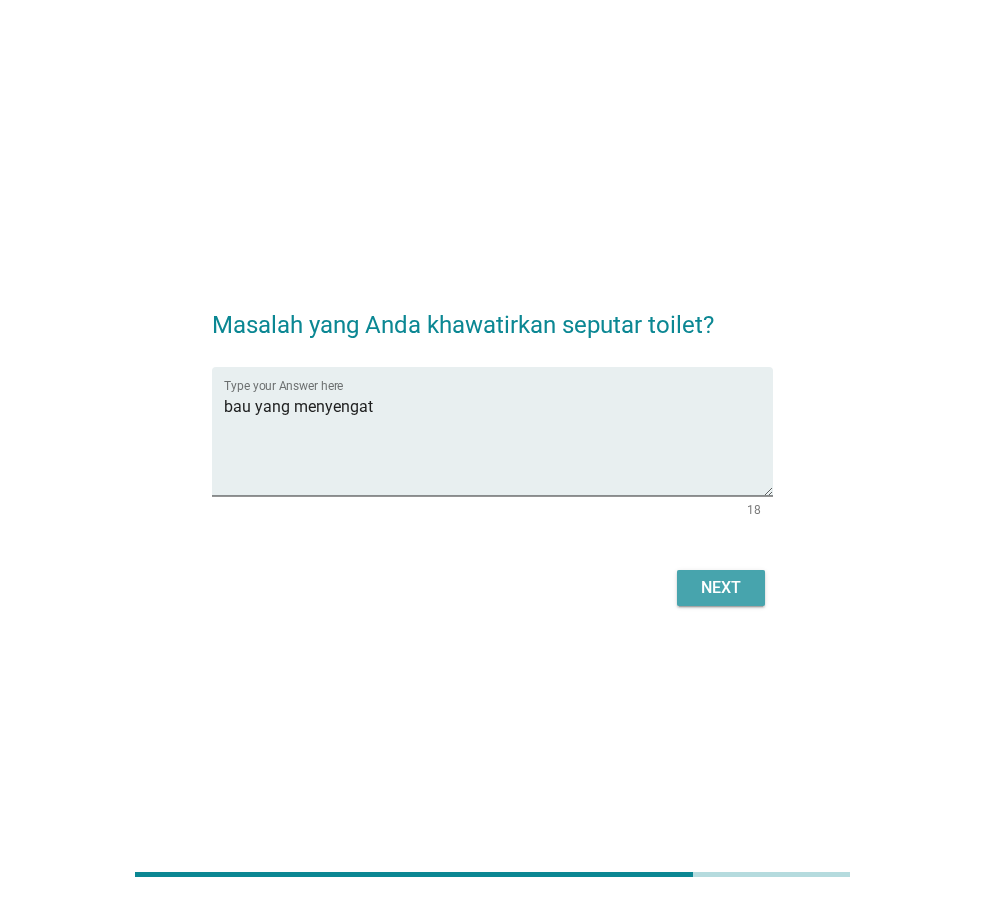 click on "Next" at bounding box center [721, 588] 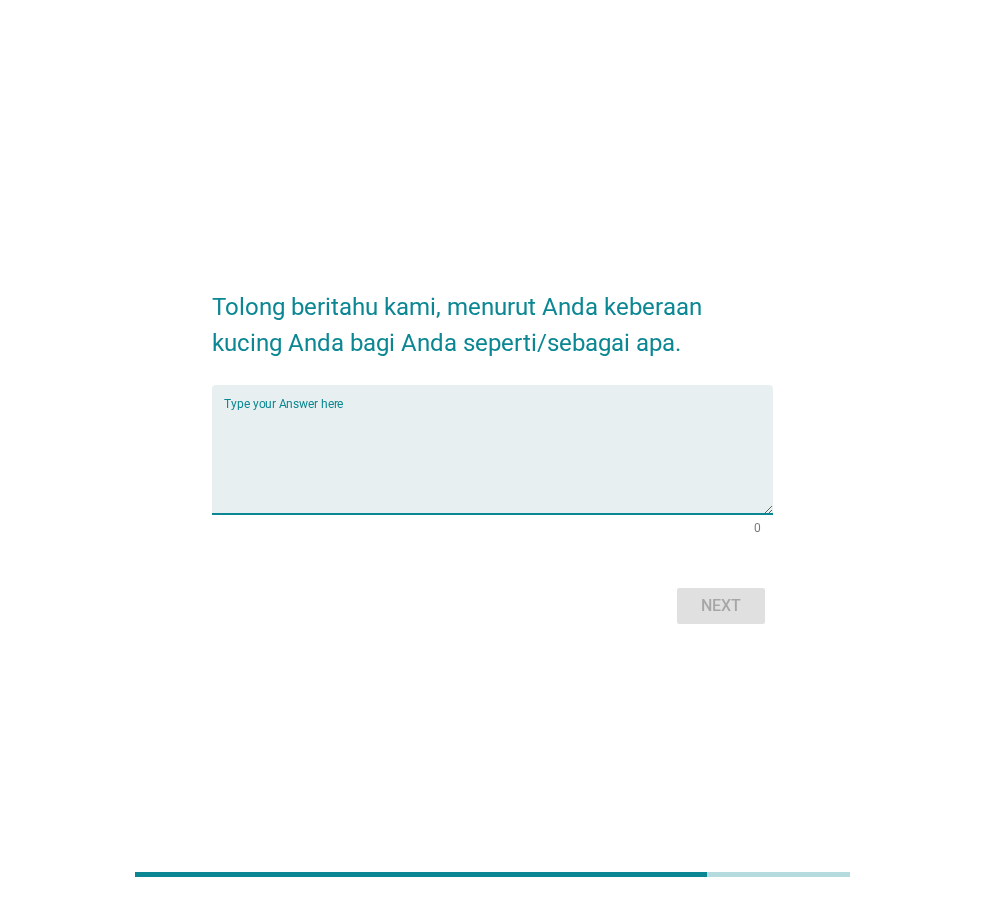 click at bounding box center [498, 461] 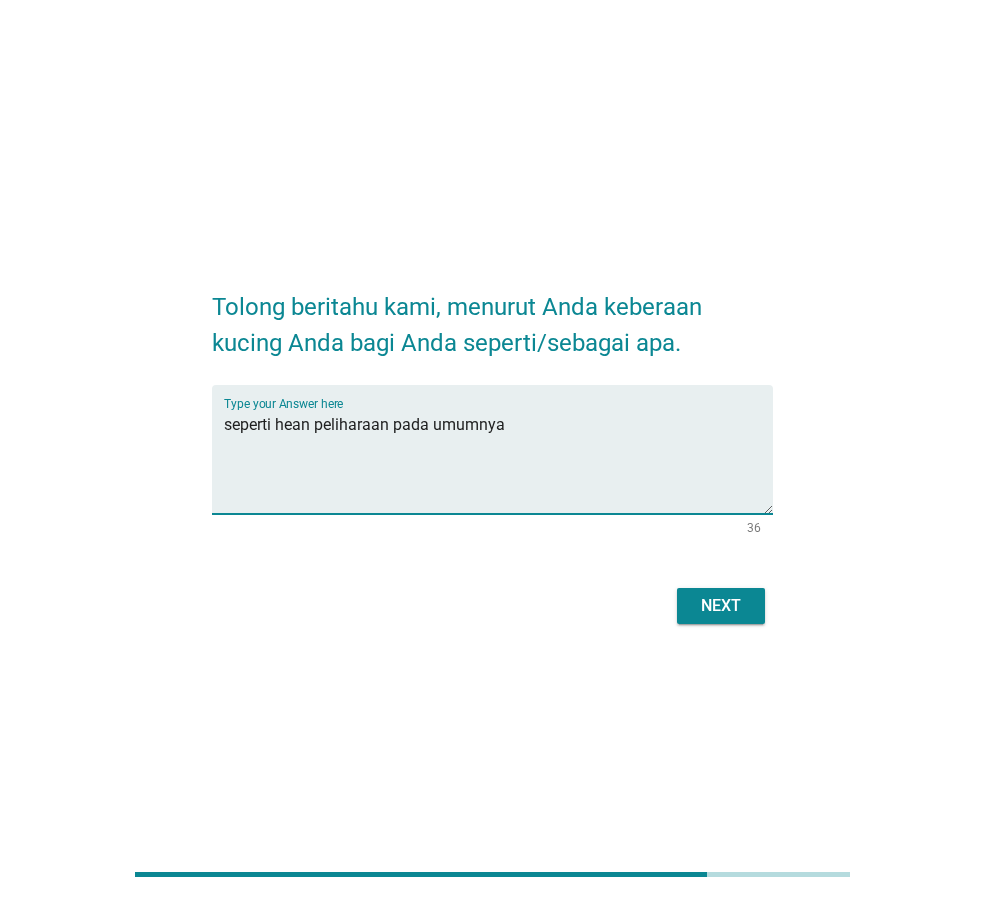 type on "seperti hean peliharaan pada umumnya" 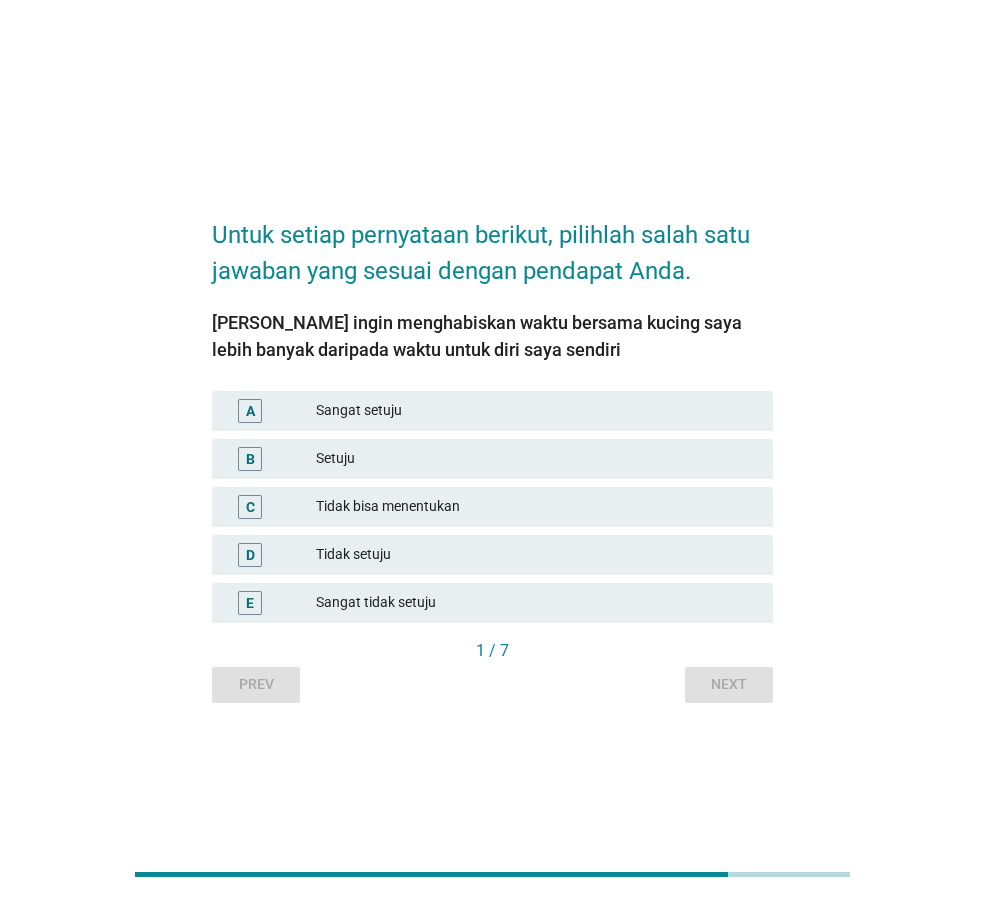 click on "Tidak bisa menentukan" at bounding box center [536, 507] 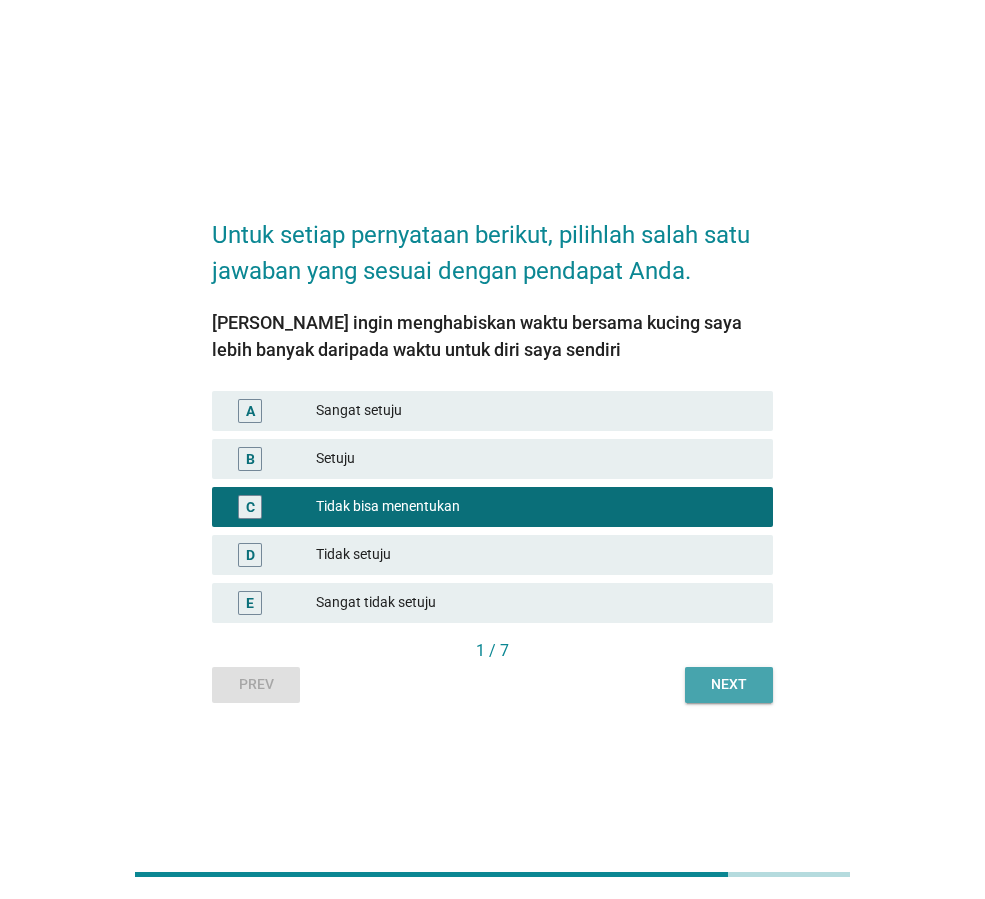 click on "Next" at bounding box center (729, 684) 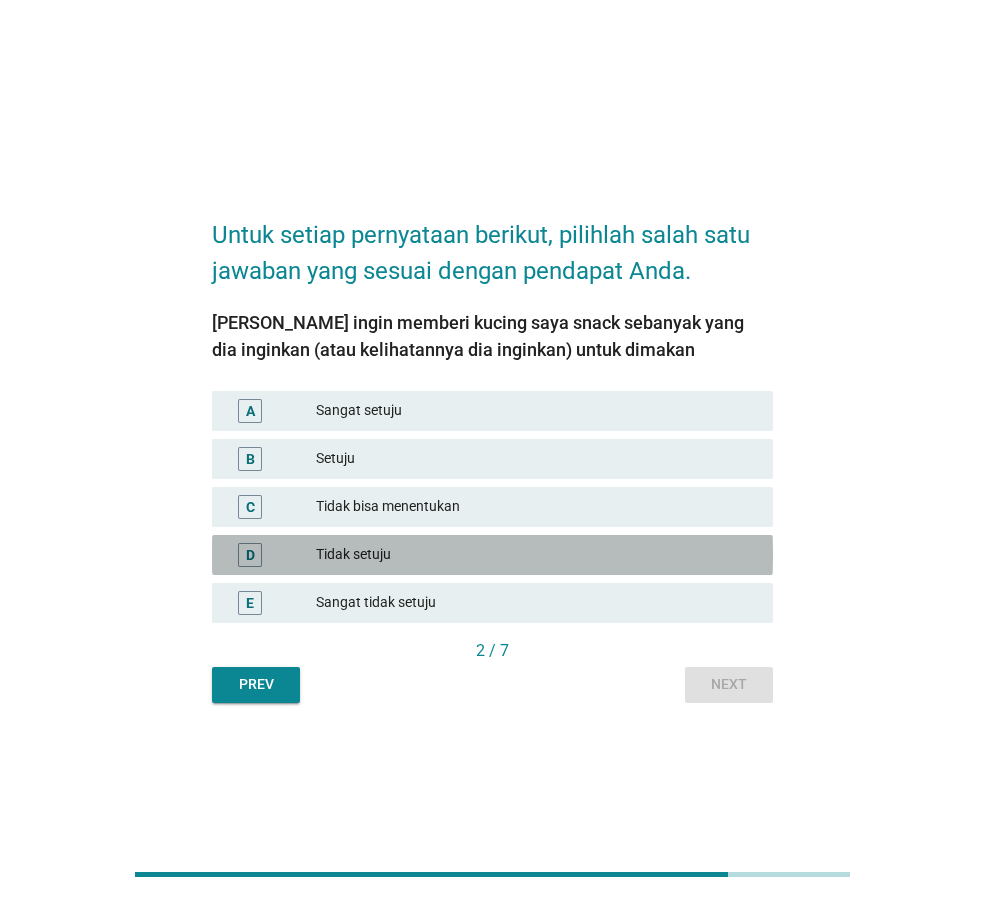 click on "Tidak setuju" at bounding box center (536, 555) 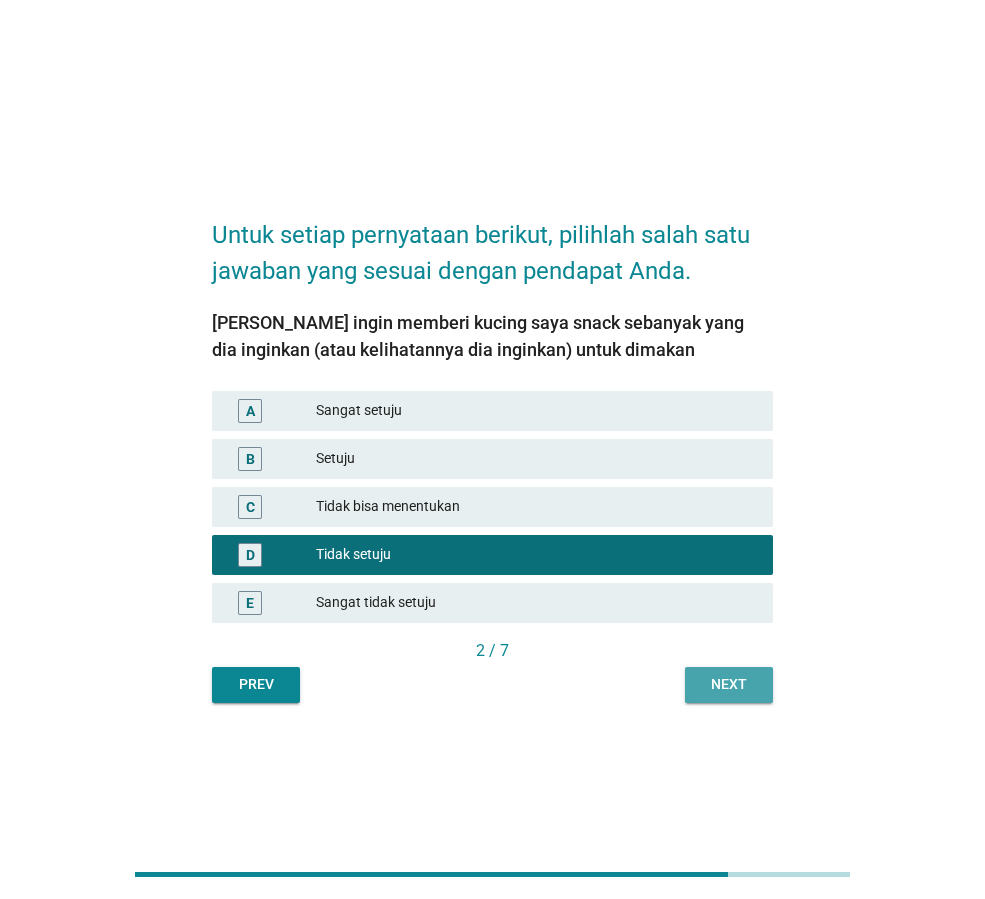 click on "Next" at bounding box center (729, 684) 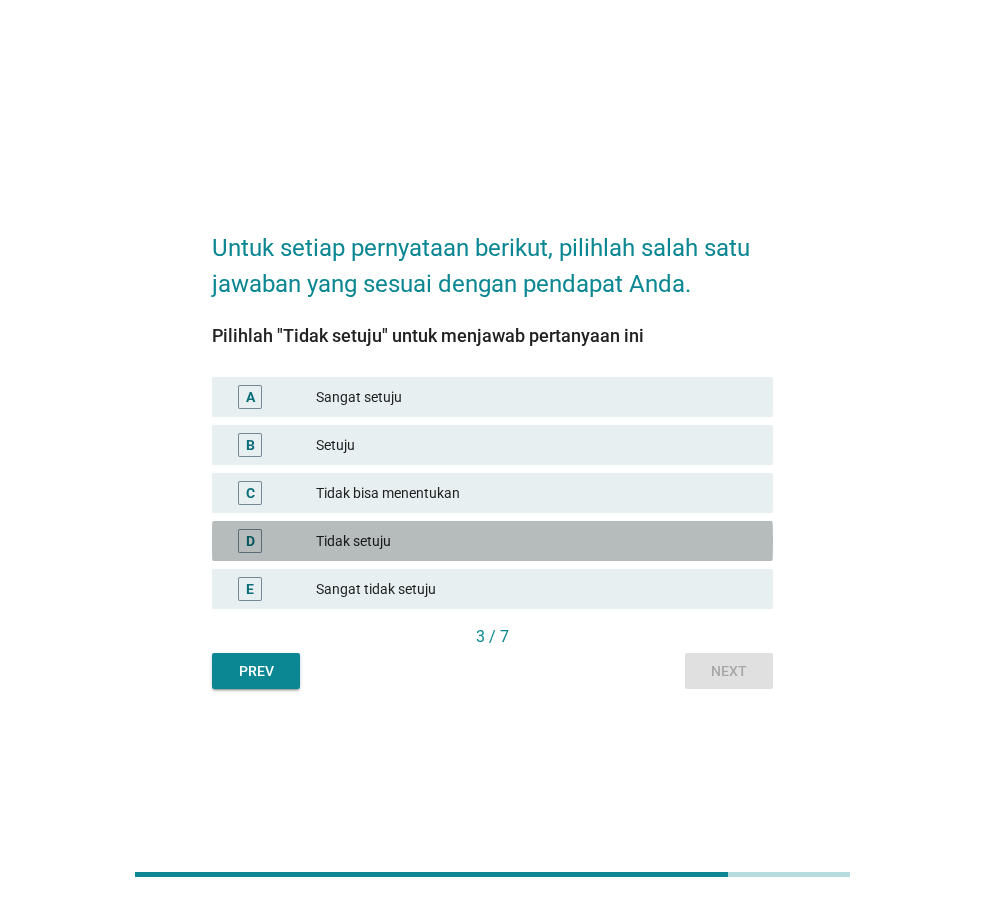 click on "Tidak setuju" at bounding box center (536, 541) 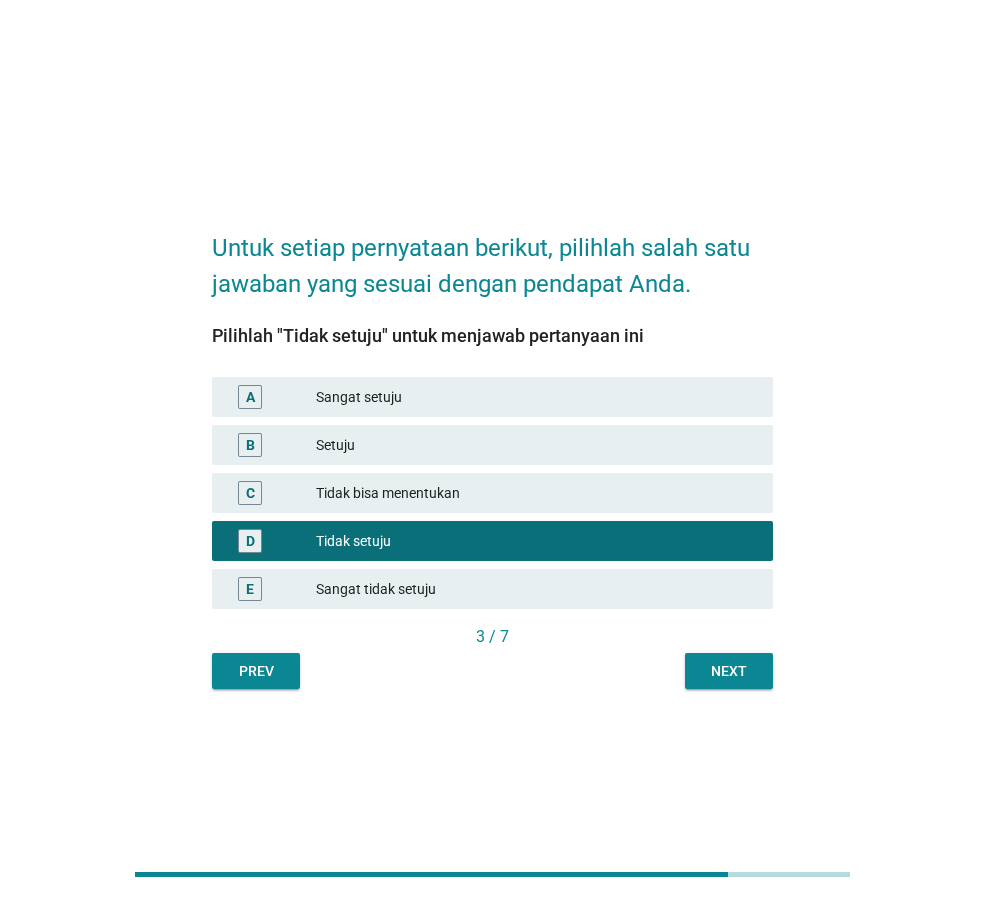 click on "Next" at bounding box center [729, 671] 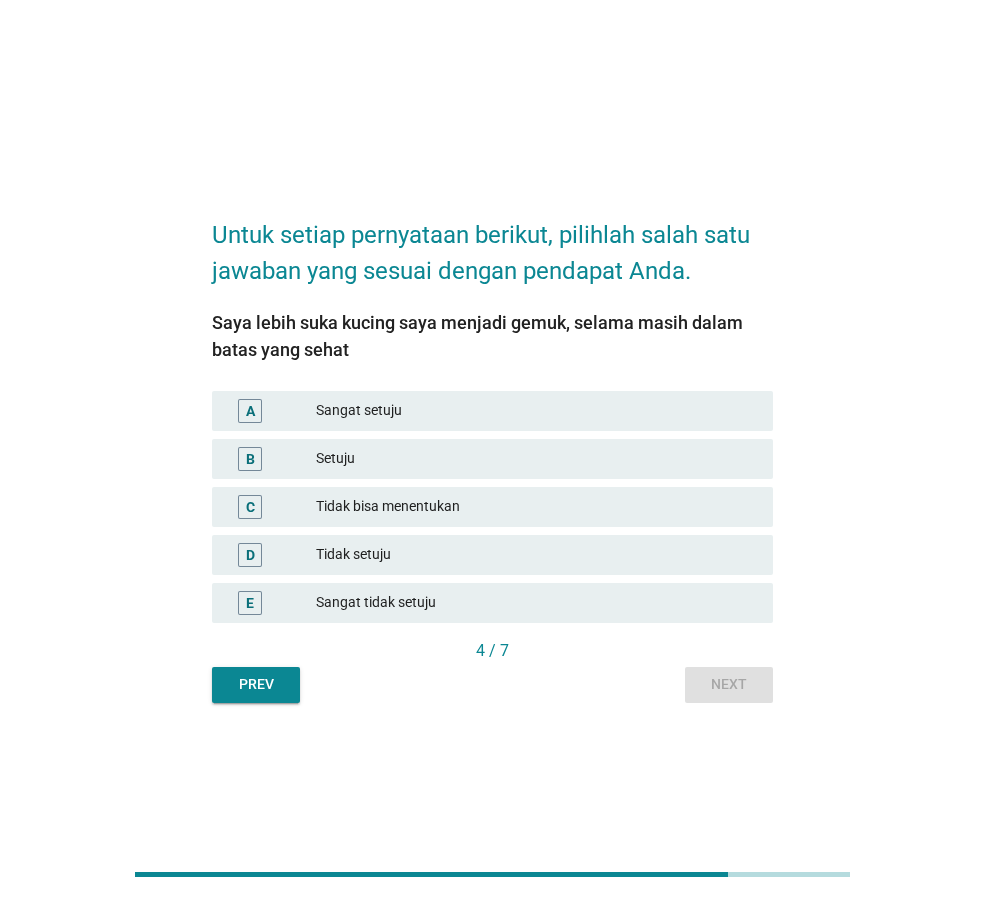 click on "Setuju" at bounding box center (536, 459) 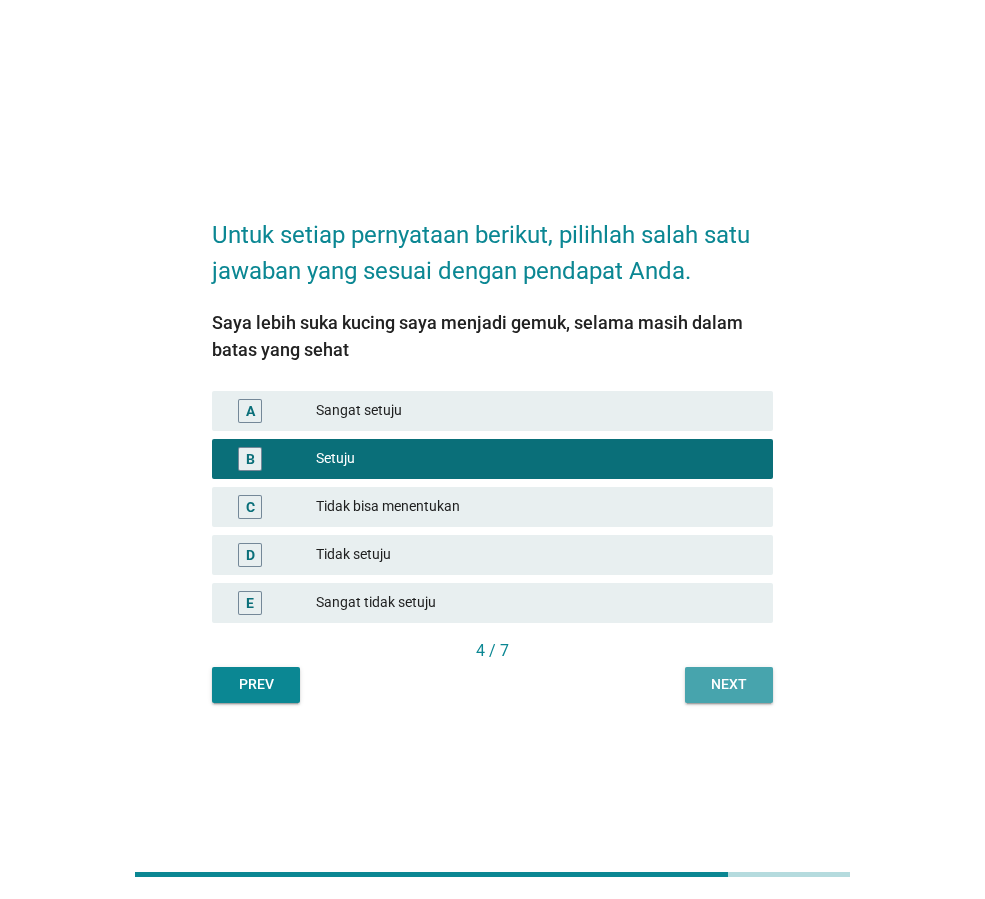 click on "Next" at bounding box center [729, 684] 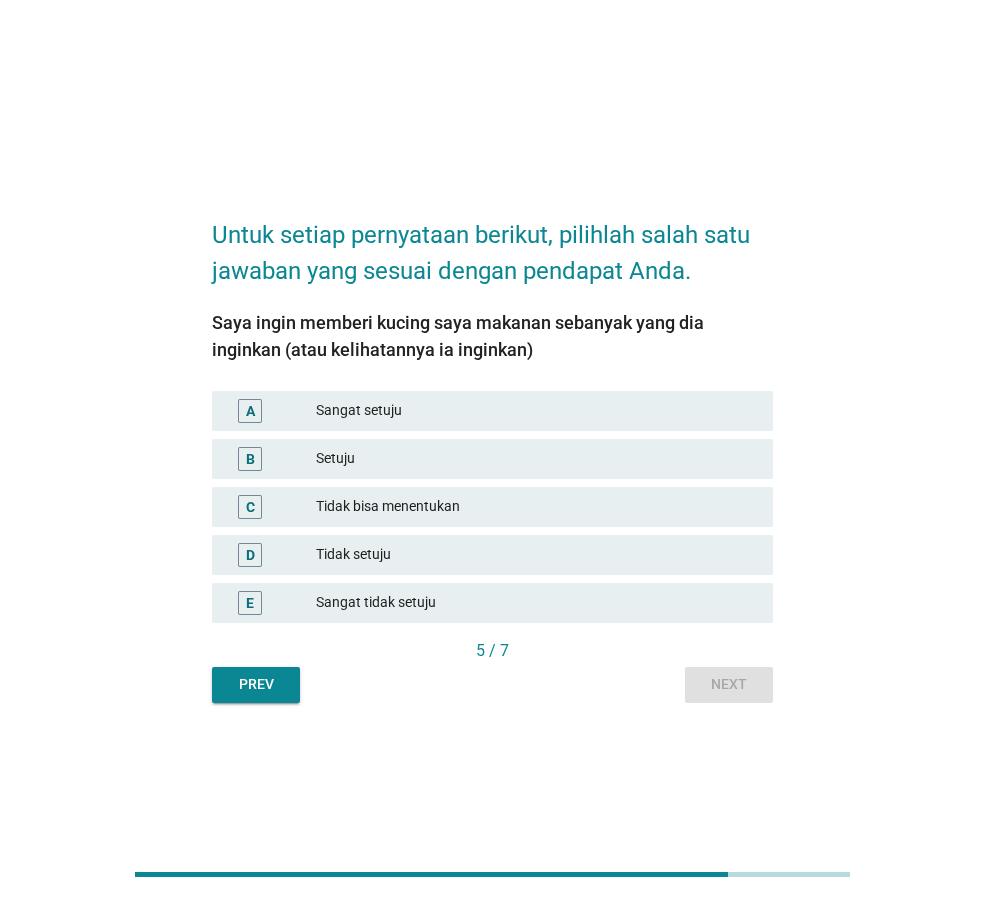 click on "Setuju" at bounding box center [536, 459] 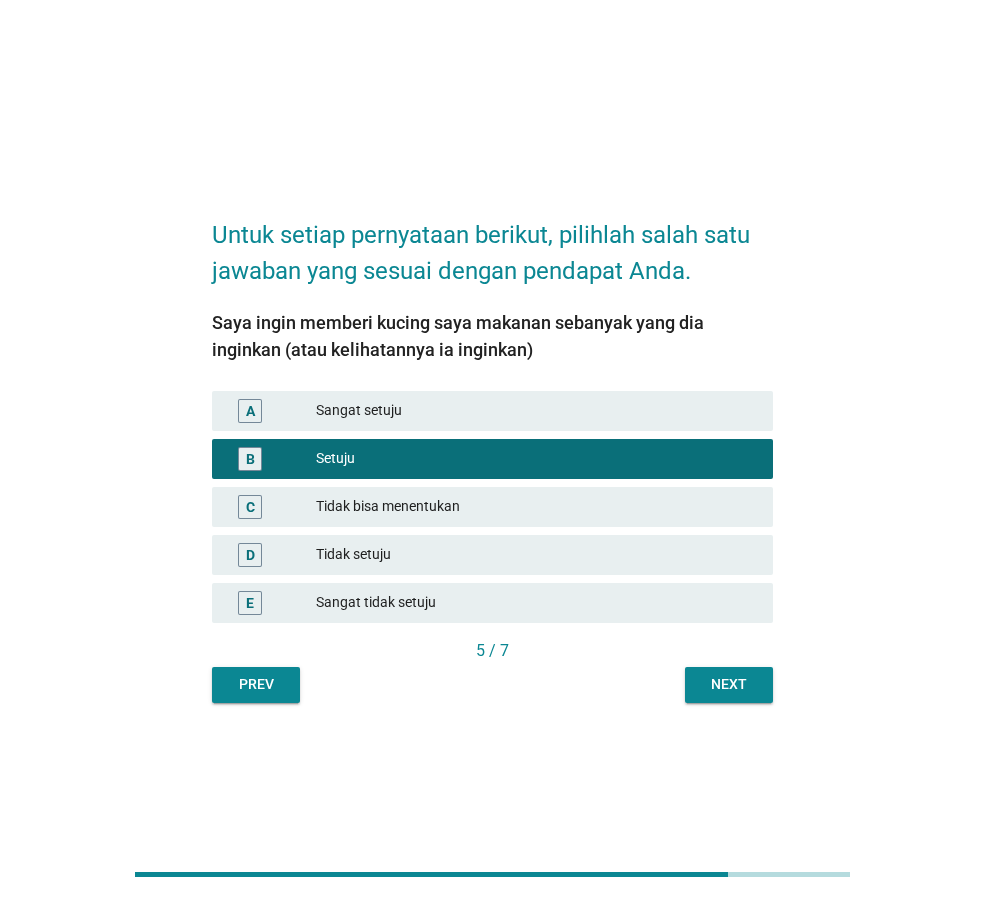 click on "Next" at bounding box center (729, 684) 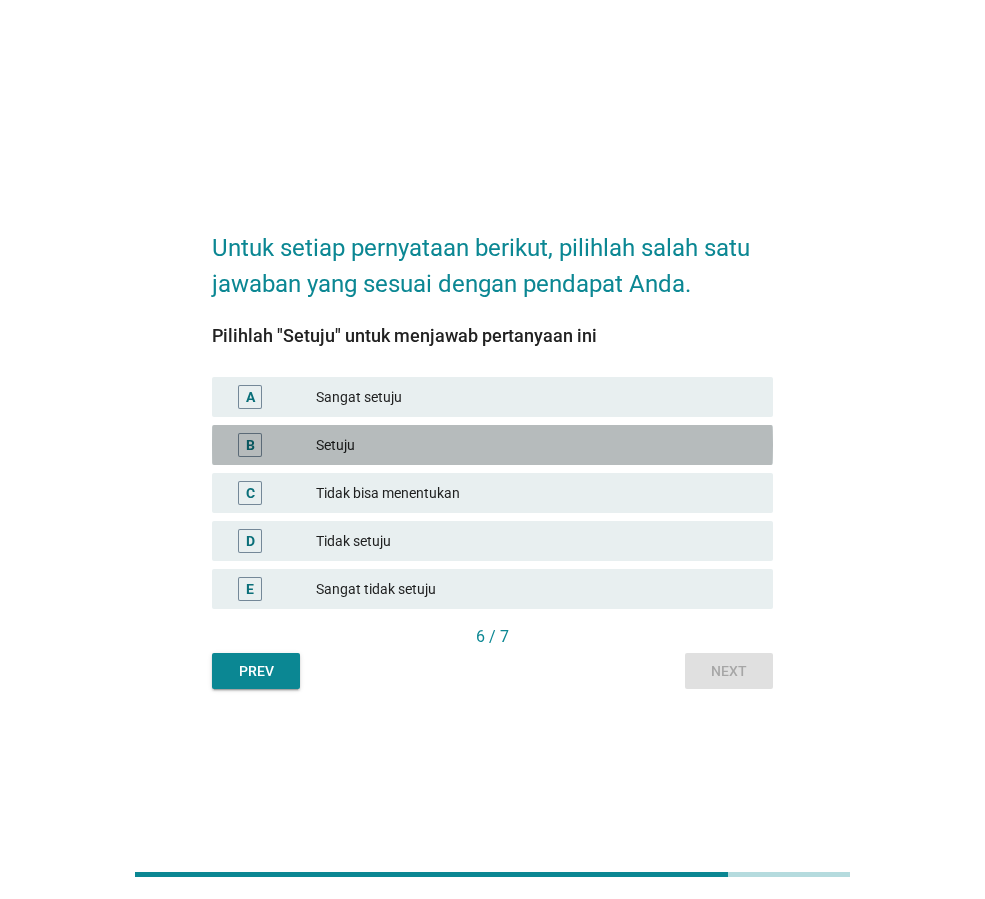 click on "Setuju" at bounding box center (536, 445) 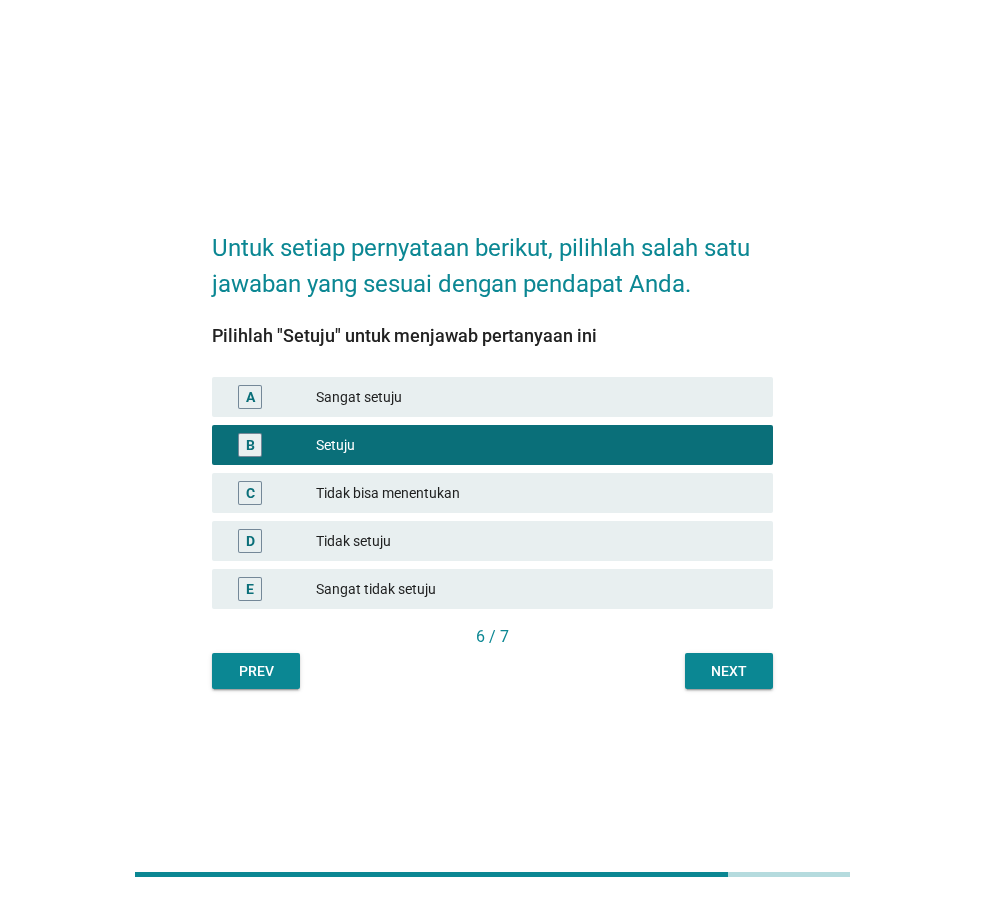 click on "Next" at bounding box center (729, 671) 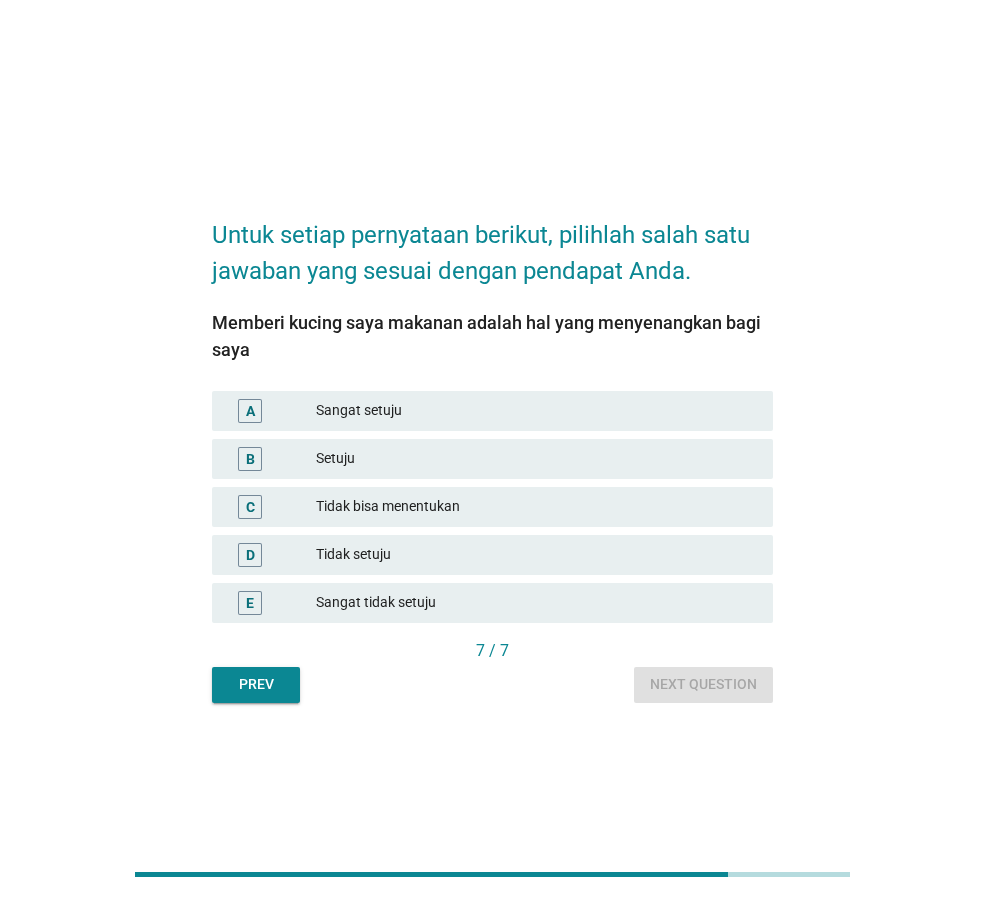 click on "Setuju" at bounding box center (536, 459) 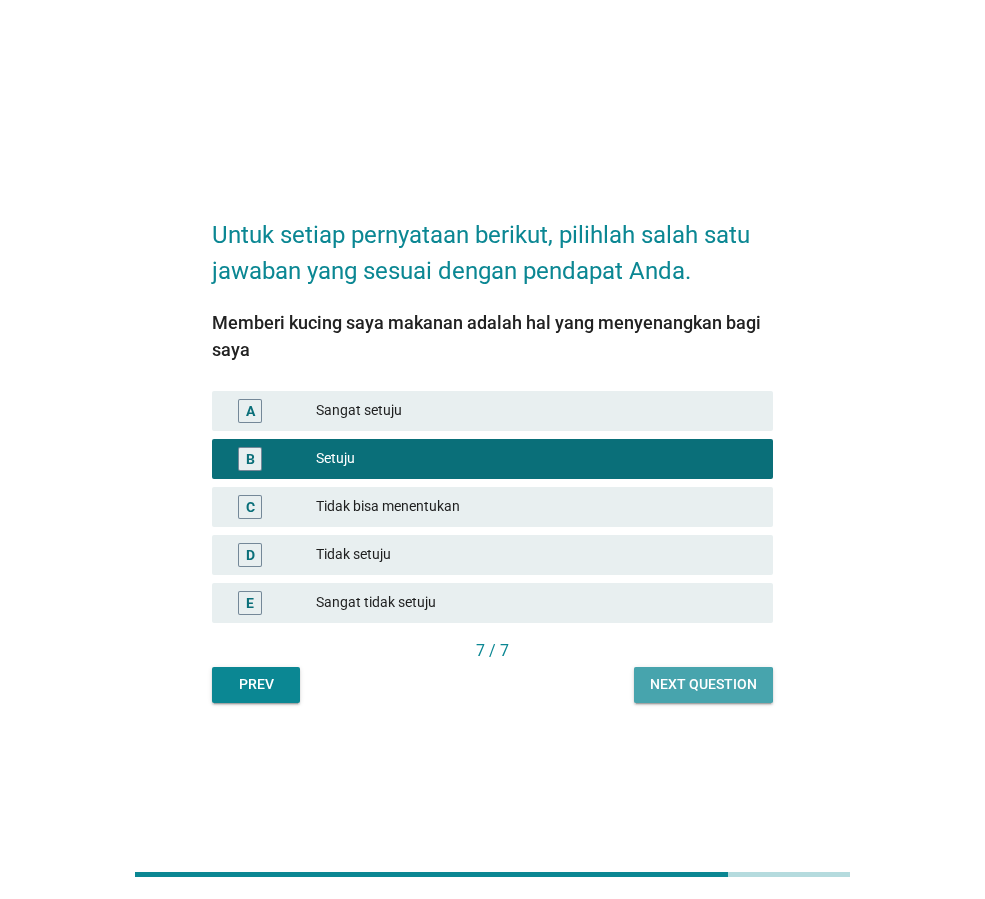 click on "Next question" at bounding box center (703, 685) 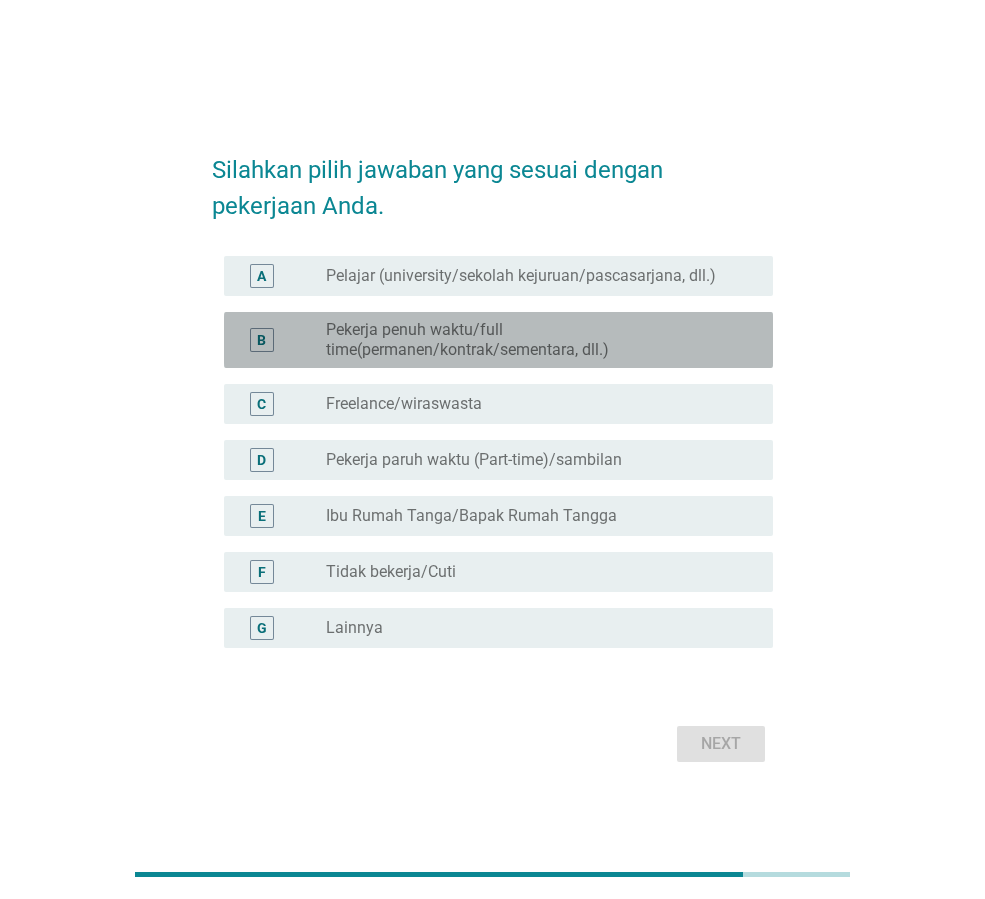 click on "Pekerja penuh waktu/full time(permanen/kontrak/sementara, dll.)" at bounding box center [533, 340] 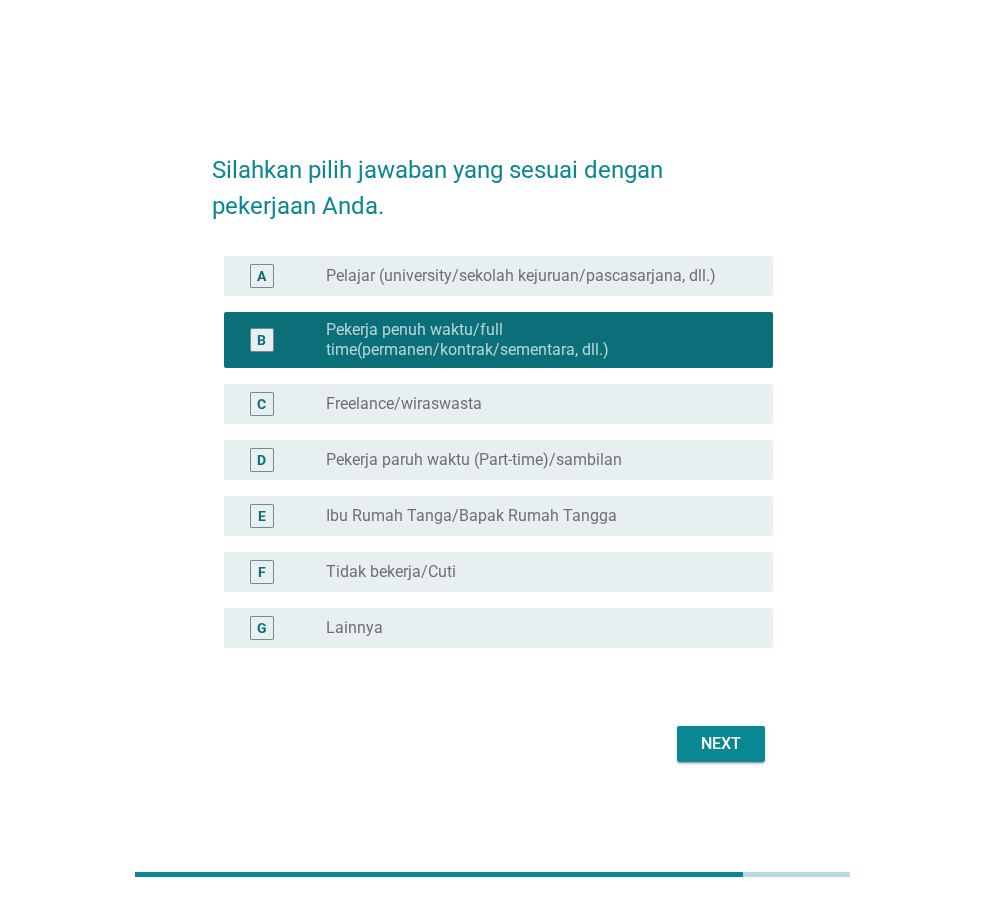 click on "Next" at bounding box center [721, 744] 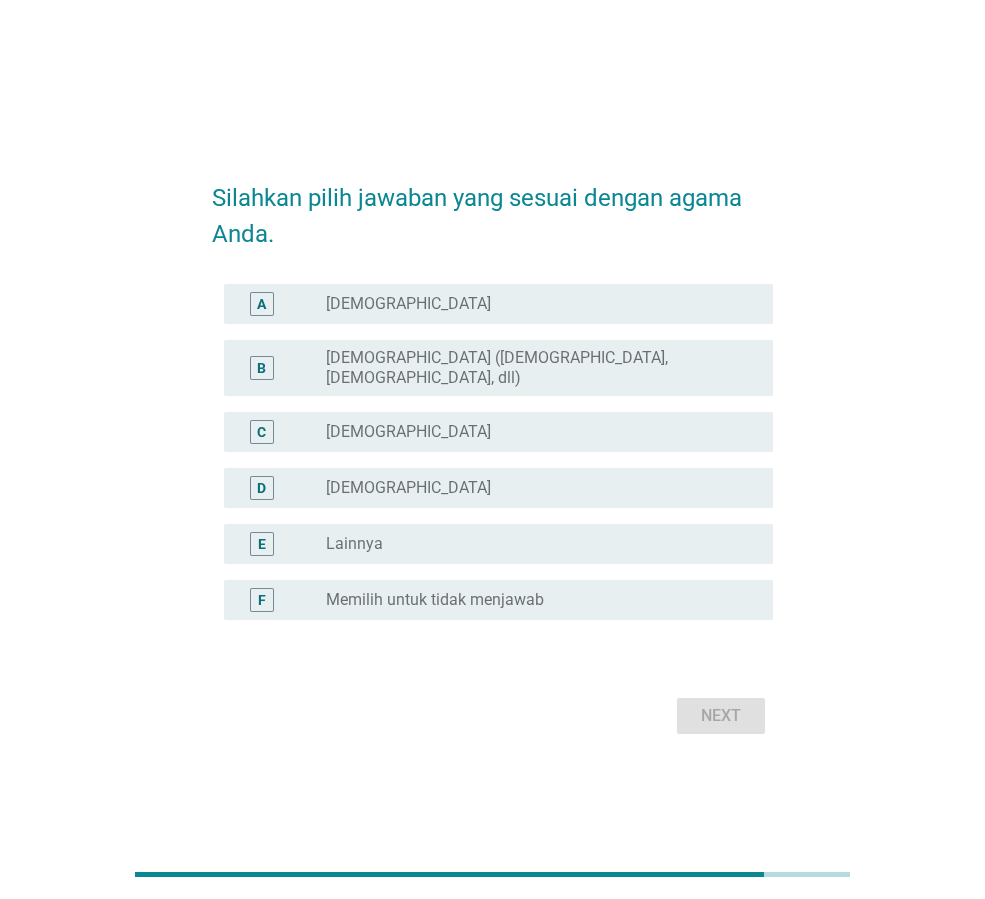 click on "radio_button_unchecked [DEMOGRAPHIC_DATA]" at bounding box center (533, 432) 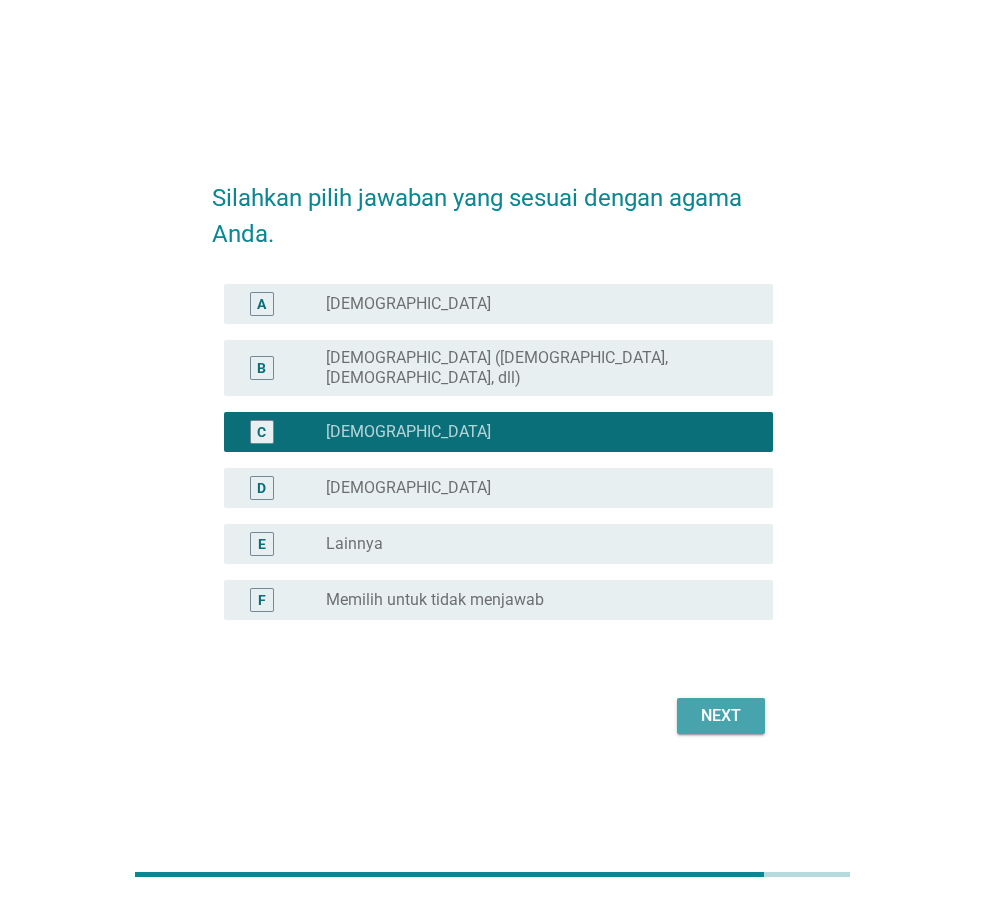 click on "Next" at bounding box center (721, 716) 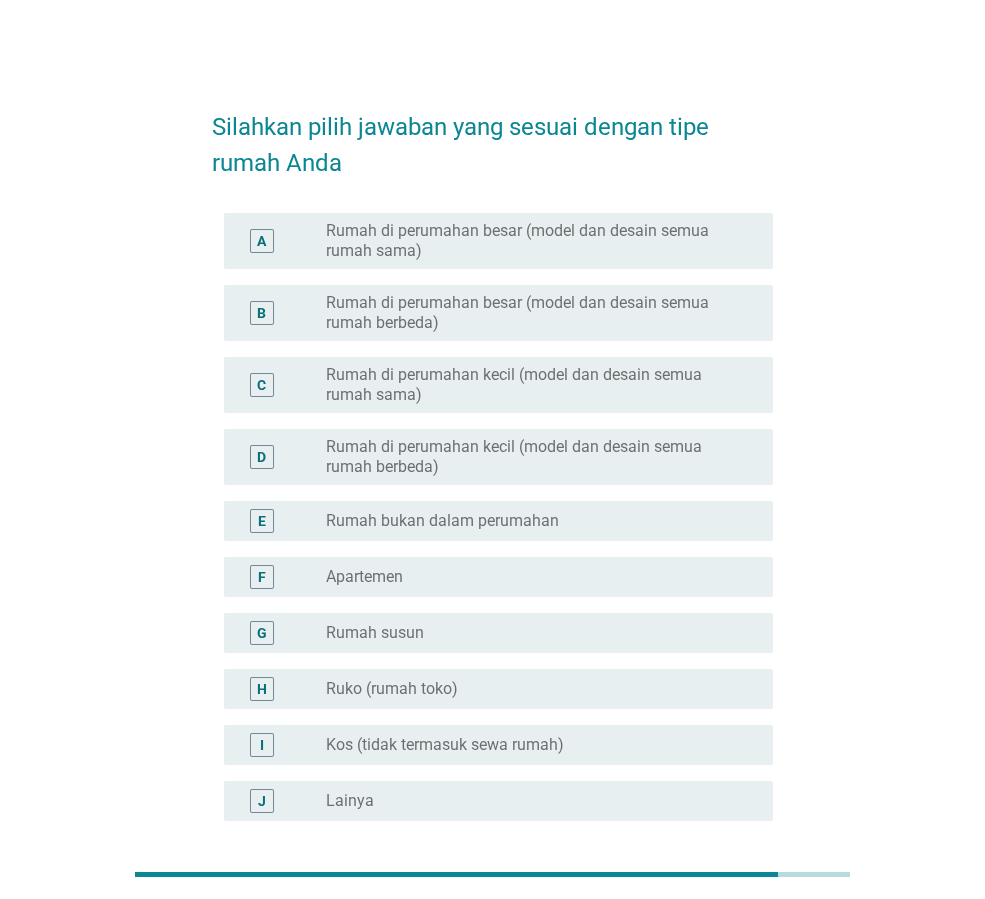 click on "Rumah bukan dalam perumahan" at bounding box center (442, 521) 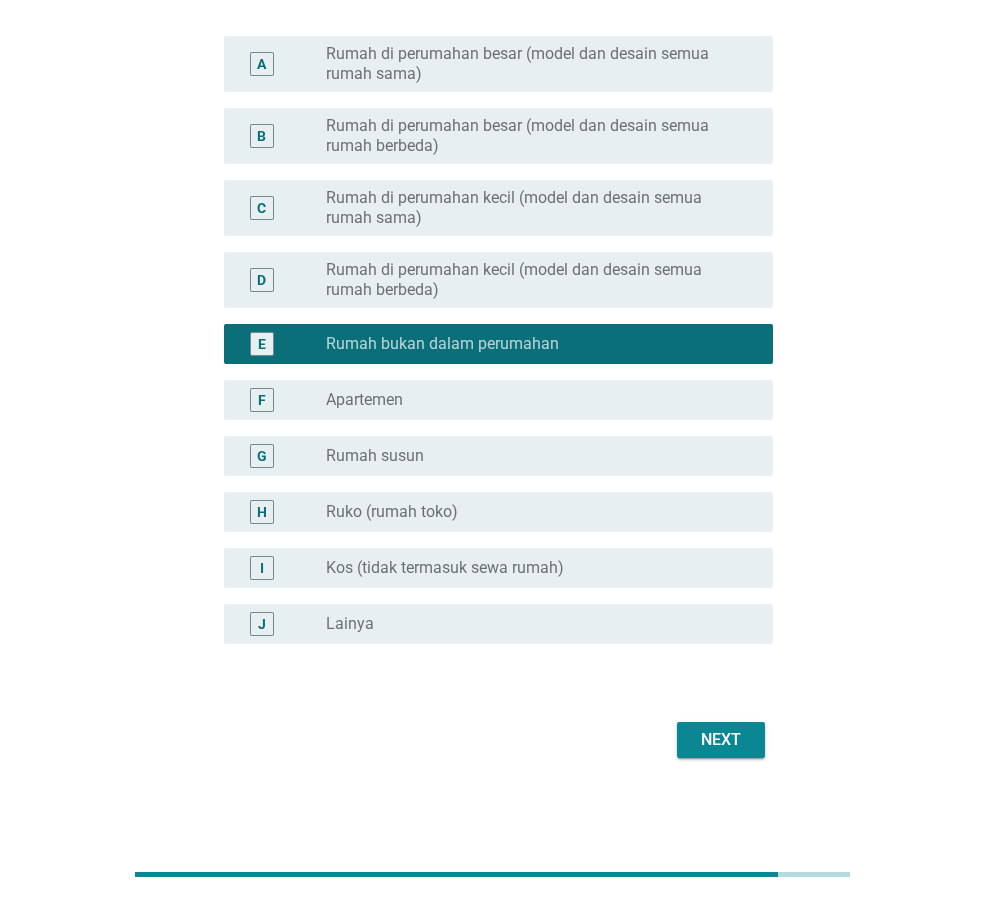 scroll, scrollTop: 179, scrollLeft: 0, axis: vertical 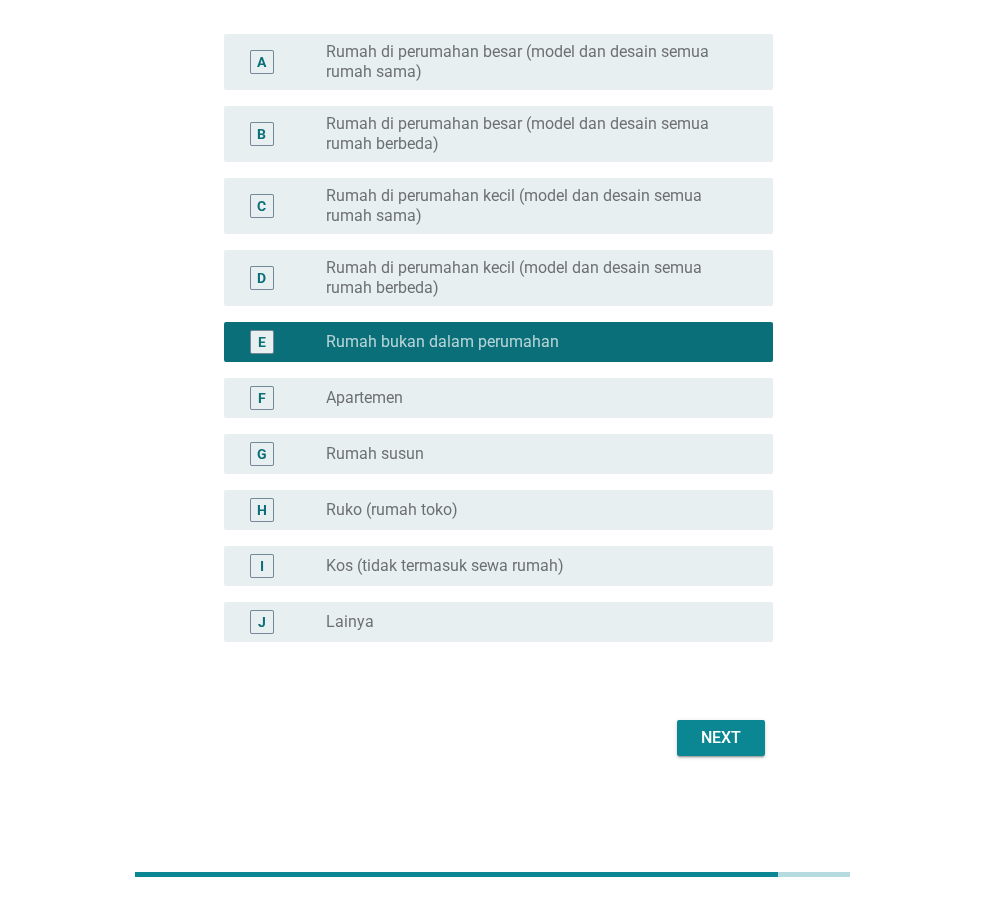 click on "Next" at bounding box center [721, 738] 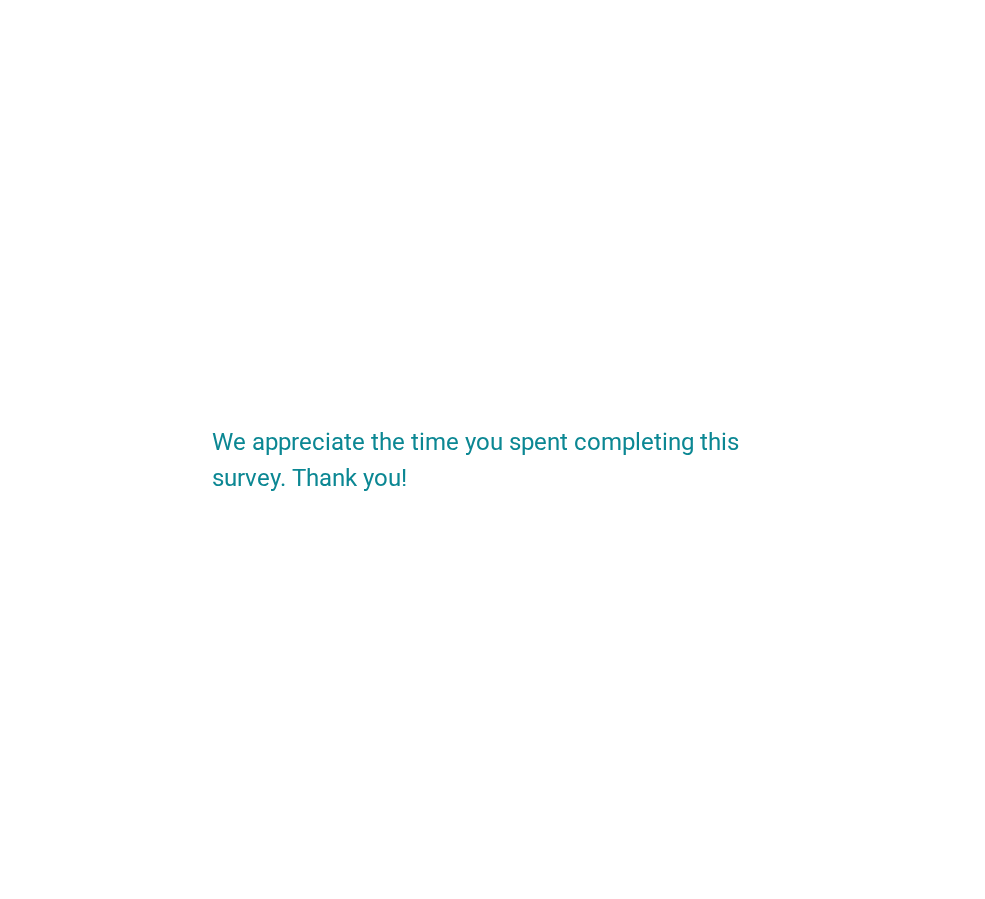 scroll, scrollTop: 0, scrollLeft: 0, axis: both 